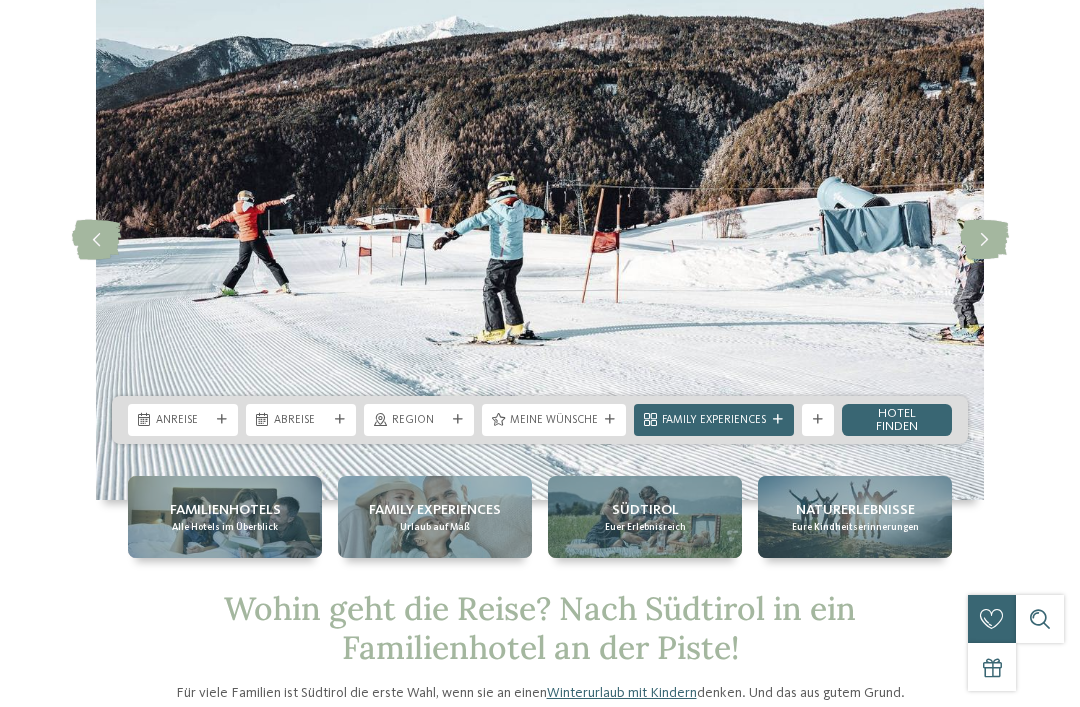 scroll, scrollTop: 156, scrollLeft: 0, axis: vertical 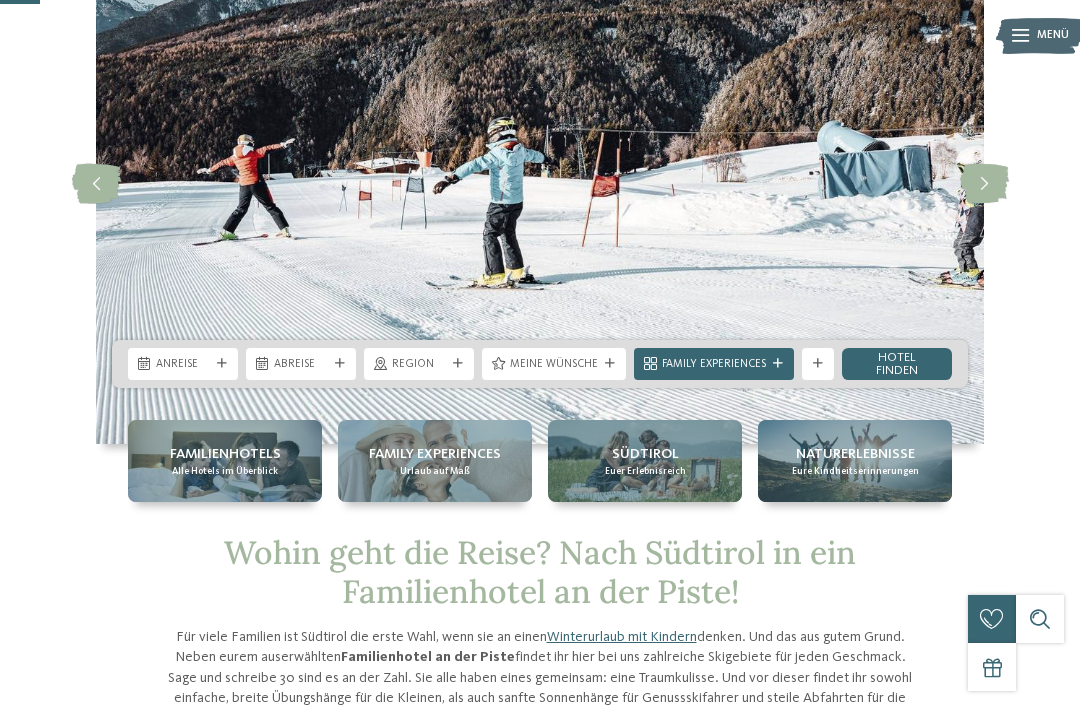 click on "Kleinen Moment noch – die Webseite wird geladen …
DE
IT" at bounding box center [540, 2360] 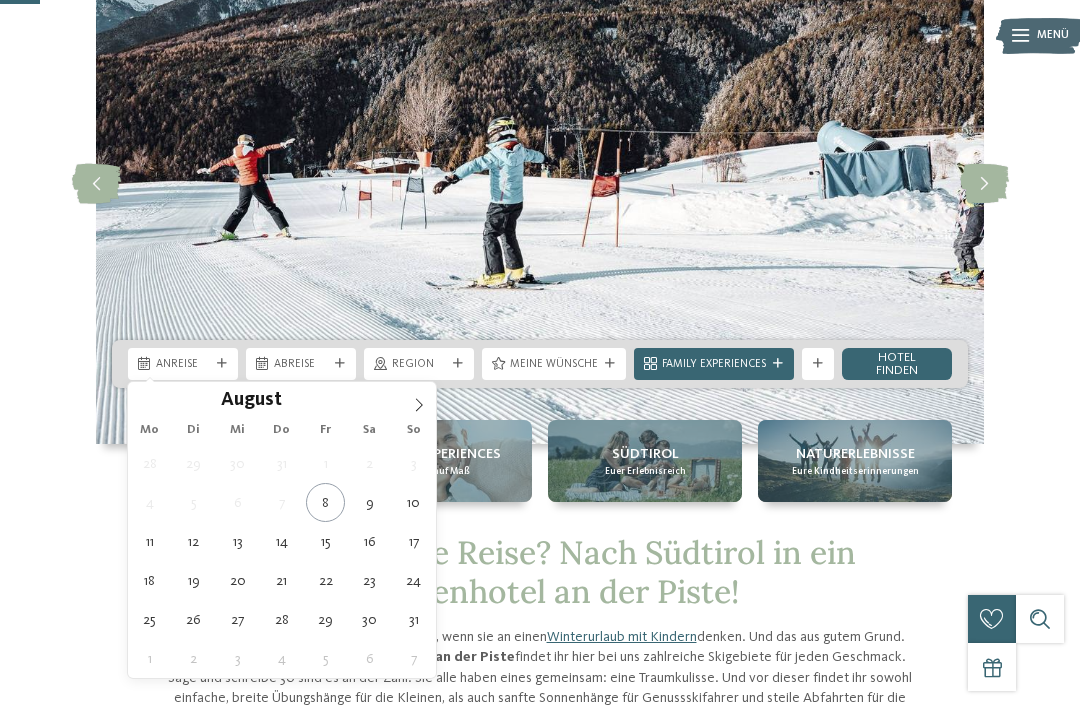 click at bounding box center (419, 399) 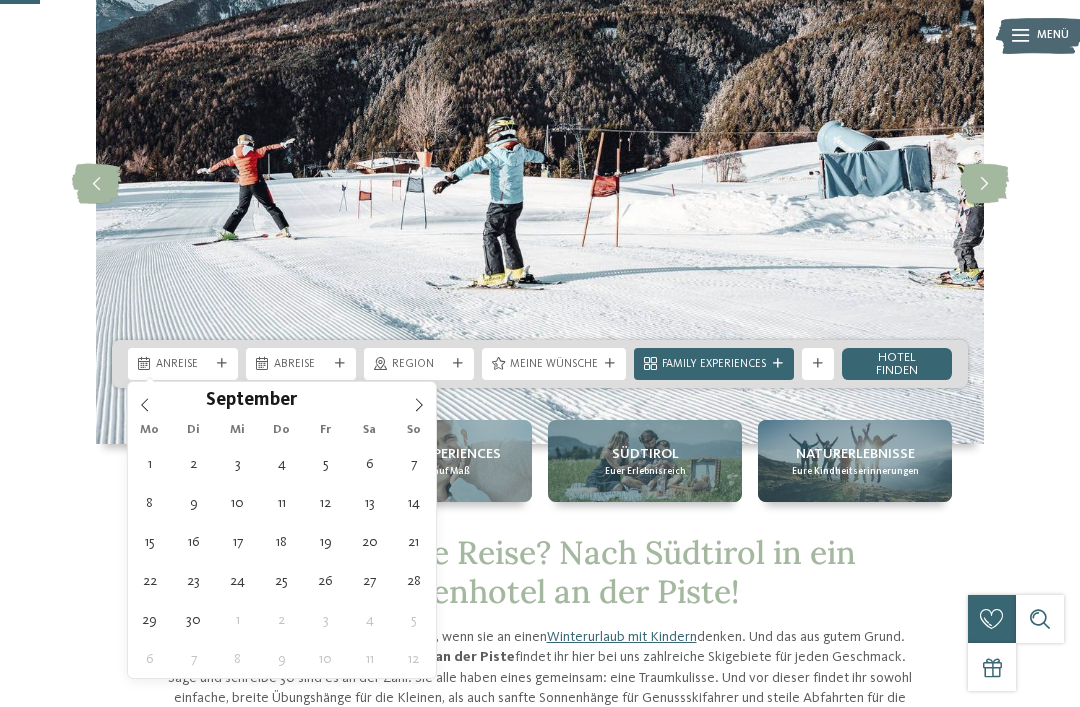 click 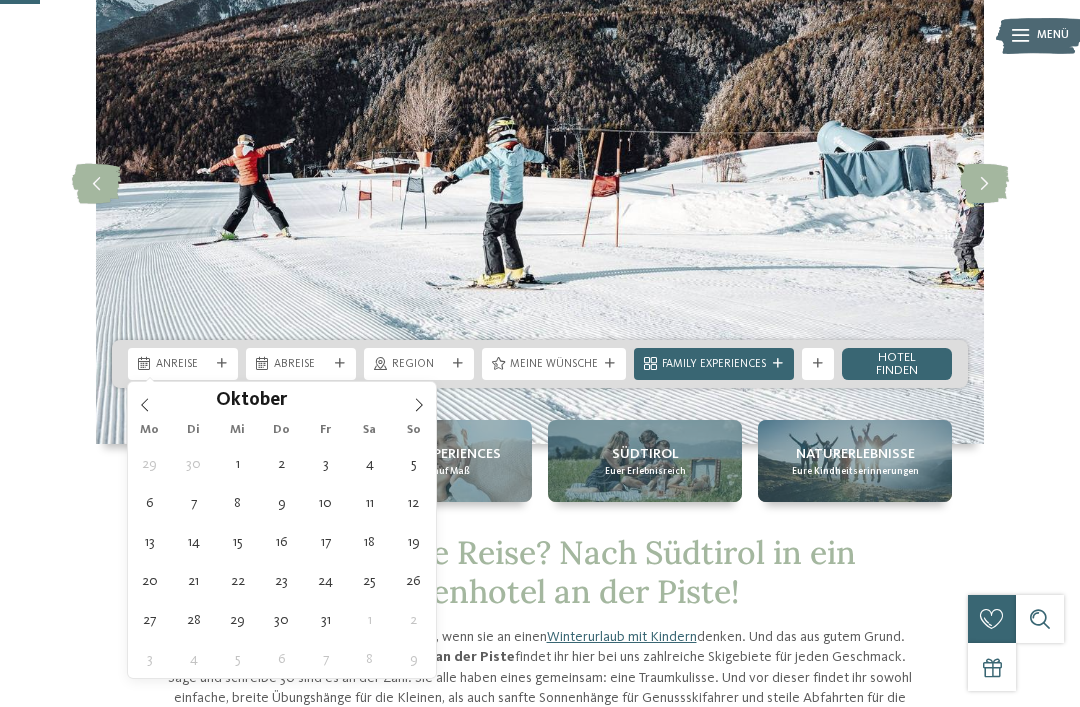 click 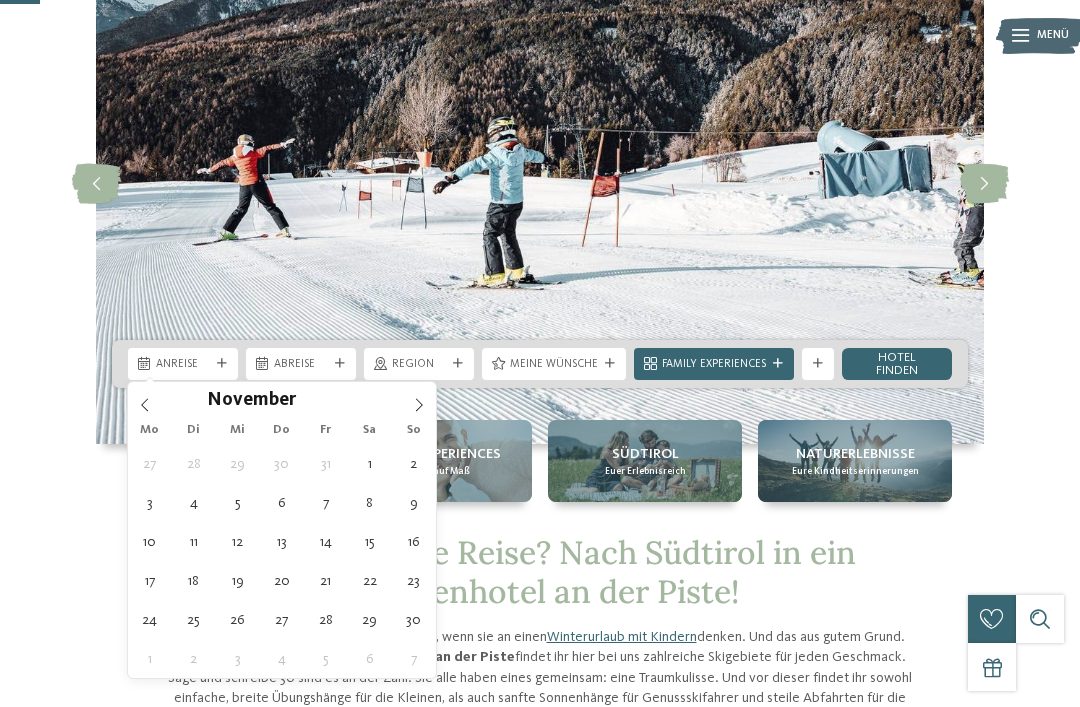 click 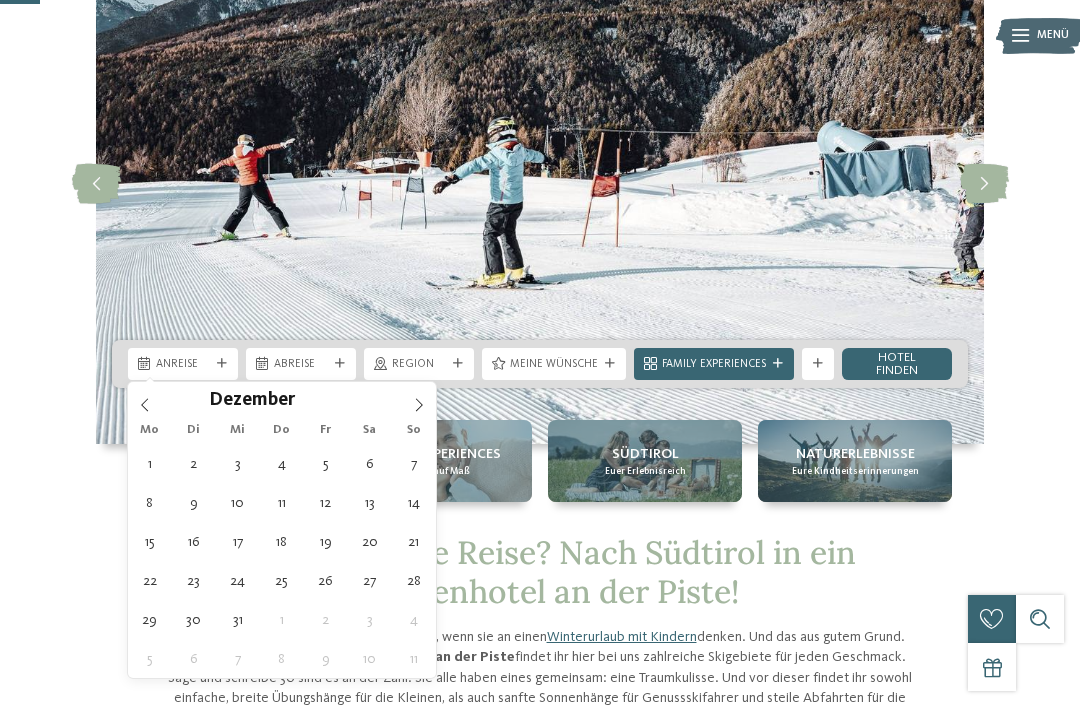click 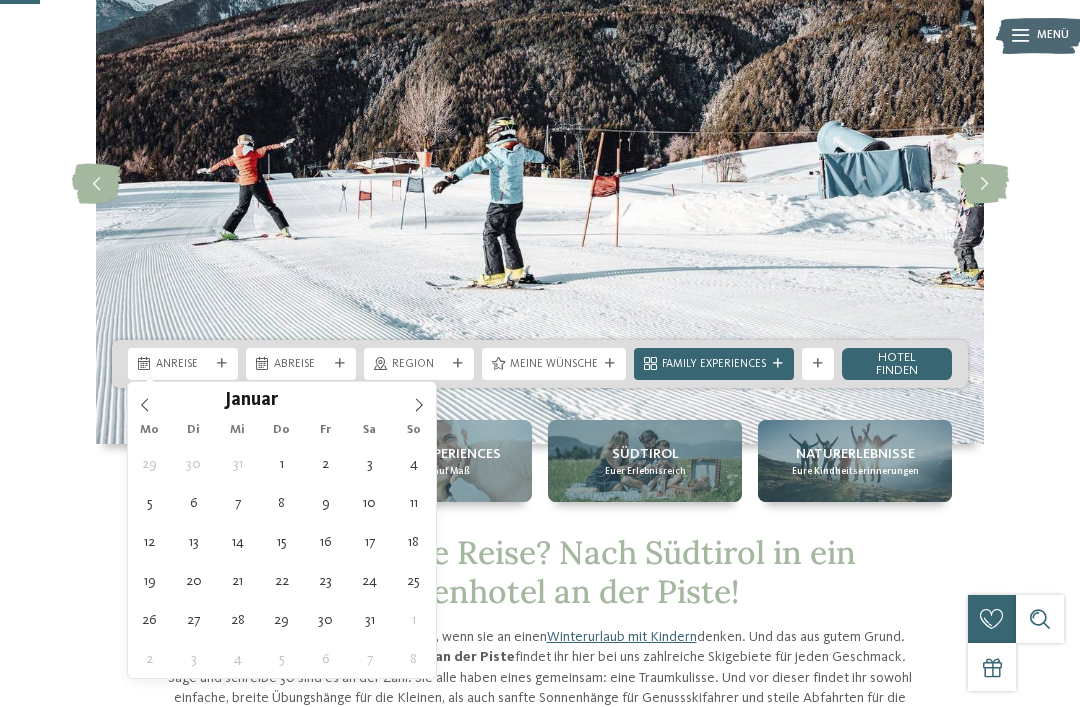 click 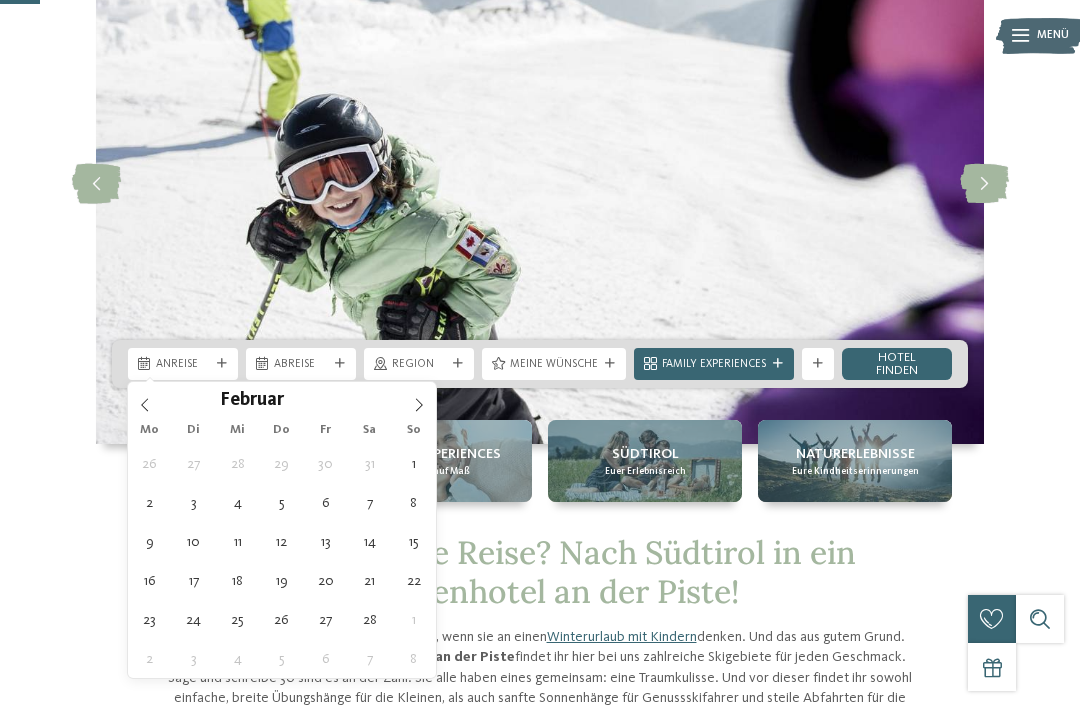 type on "Vom [DATE]" 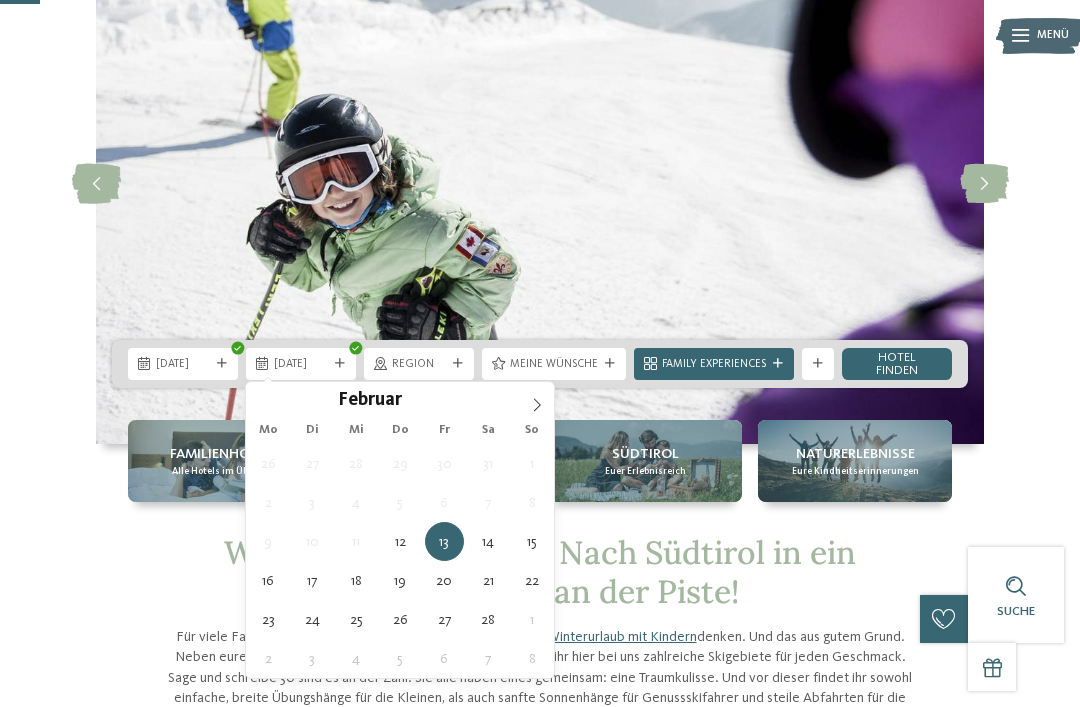 type on "[DATE]" 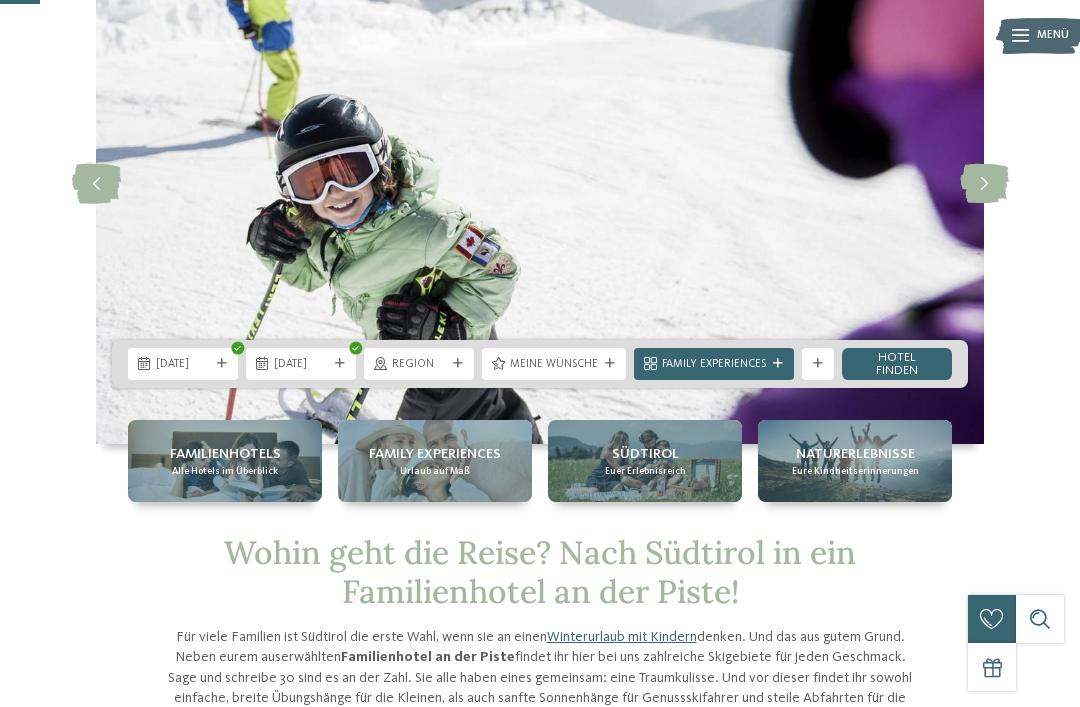 click at bounding box center (458, 364) 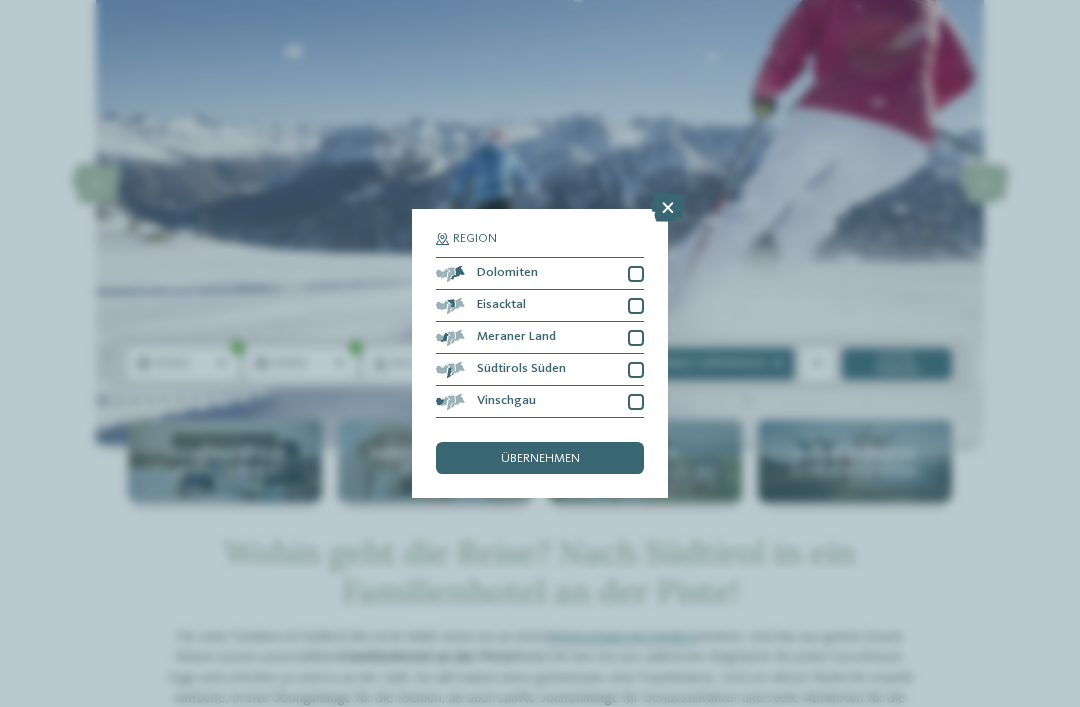 click at bounding box center [636, 274] 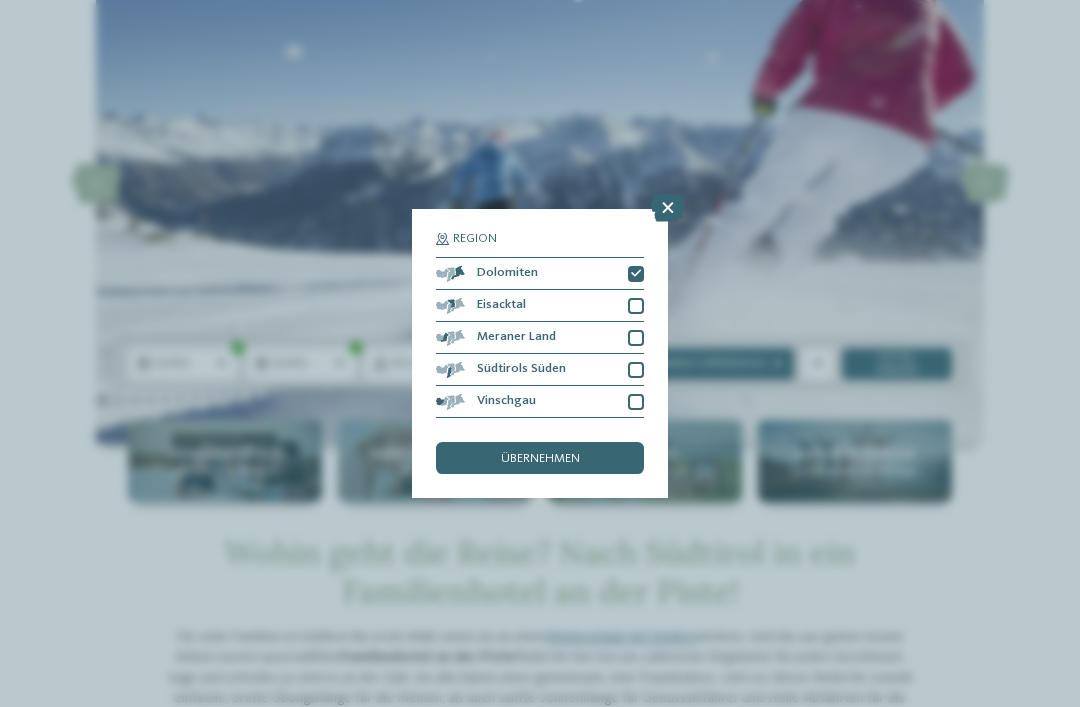 click at bounding box center (636, 306) 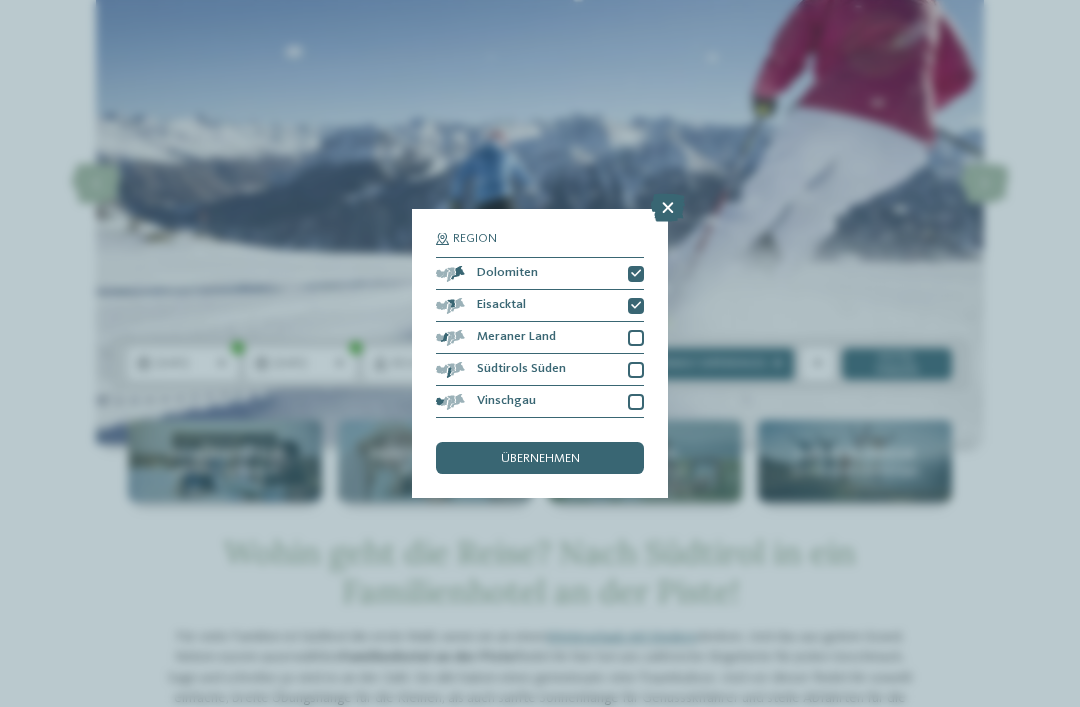 click at bounding box center [636, 338] 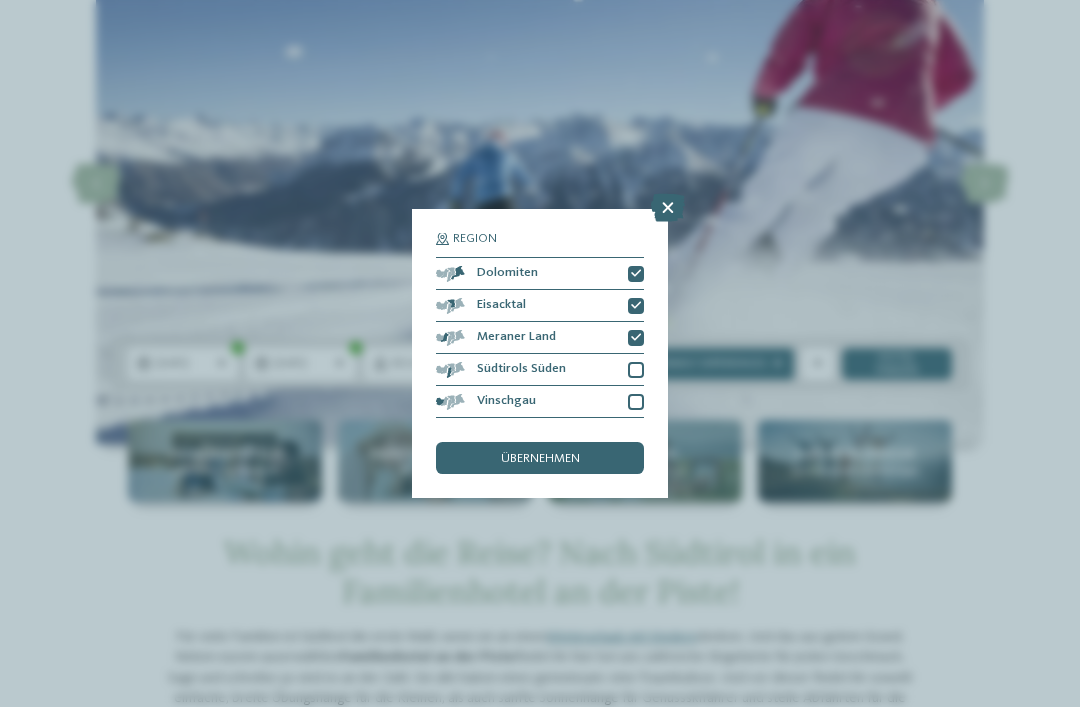 click at bounding box center (636, 370) 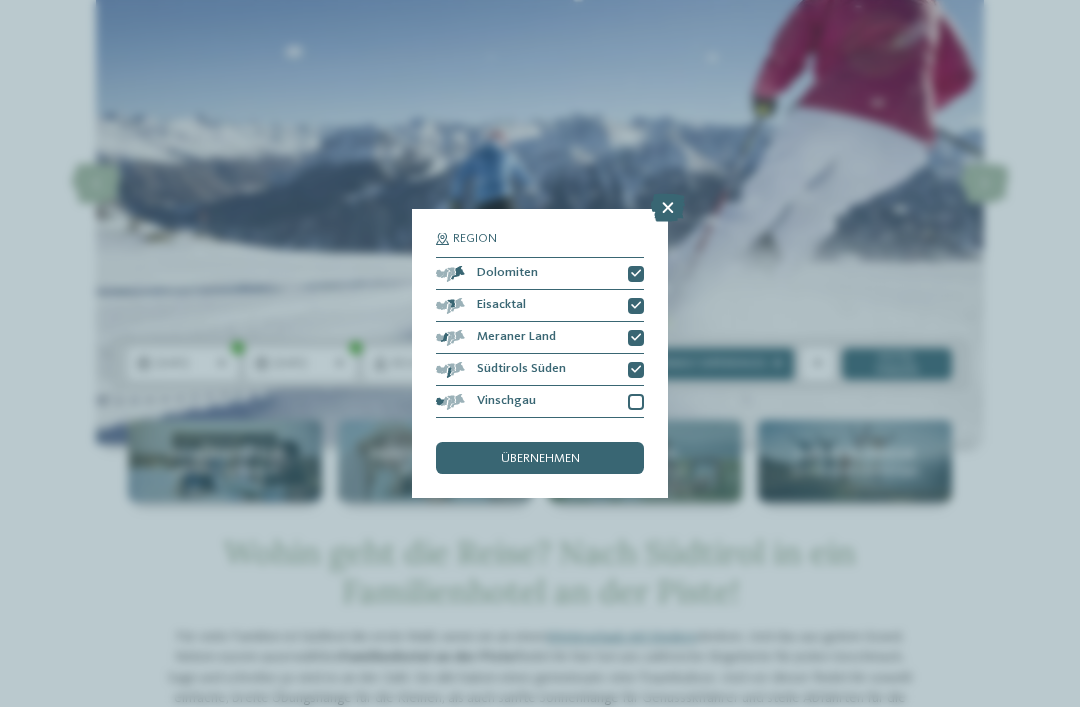 click at bounding box center [636, 402] 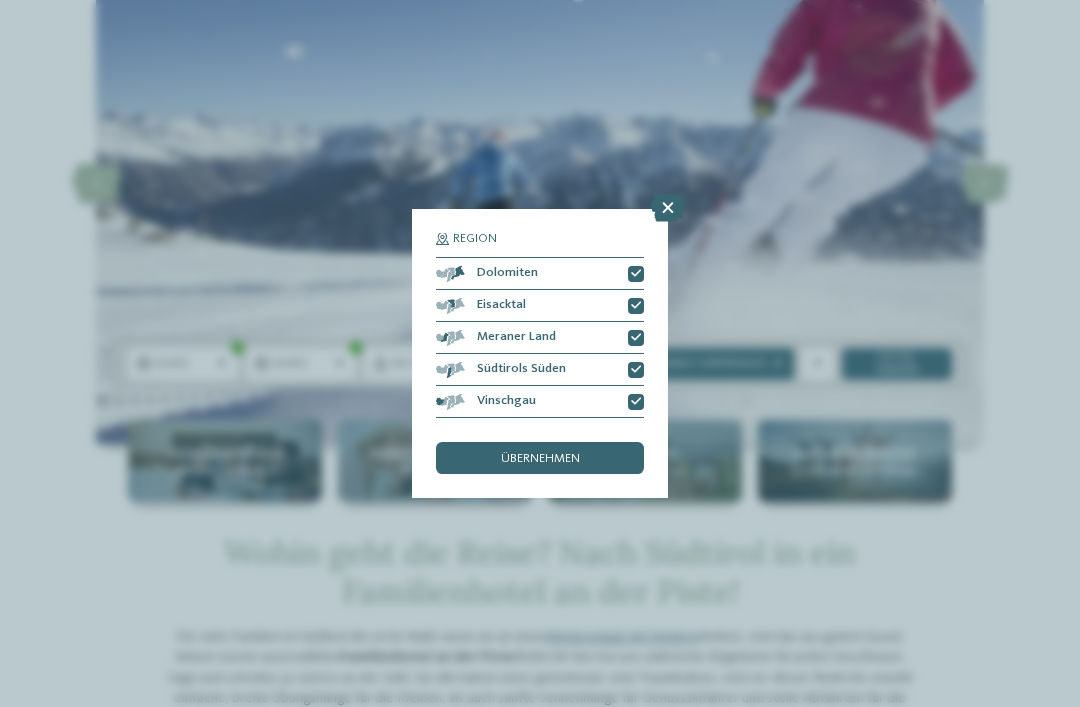 click on "übernehmen" at bounding box center [540, 458] 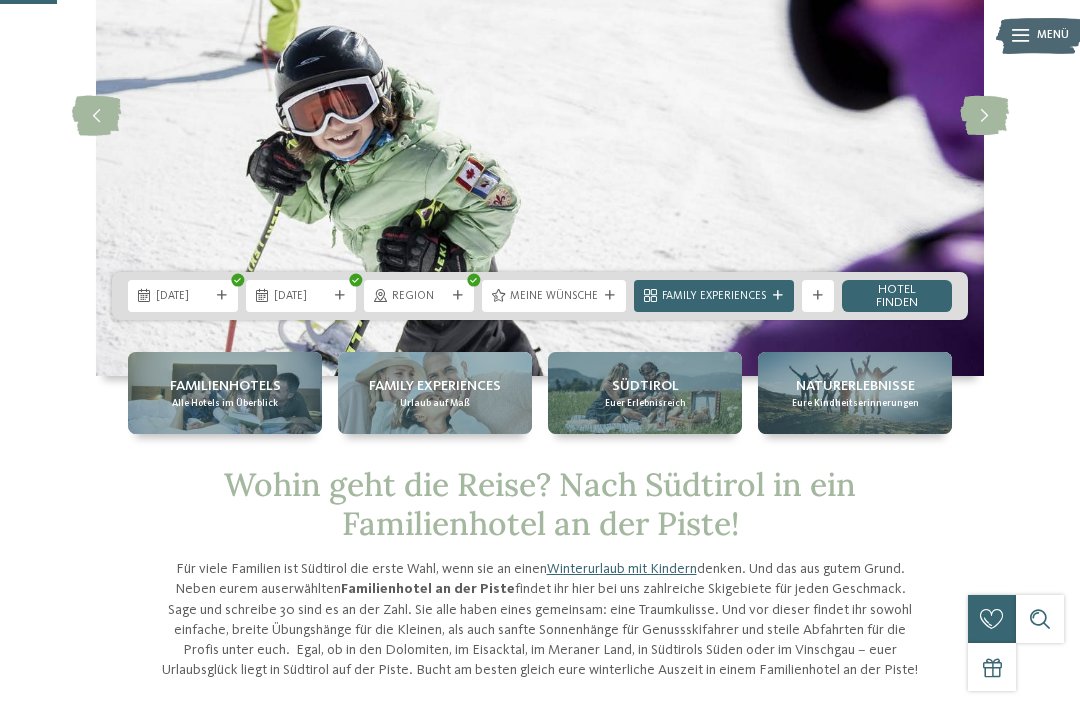 scroll, scrollTop: 226, scrollLeft: 0, axis: vertical 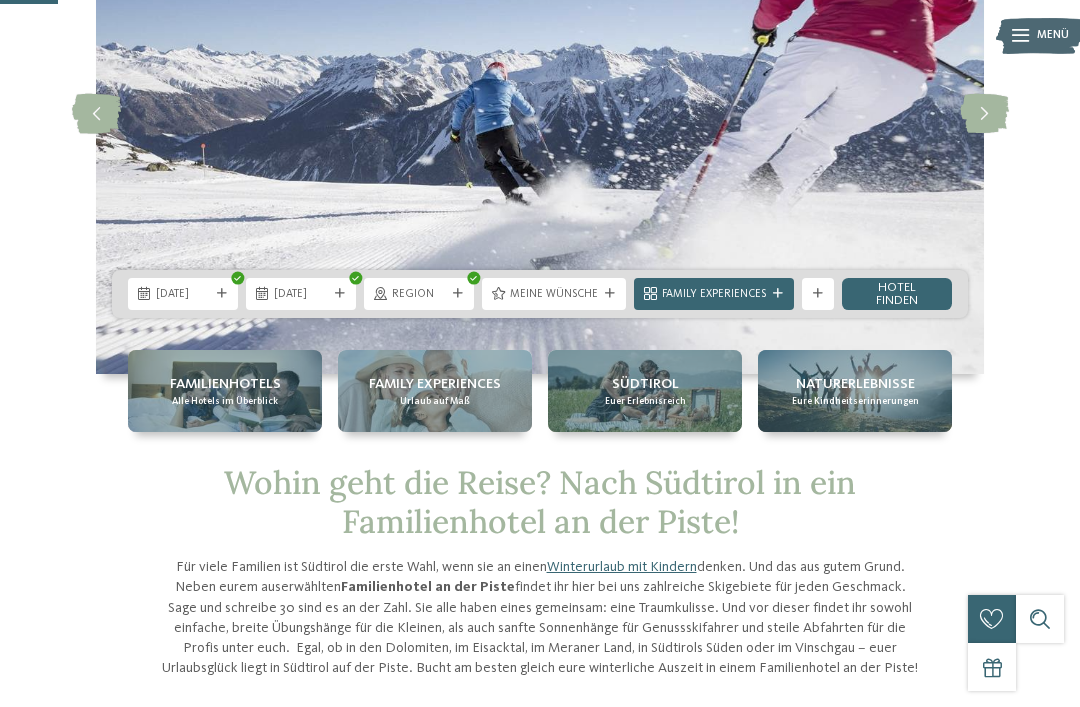 click on "Meine Wünsche" at bounding box center (554, 295) 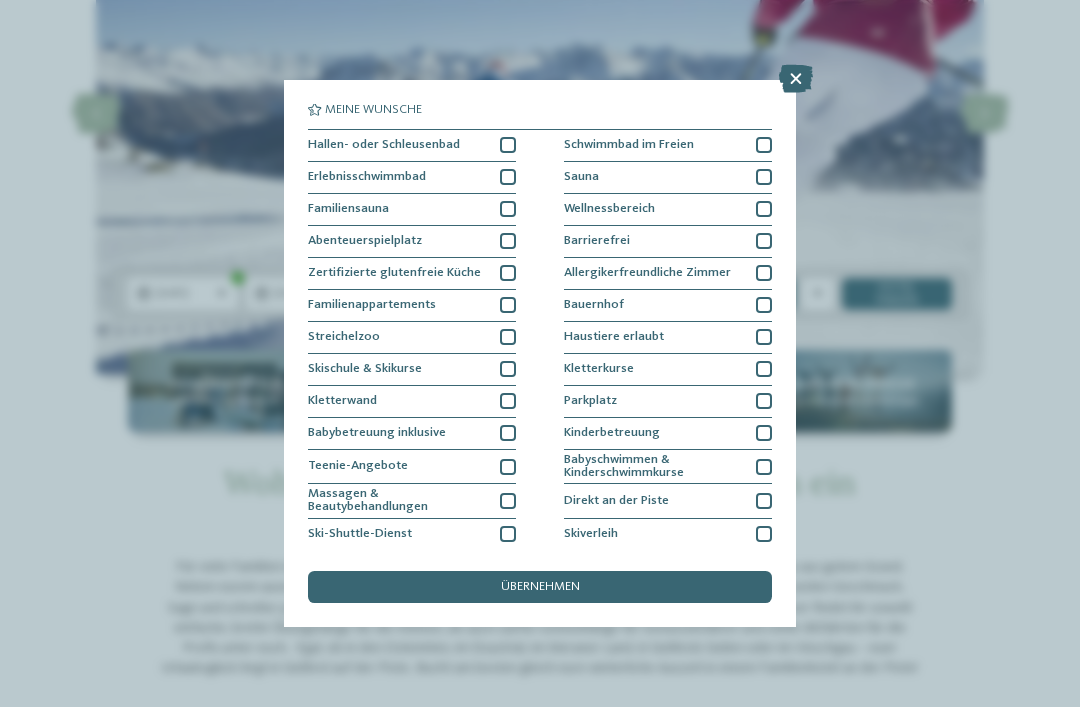 click on "übernehmen" at bounding box center [540, 587] 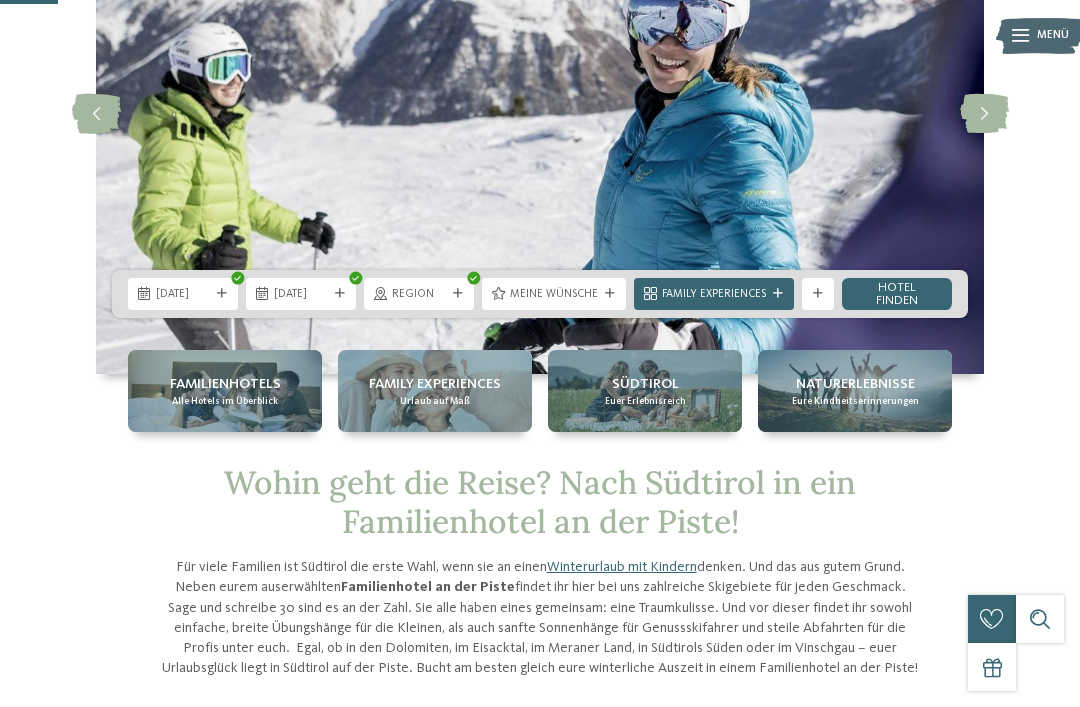 click on "Family Experiences" at bounding box center (714, 293) 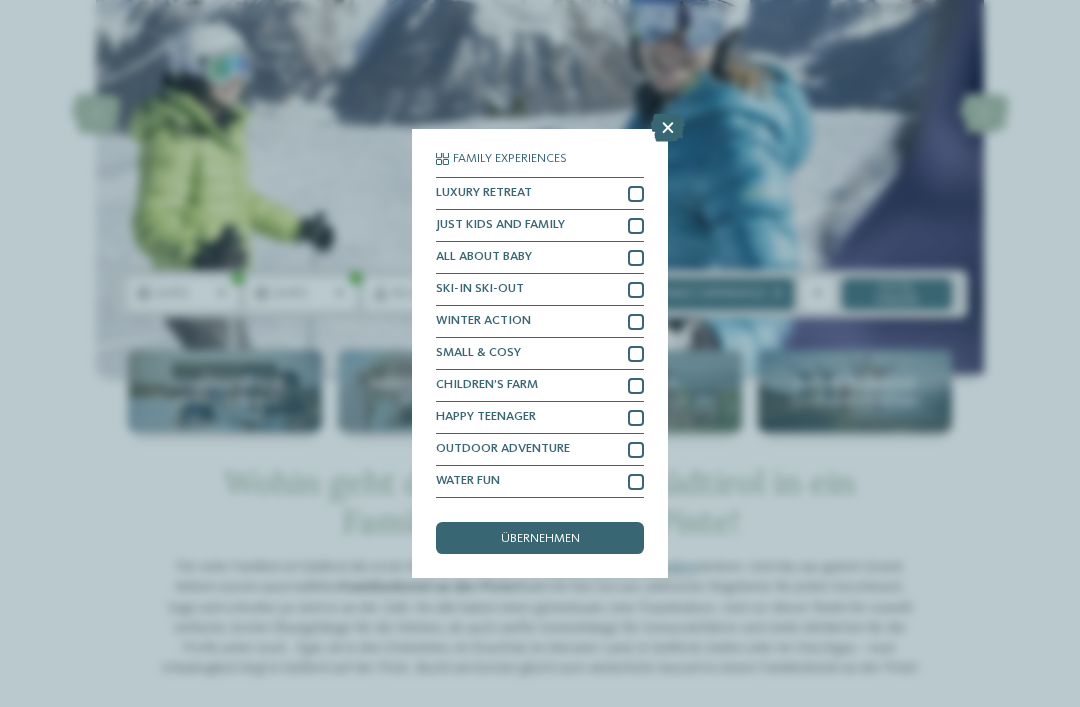 click at bounding box center [668, 128] 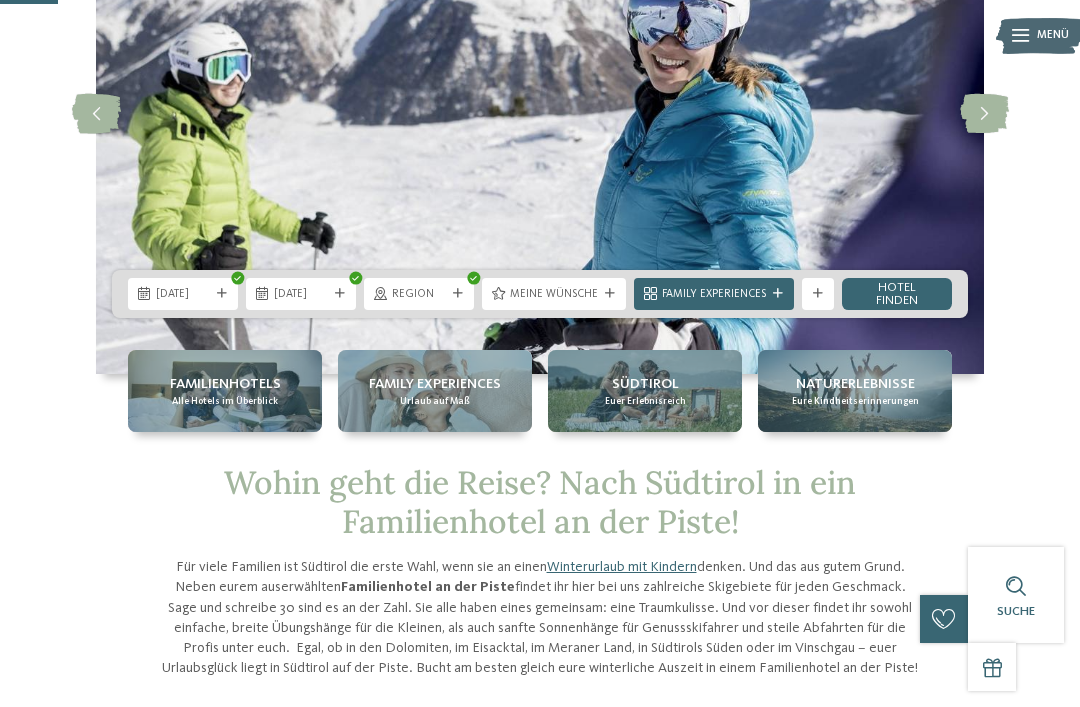 click on "Hotel finden" at bounding box center [897, 294] 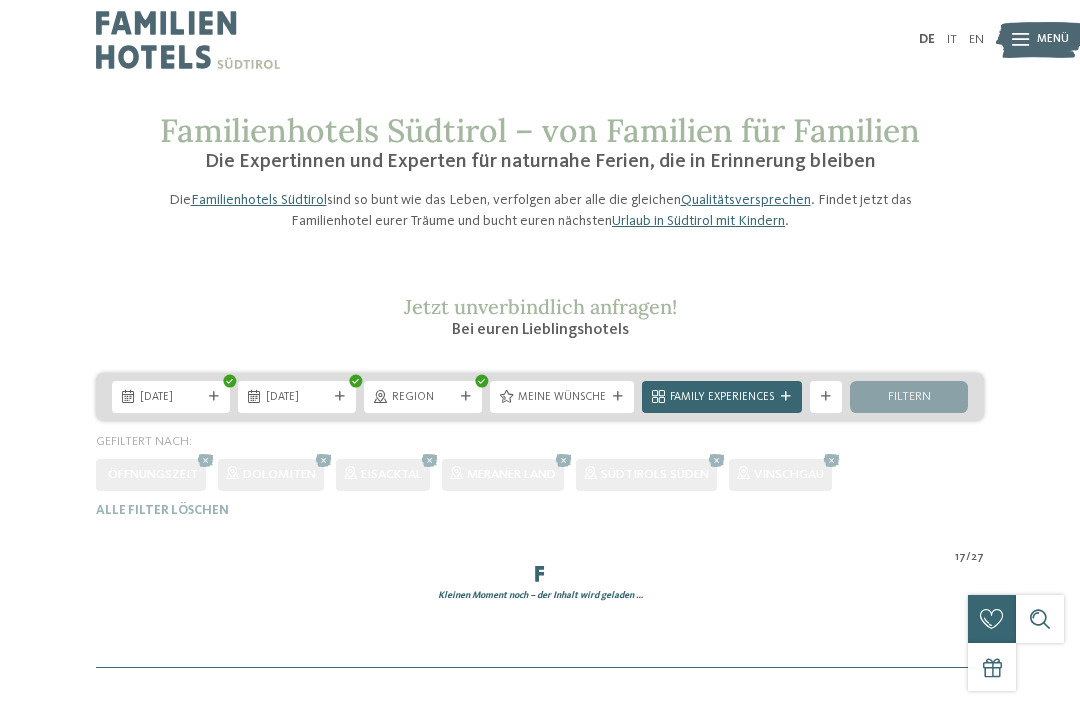 scroll, scrollTop: 0, scrollLeft: 0, axis: both 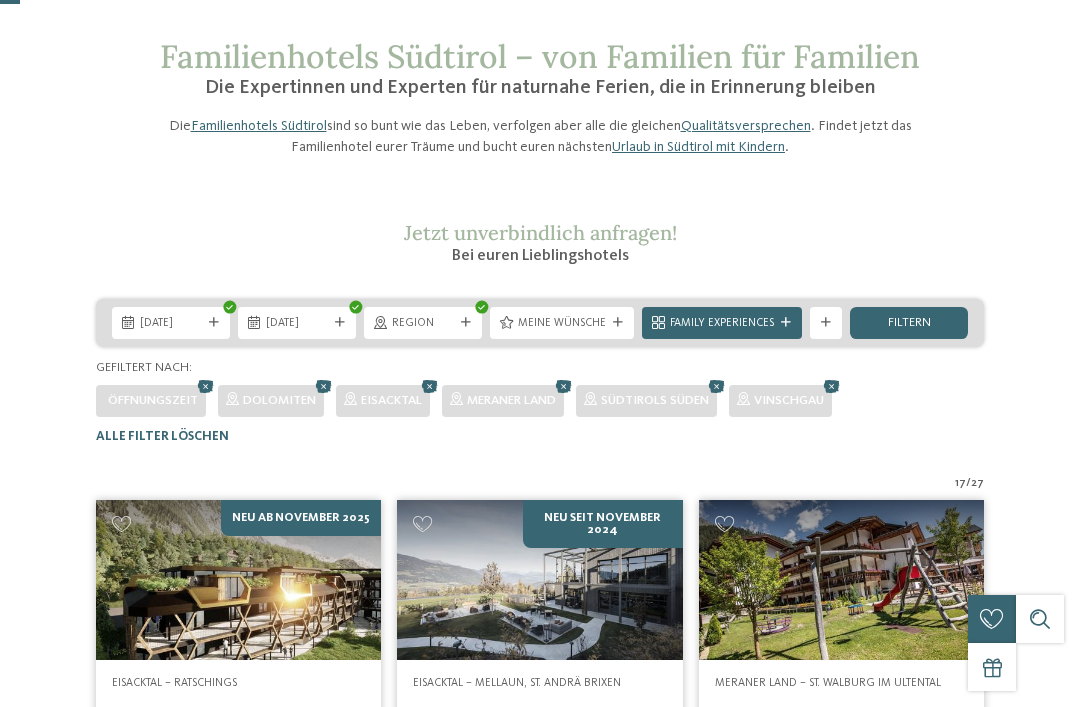 click on "Meine Wünsche" at bounding box center [562, 323] 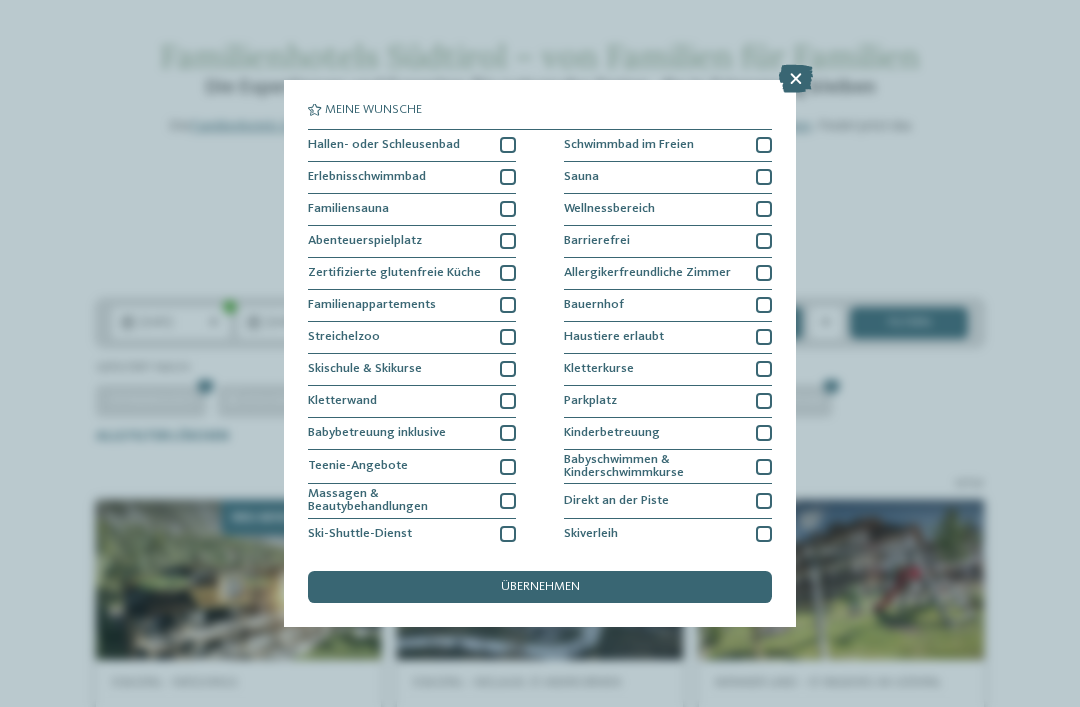 click on "übernehmen" at bounding box center [540, 587] 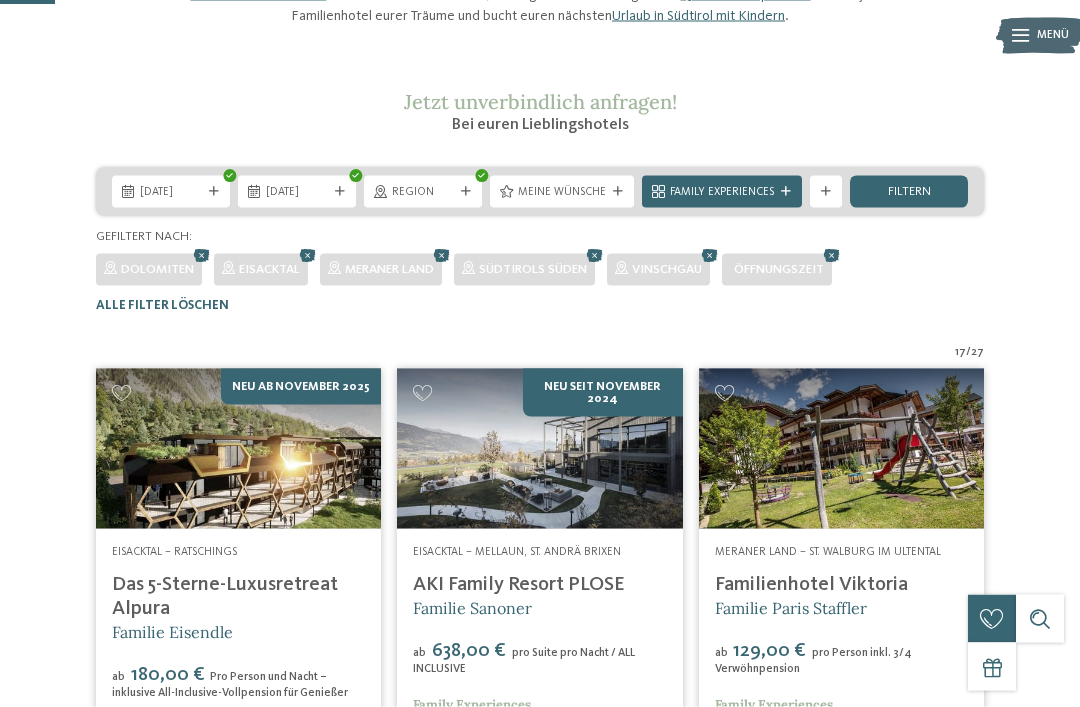 scroll, scrollTop: 198, scrollLeft: 0, axis: vertical 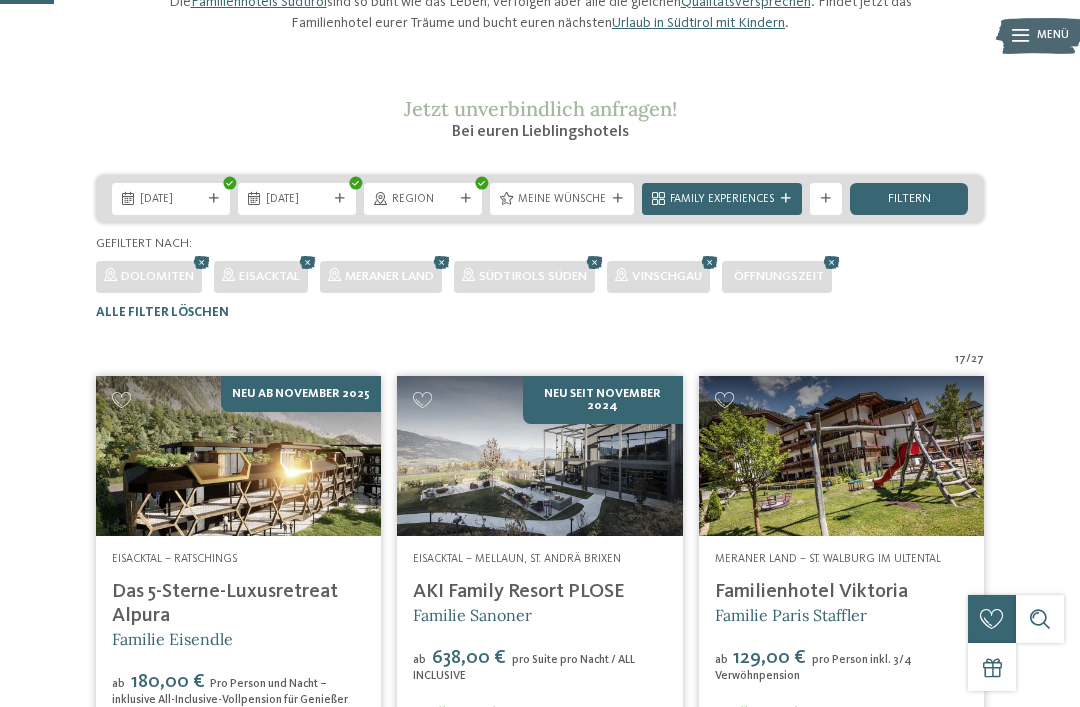 click on "Region" at bounding box center (423, 199) 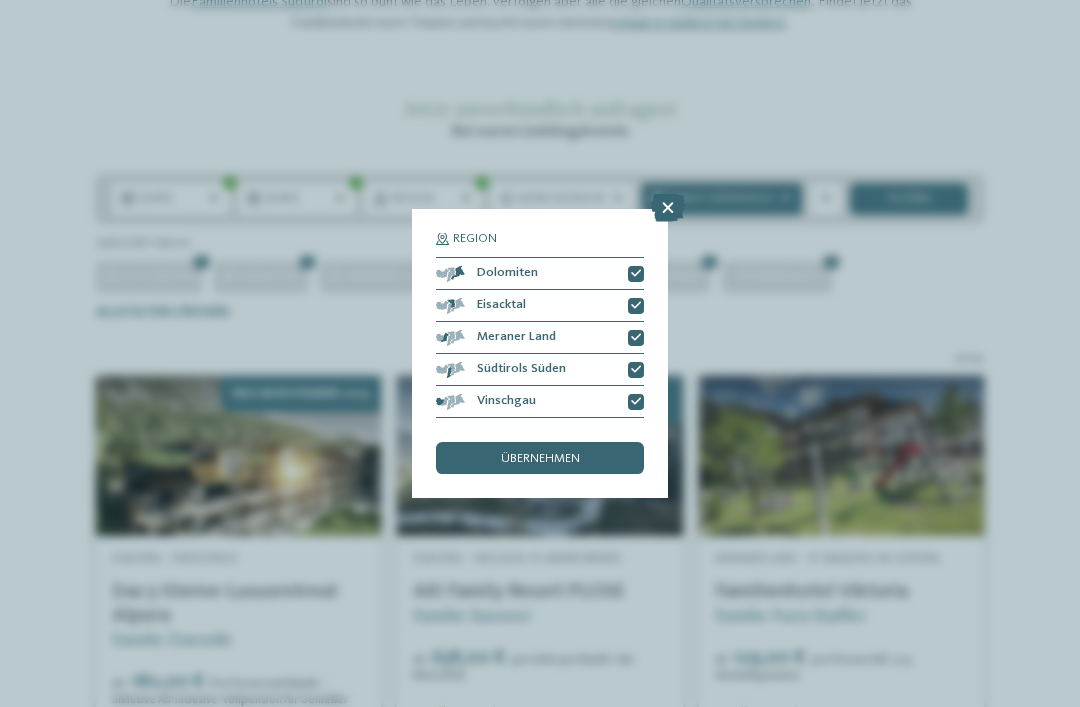 click at bounding box center (668, 208) 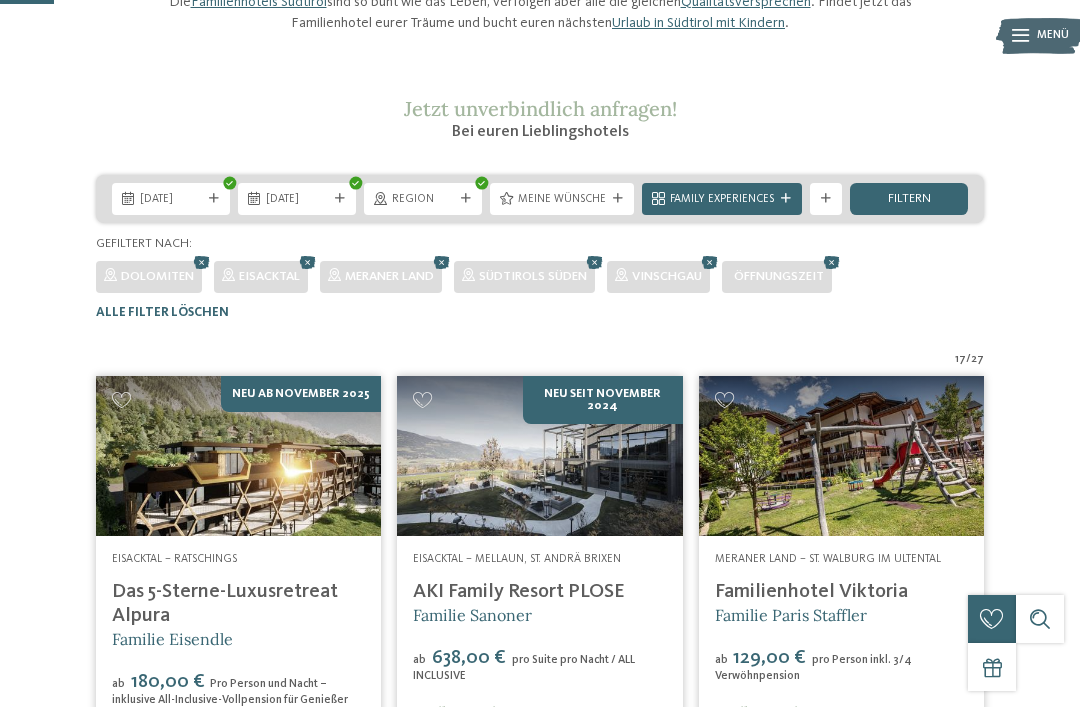 click on "Region" at bounding box center (423, 198) 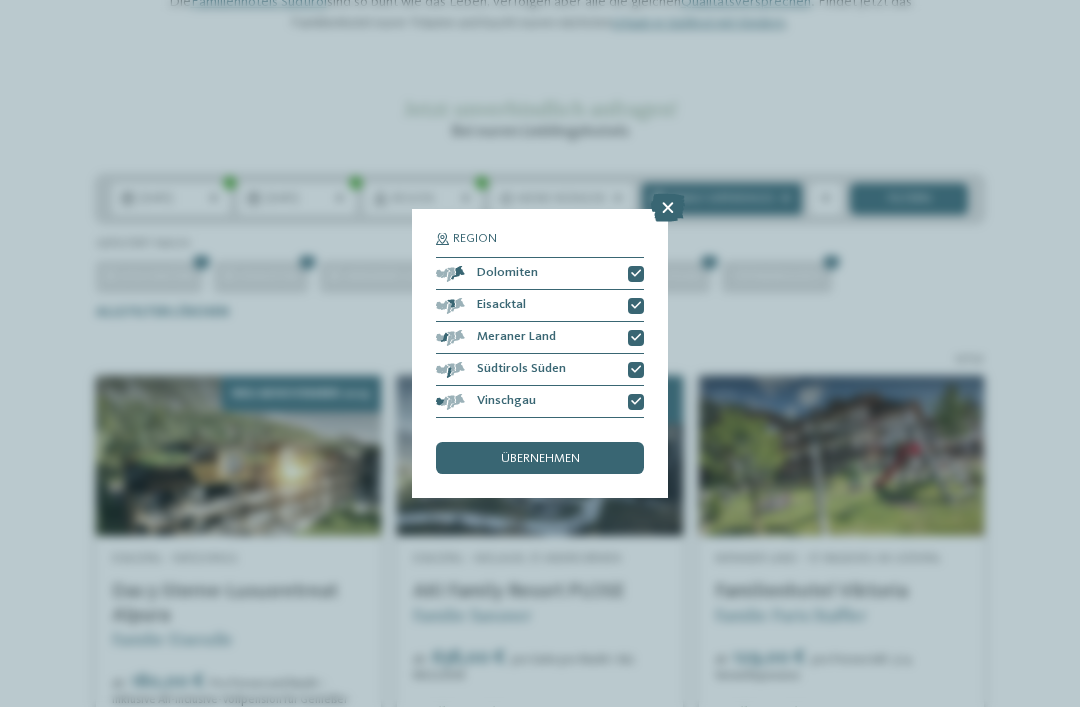 click at bounding box center [636, 274] 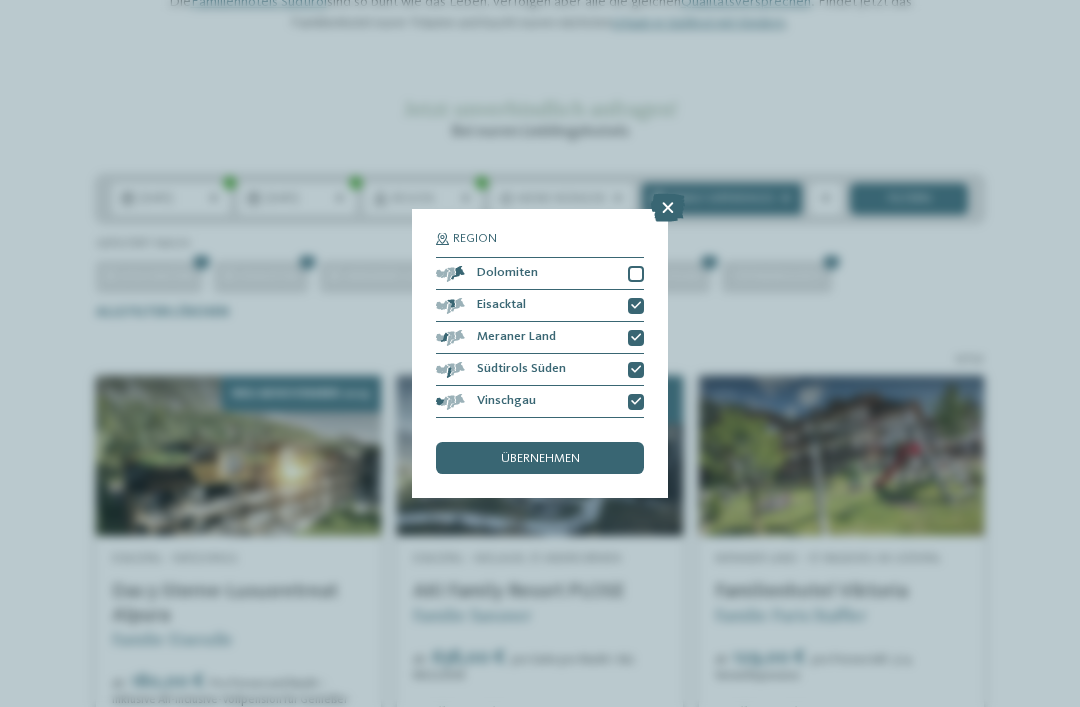 click at bounding box center [636, 306] 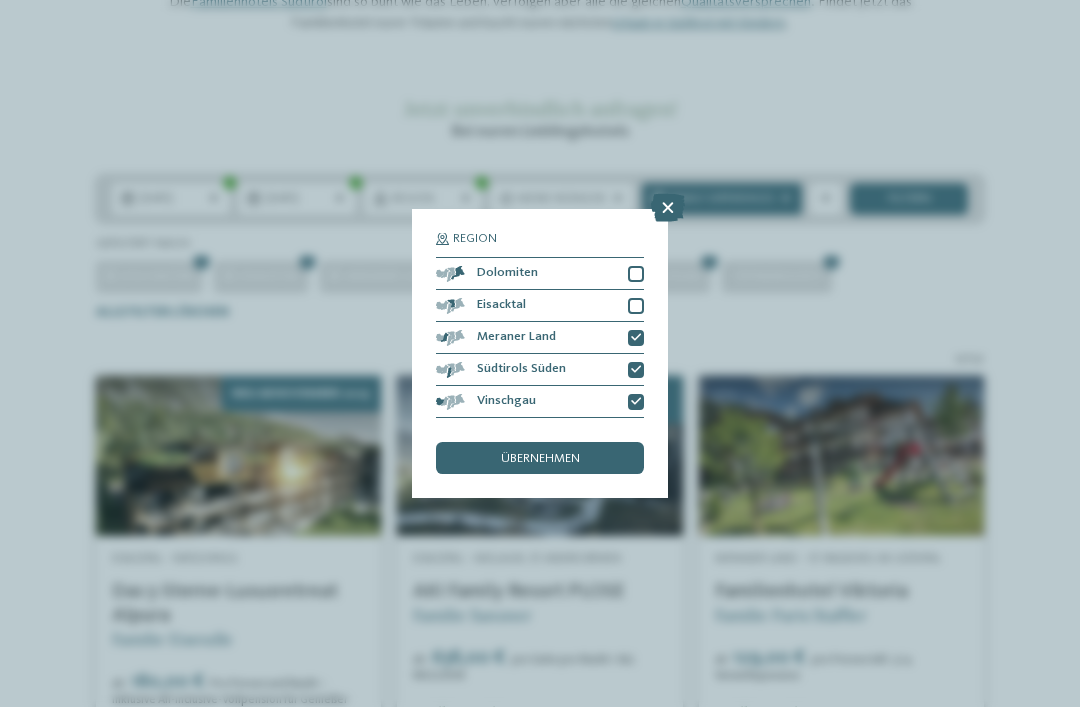 click at bounding box center (636, 338) 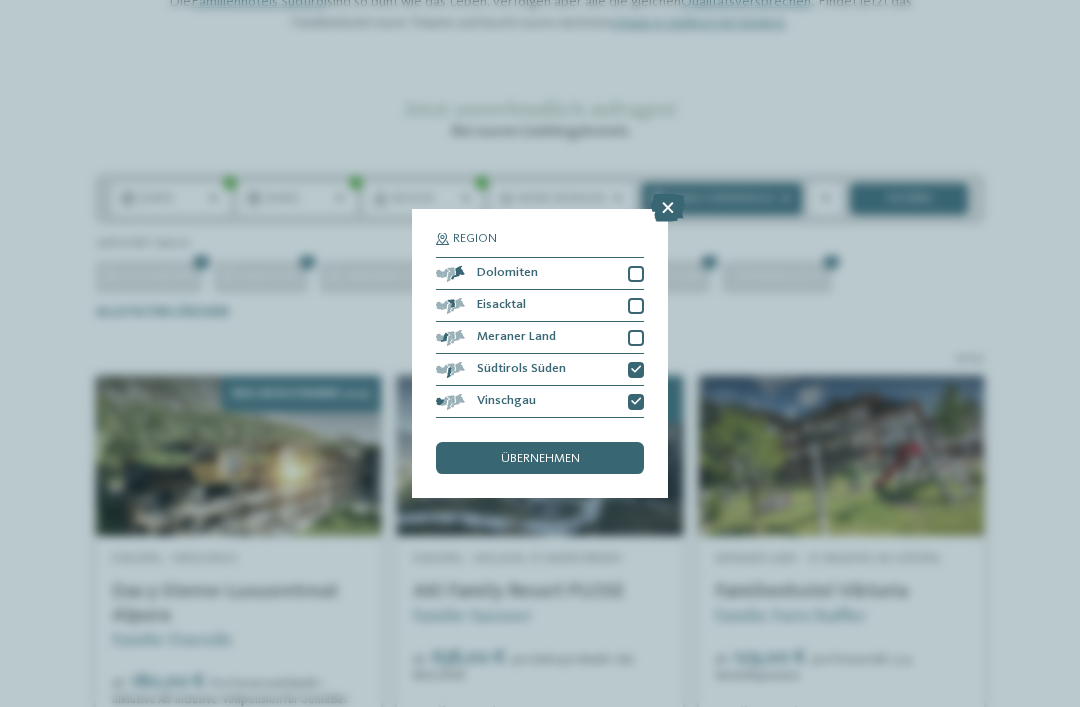 click at bounding box center (636, 370) 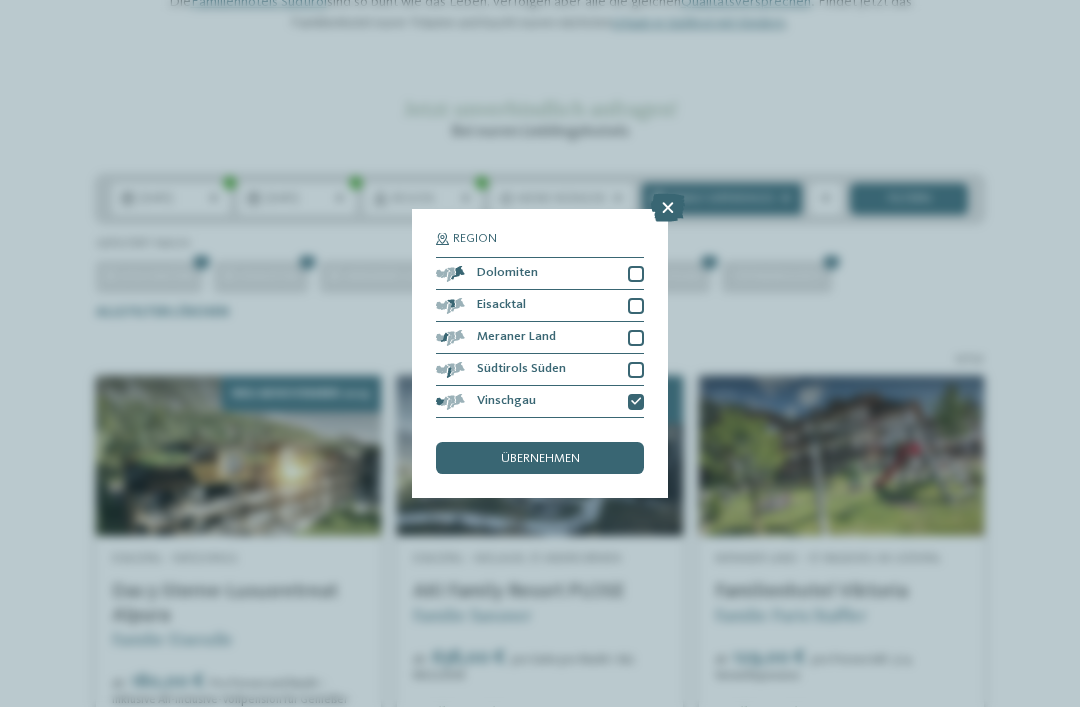 click at bounding box center (636, 402) 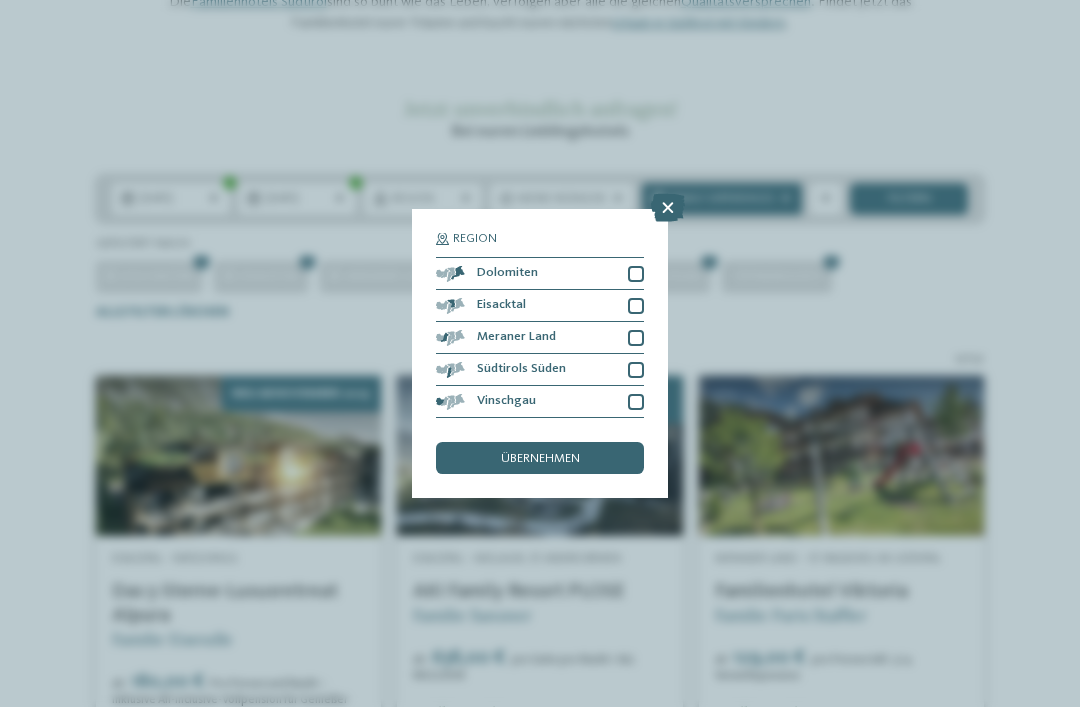 click on "übernehmen" at bounding box center (540, 458) 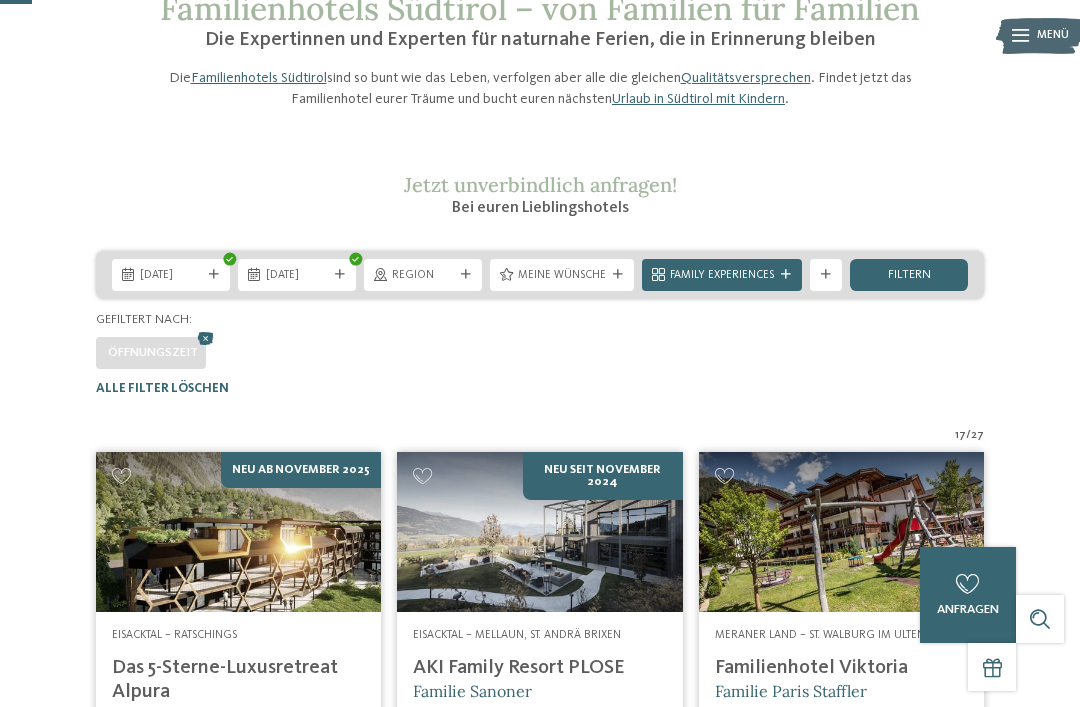 scroll, scrollTop: 121, scrollLeft: 0, axis: vertical 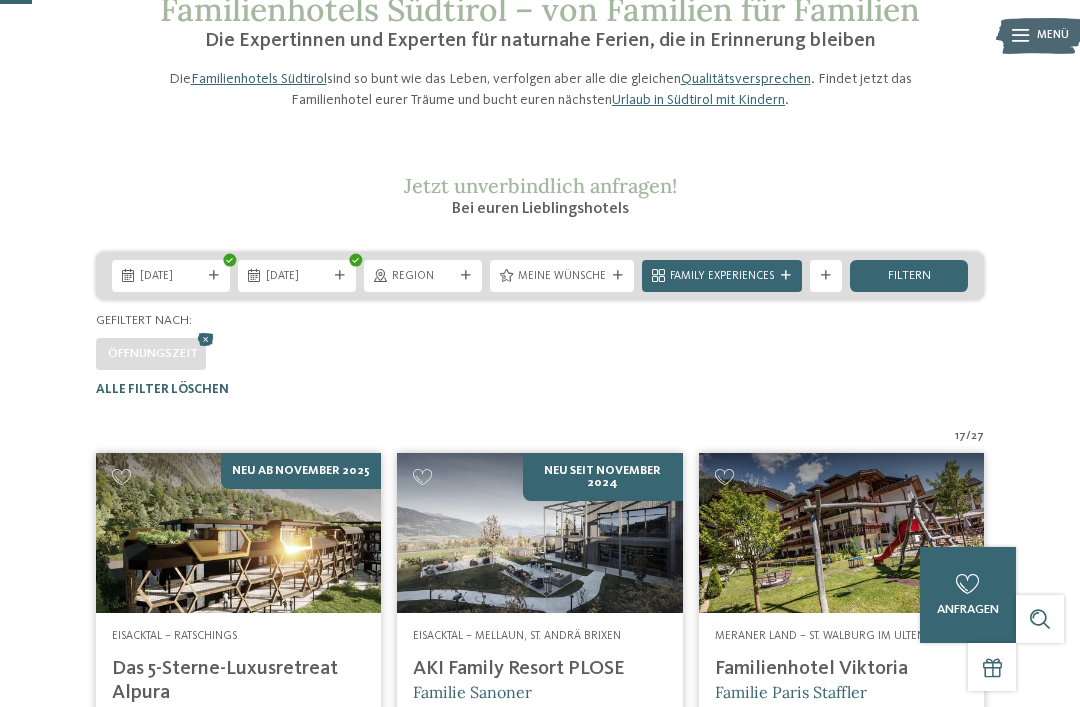 click on "filtern" at bounding box center [909, 276] 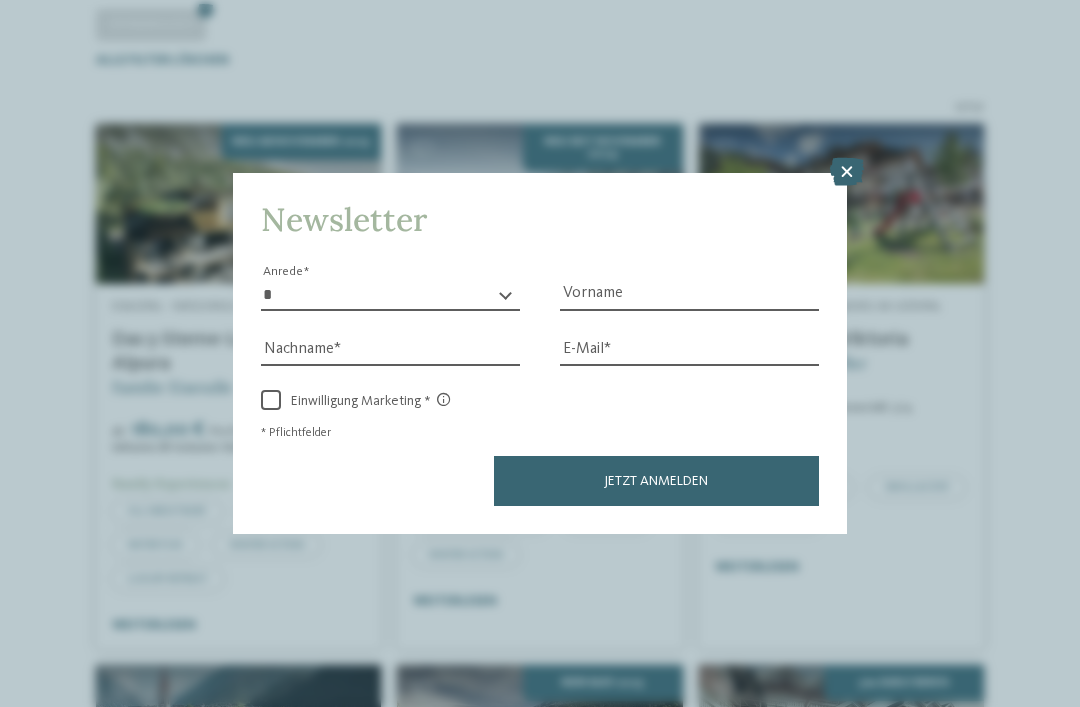scroll, scrollTop: 491, scrollLeft: 0, axis: vertical 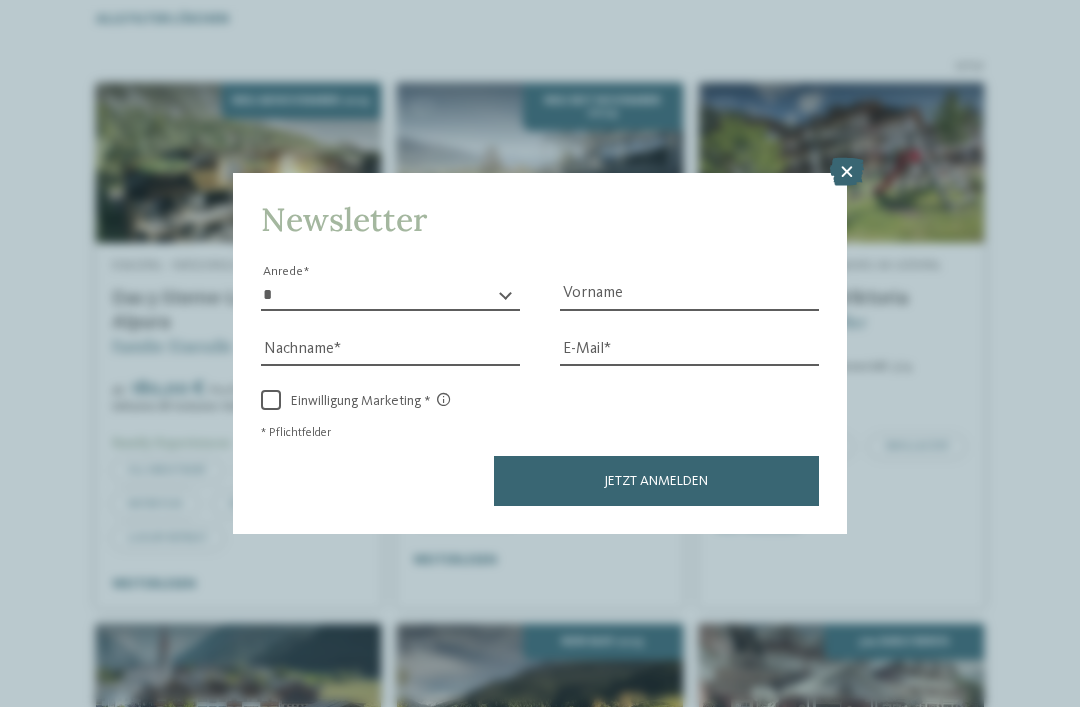 click at bounding box center (847, 172) 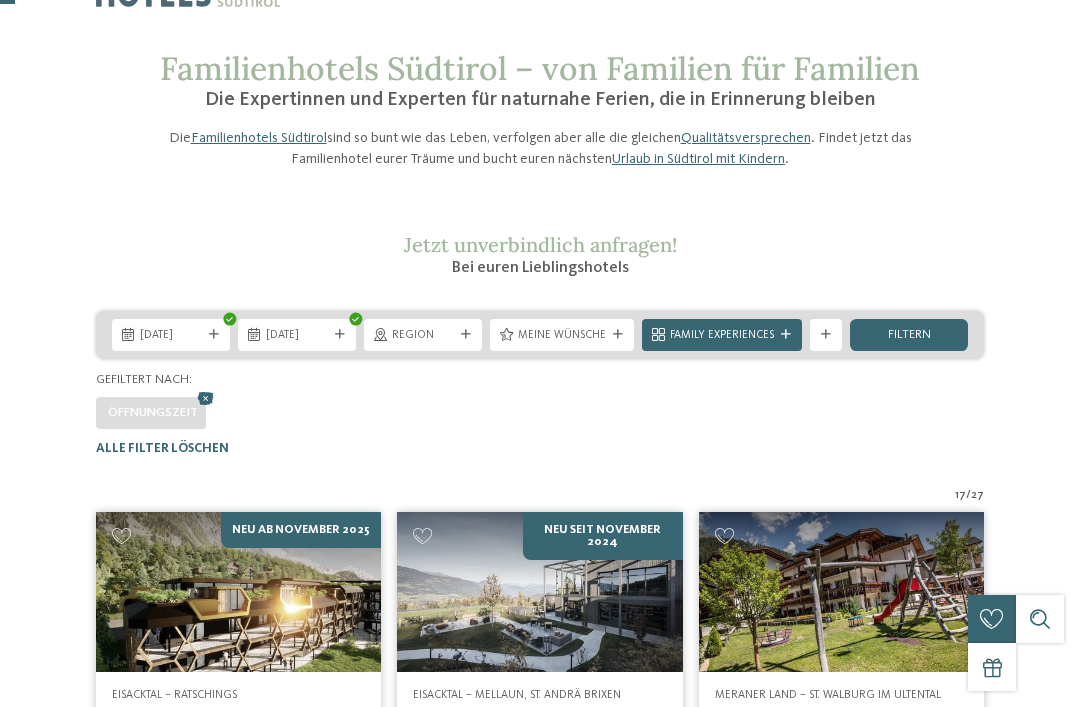 scroll, scrollTop: 63, scrollLeft: 0, axis: vertical 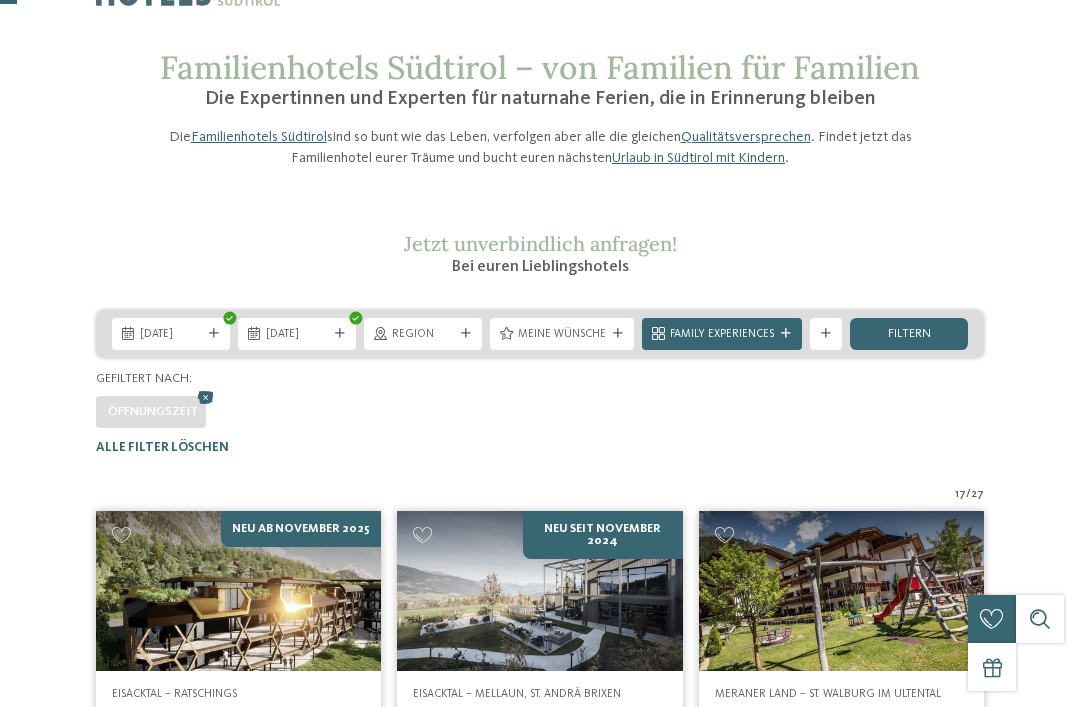 click on "Gutschein" at bounding box center [992, 667] 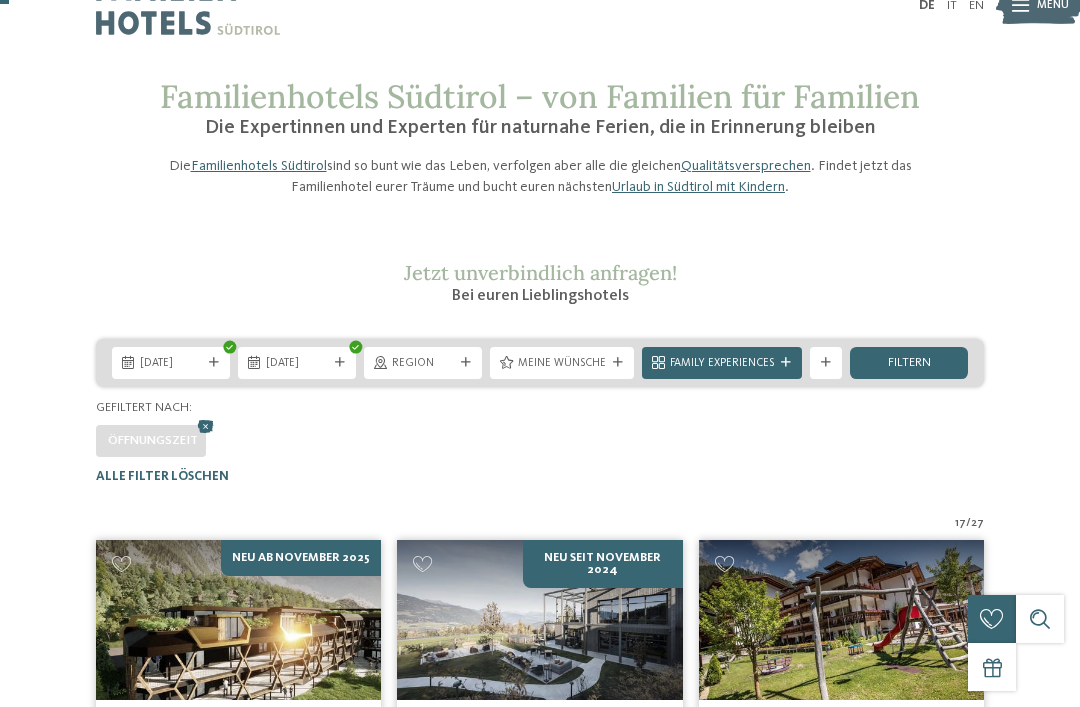 scroll, scrollTop: 0, scrollLeft: 0, axis: both 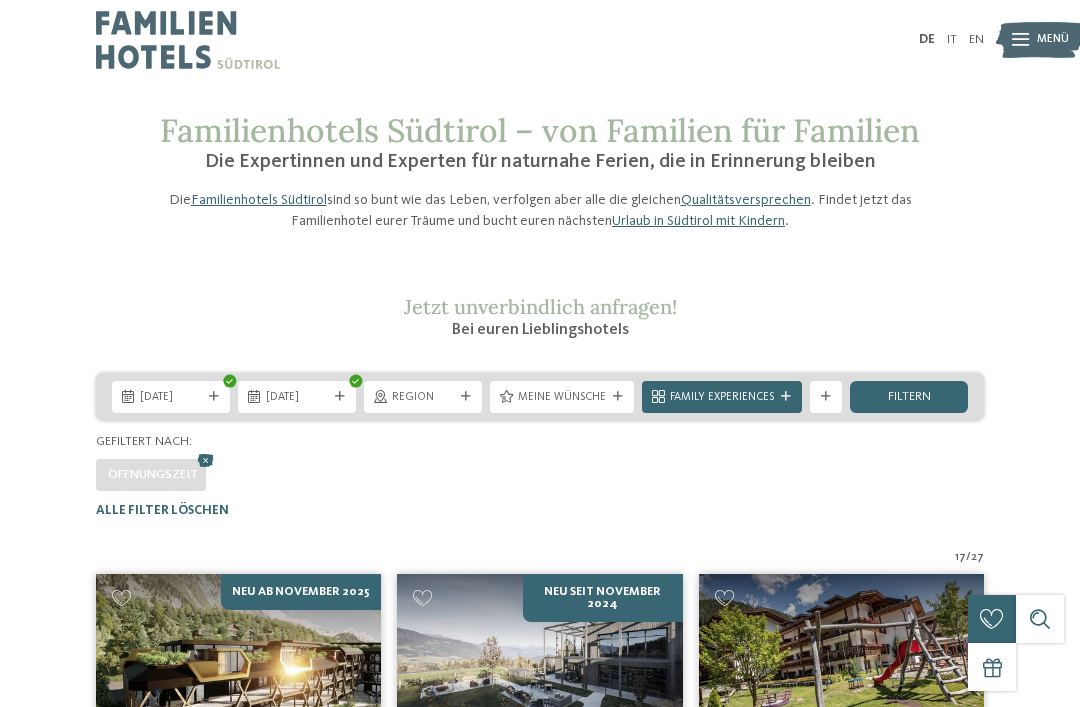 click at bounding box center [188, 40] 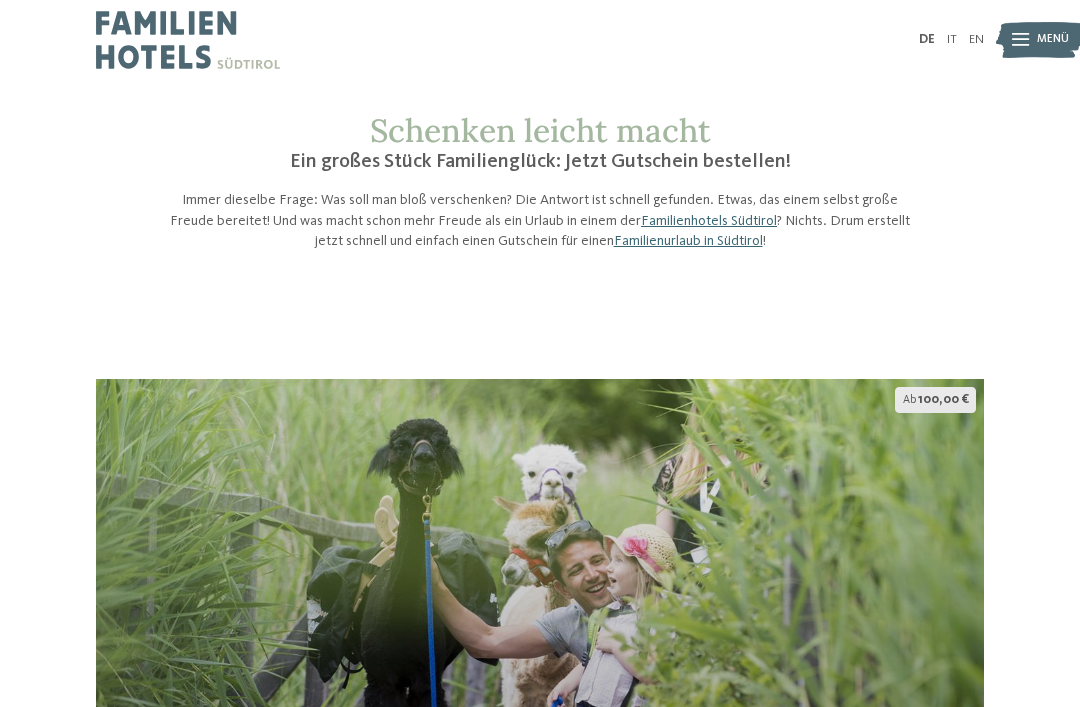 scroll, scrollTop: 0, scrollLeft: 0, axis: both 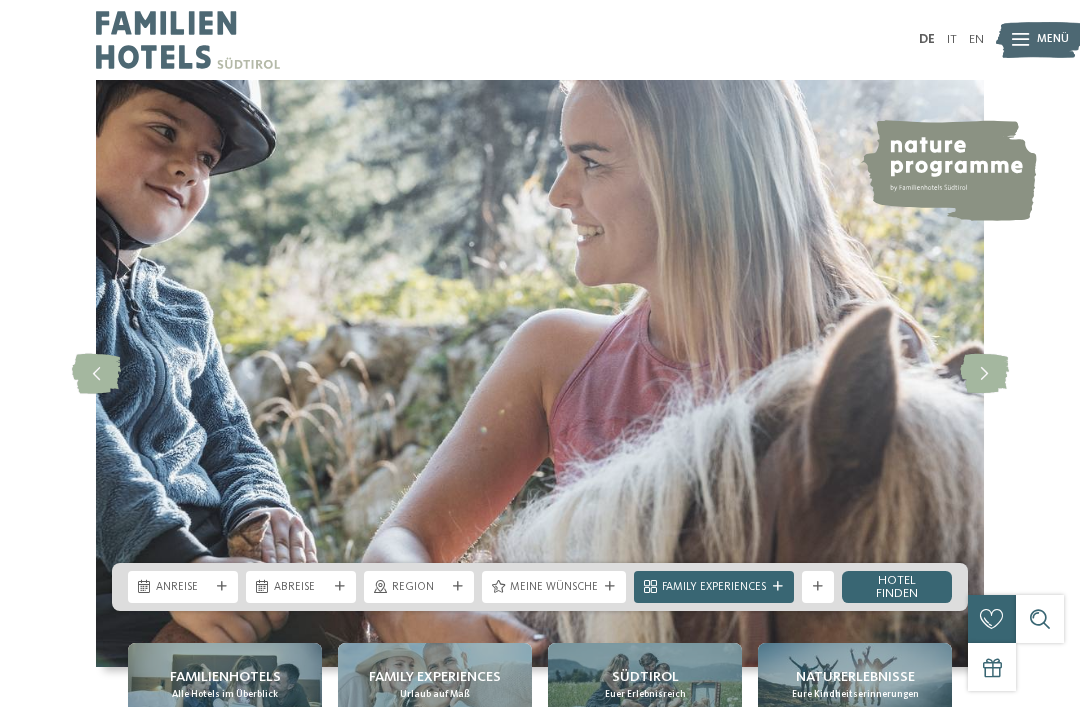 click at bounding box center (1040, 40) 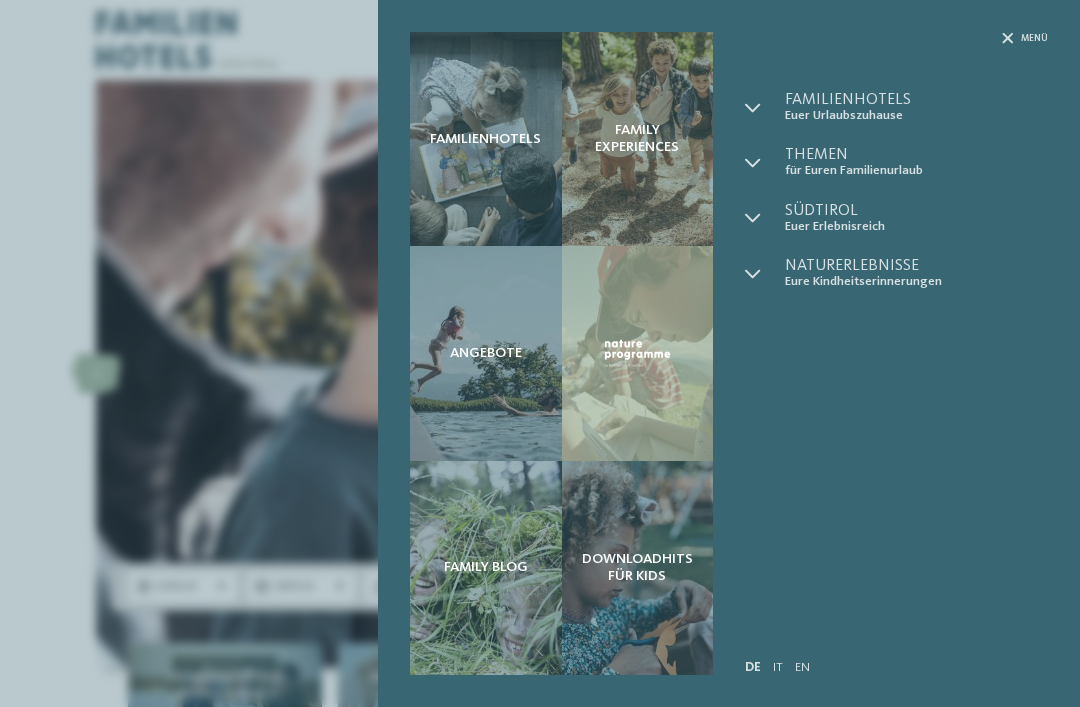 click on "Eure Kindheitserinnerungen" at bounding box center (916, 281) 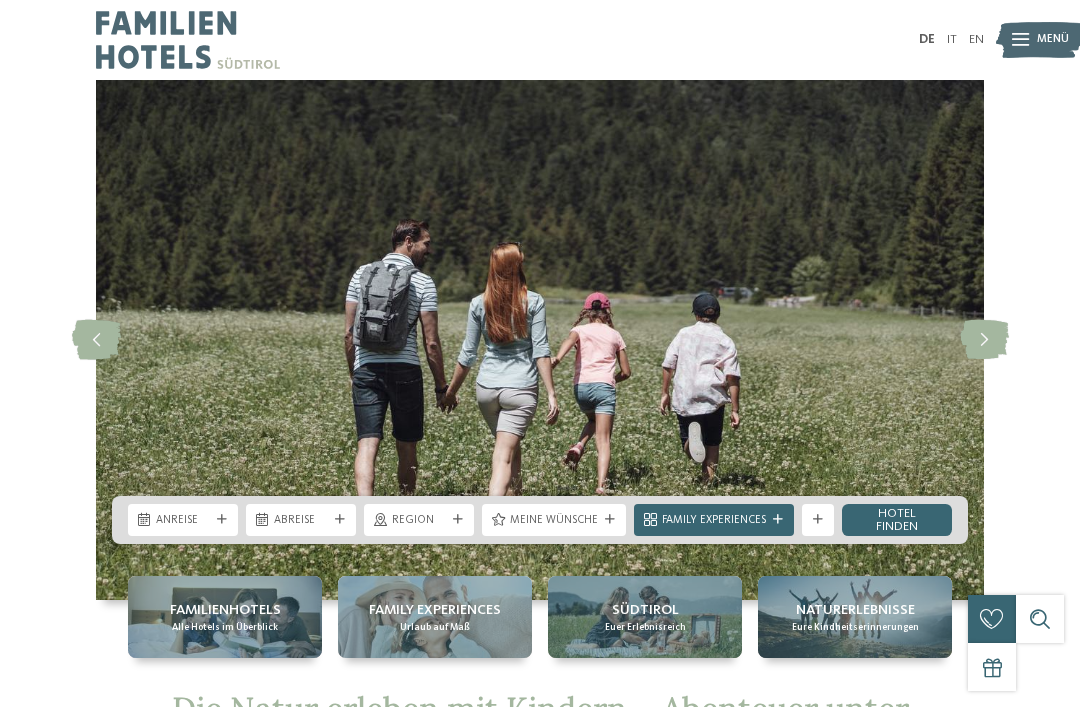scroll, scrollTop: 0, scrollLeft: 0, axis: both 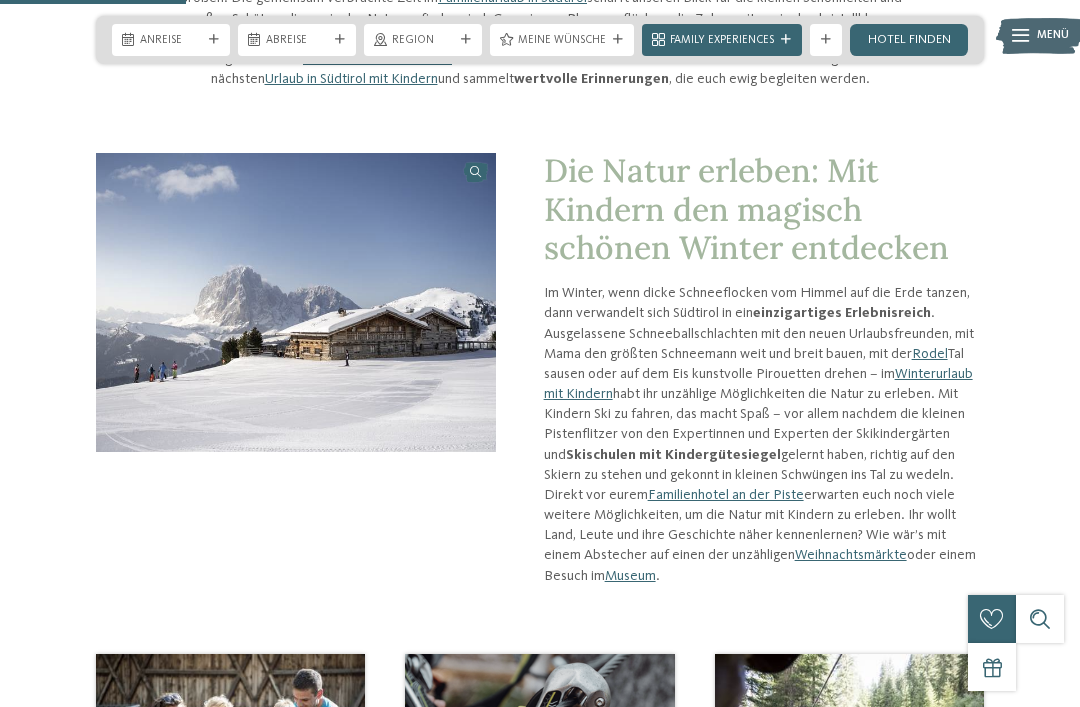 click on "Winterurlaub mit Kindern" at bounding box center (758, 384) 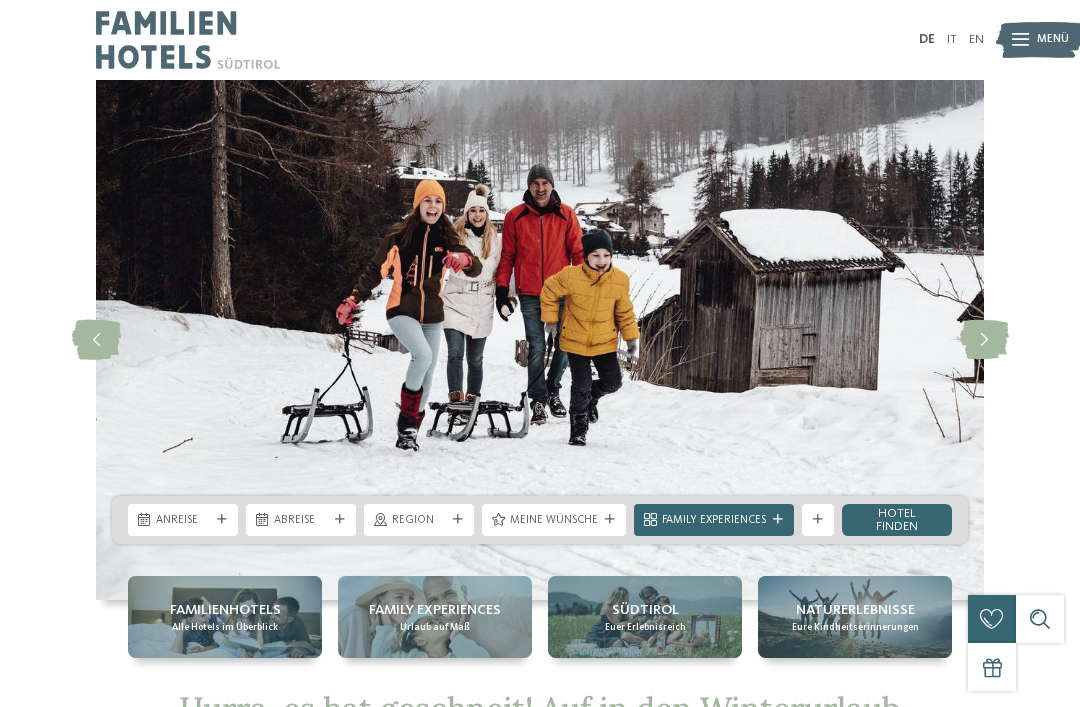 scroll, scrollTop: 0, scrollLeft: 0, axis: both 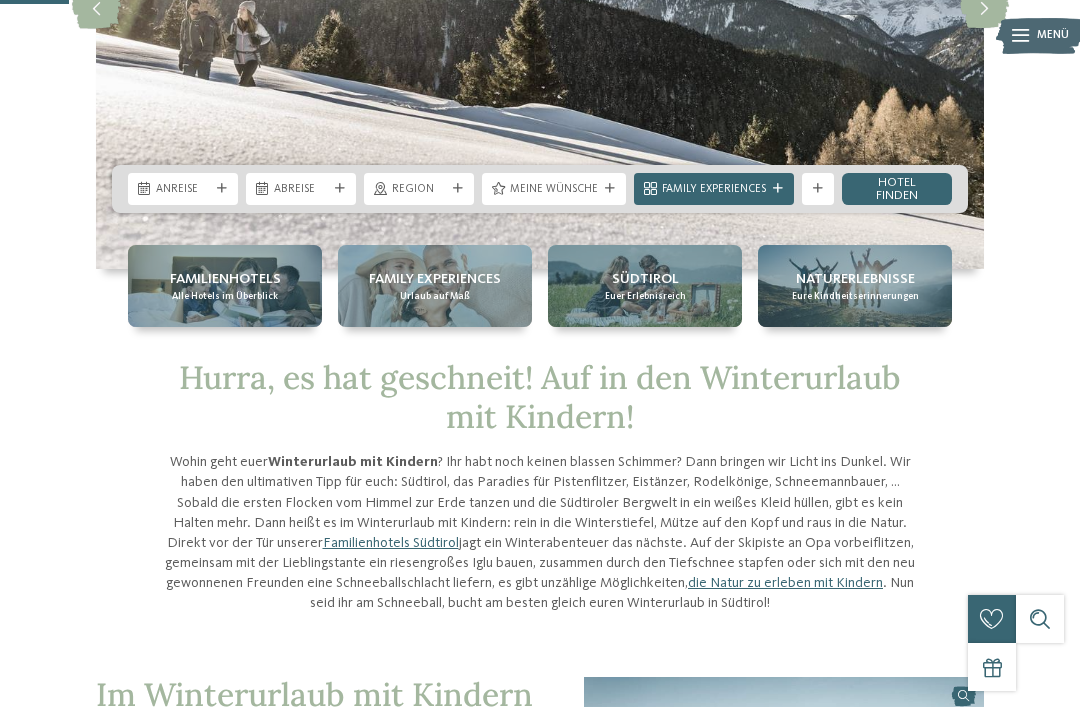 click on "Kleinen Moment noch – die Webseite wird geladen …
DE
IT" at bounding box center (540, 2681) 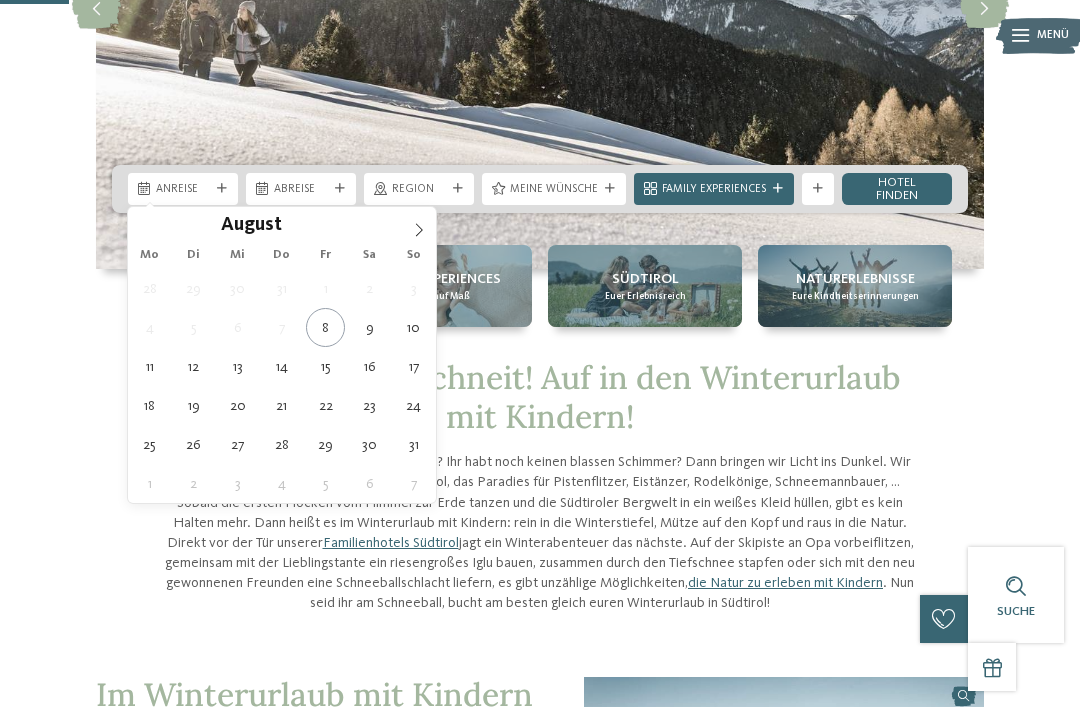 click 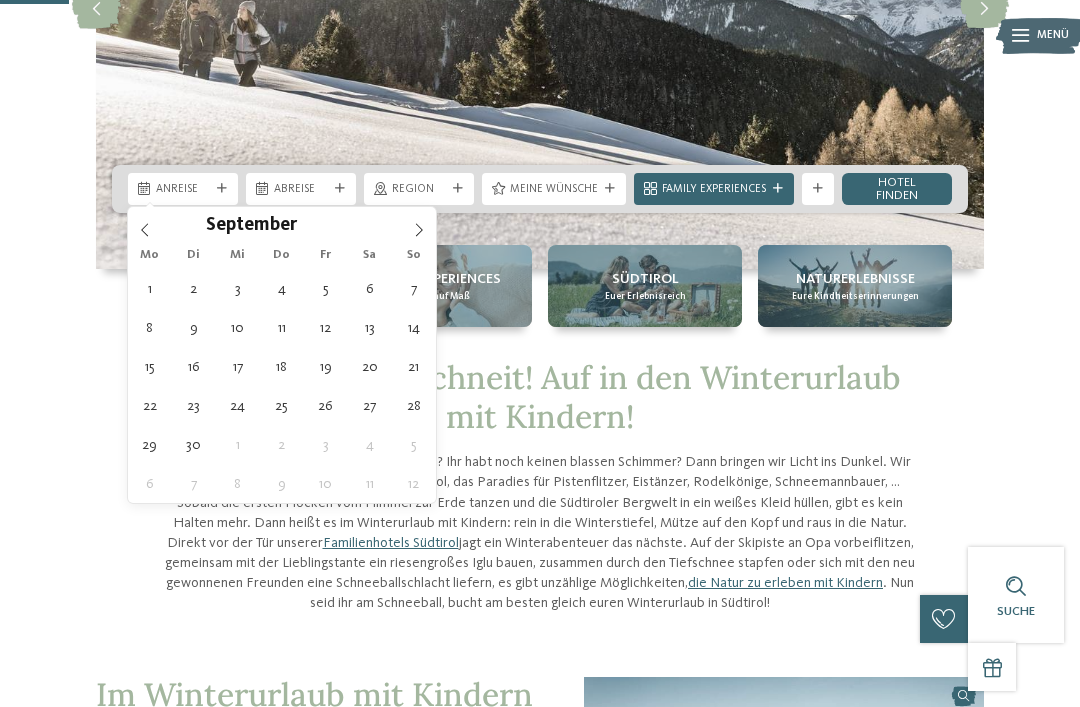 click 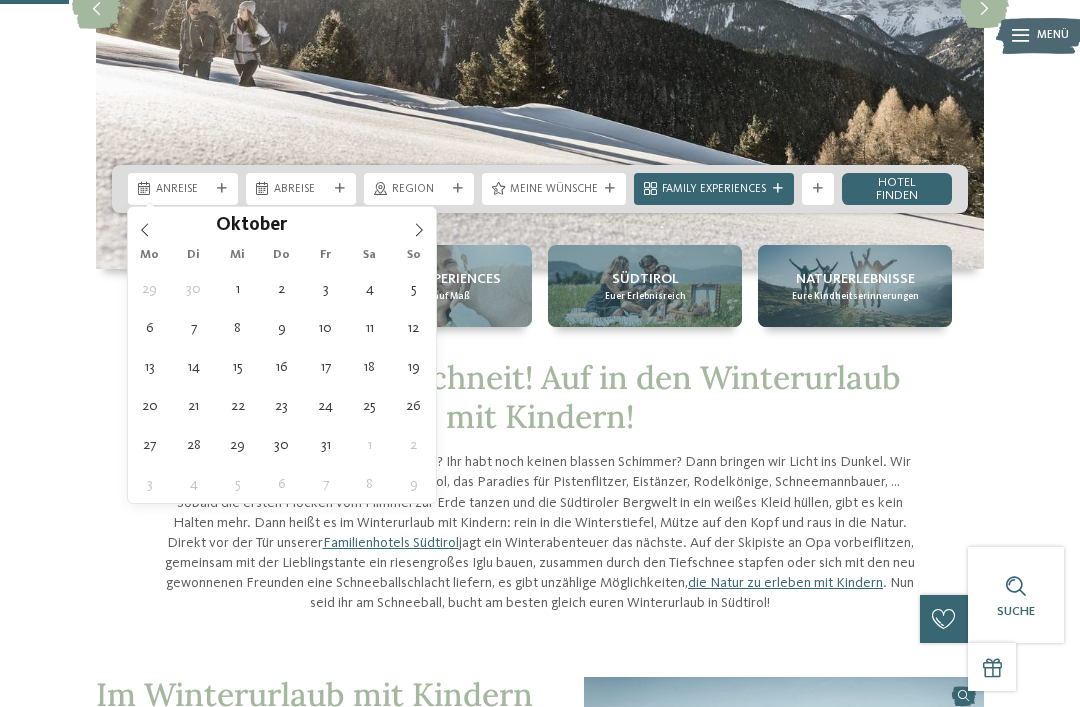 click 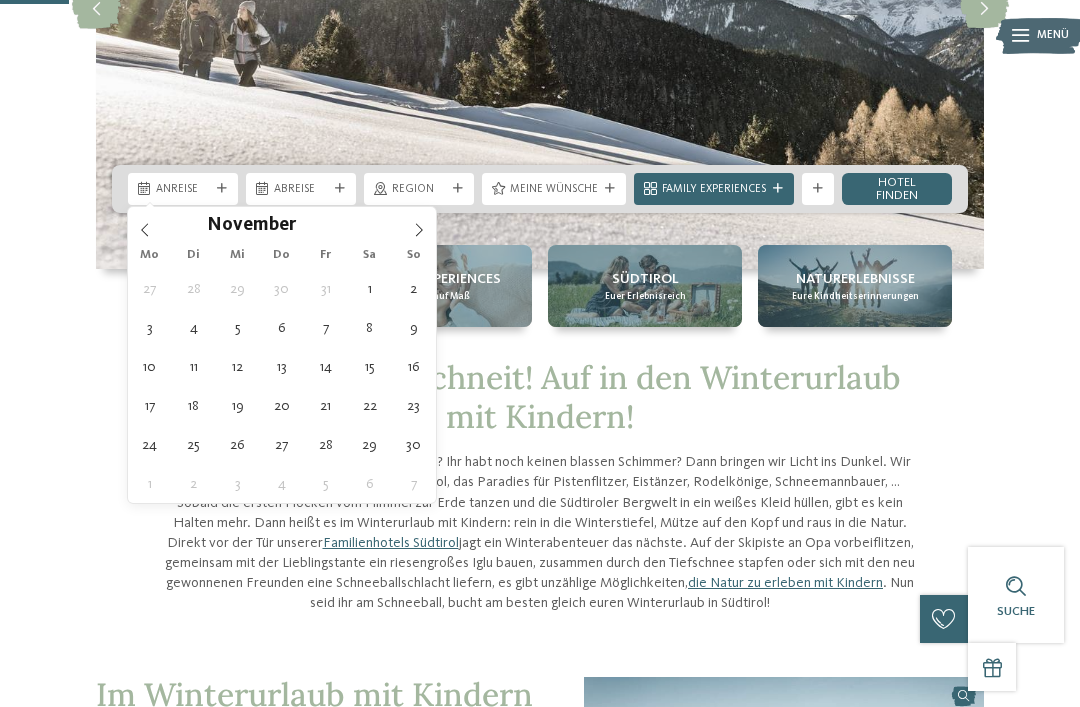 click 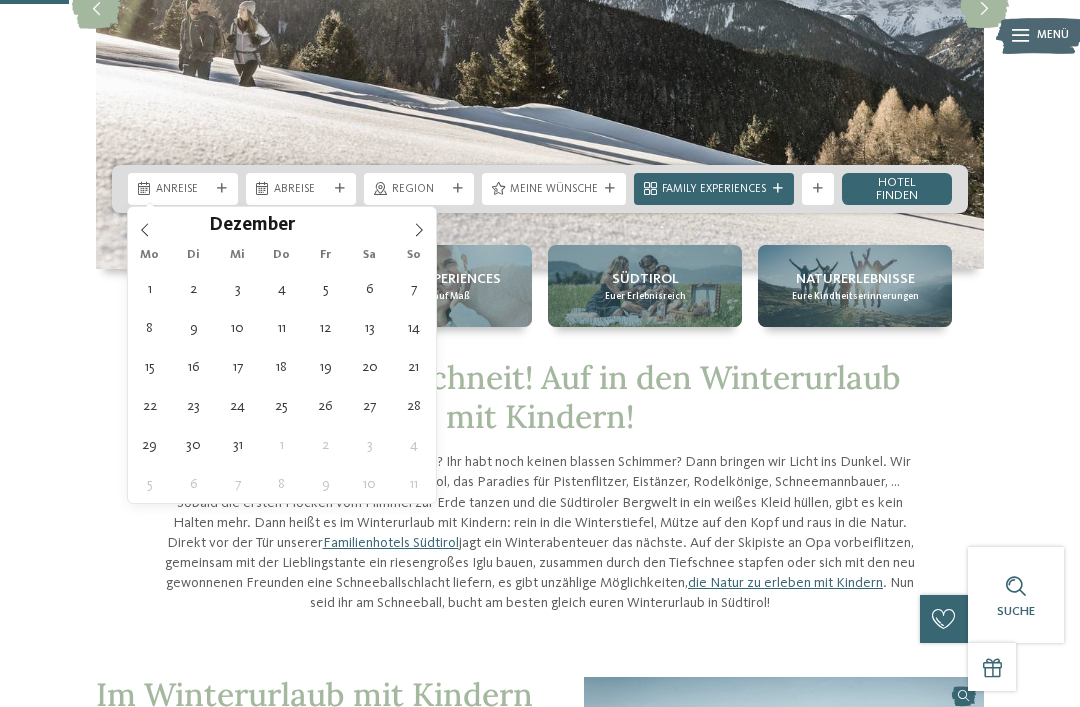 click 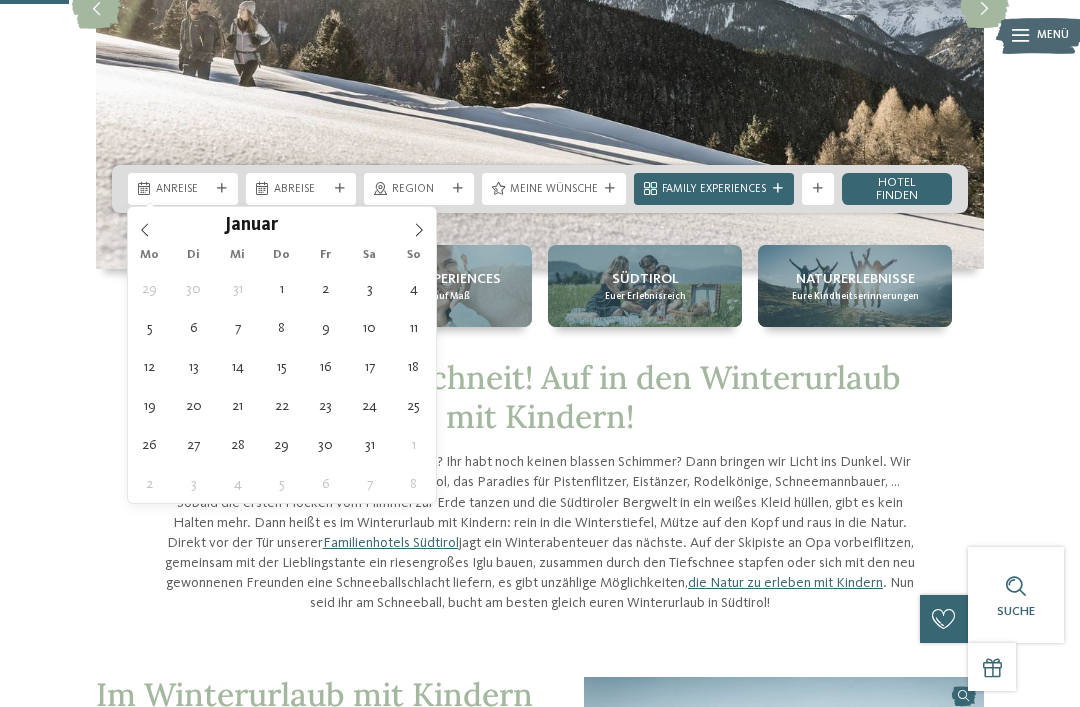 click 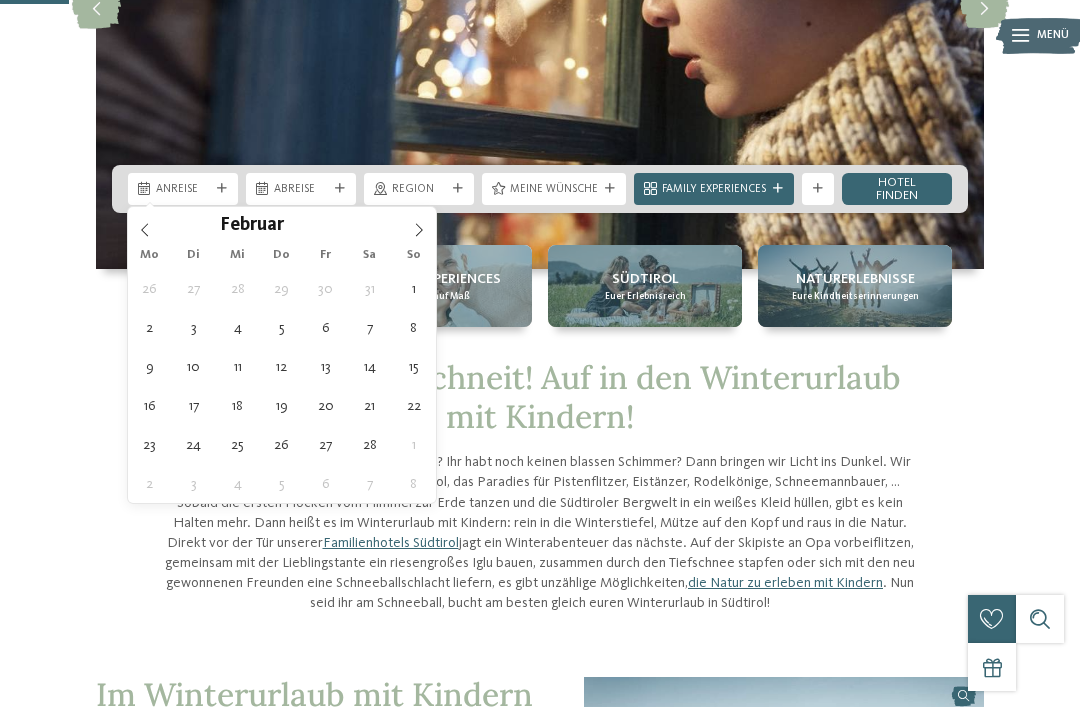 type on "12.02.2026" 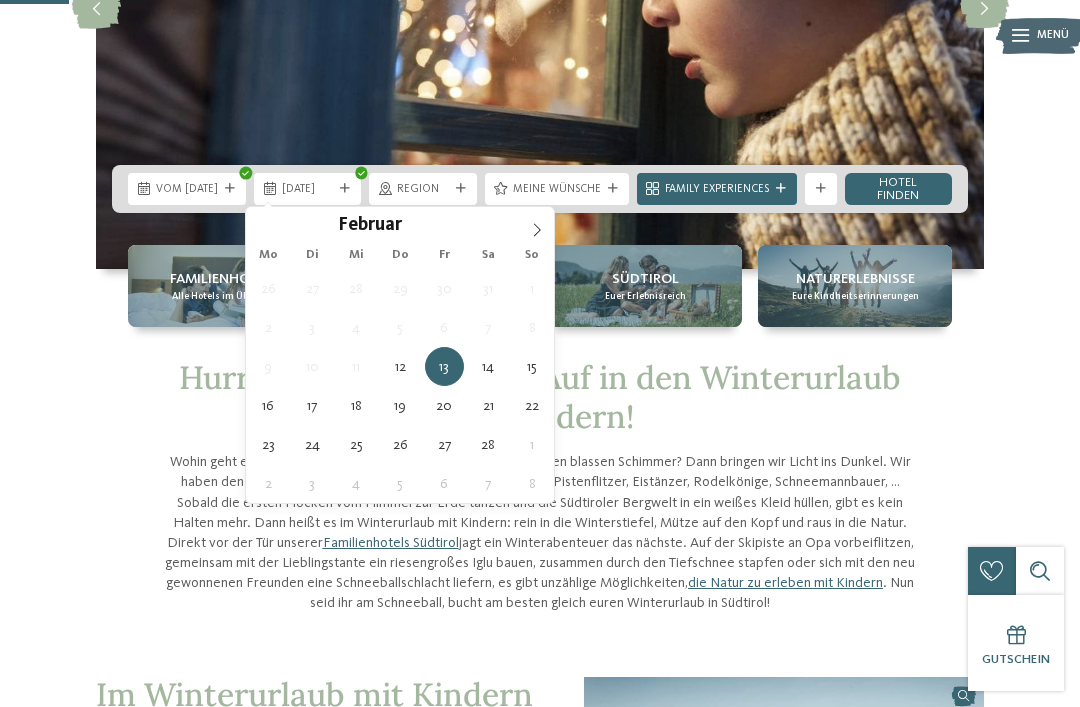type on "17.02.2026" 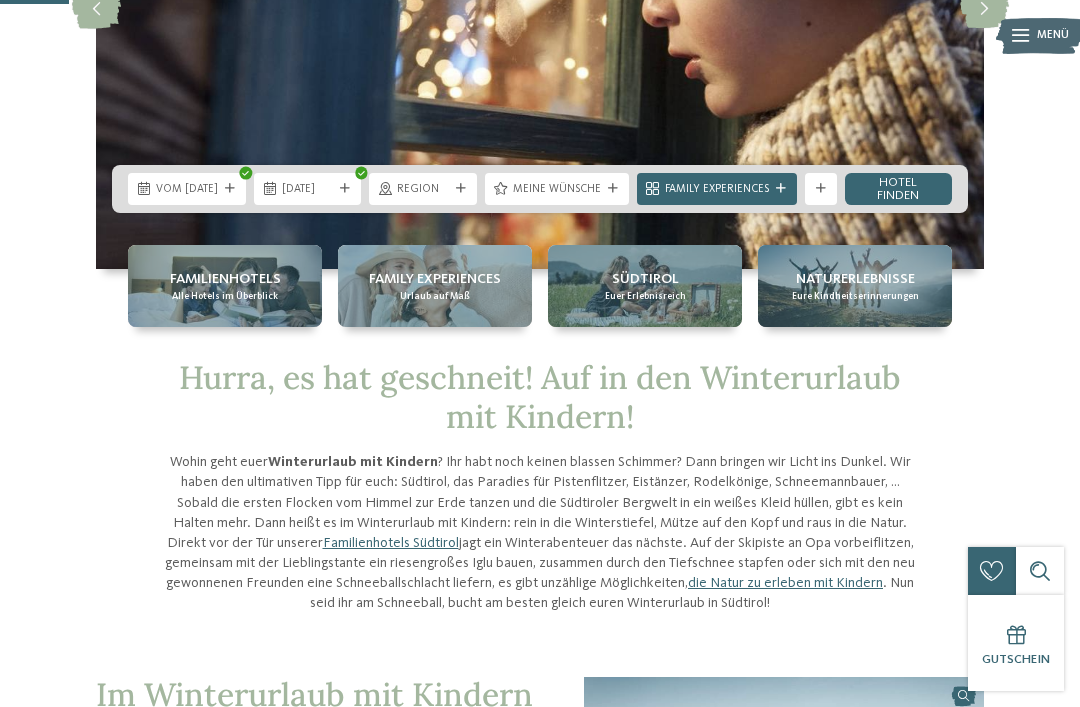 click on "Hotel finden" at bounding box center [898, 189] 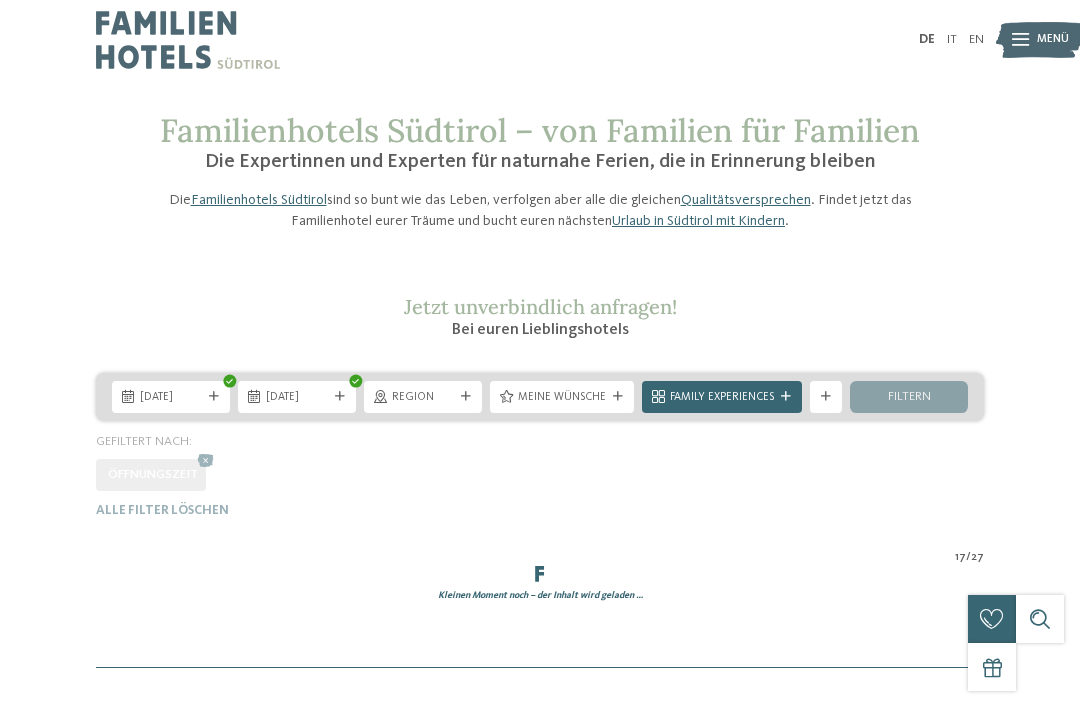 scroll, scrollTop: 389, scrollLeft: 0, axis: vertical 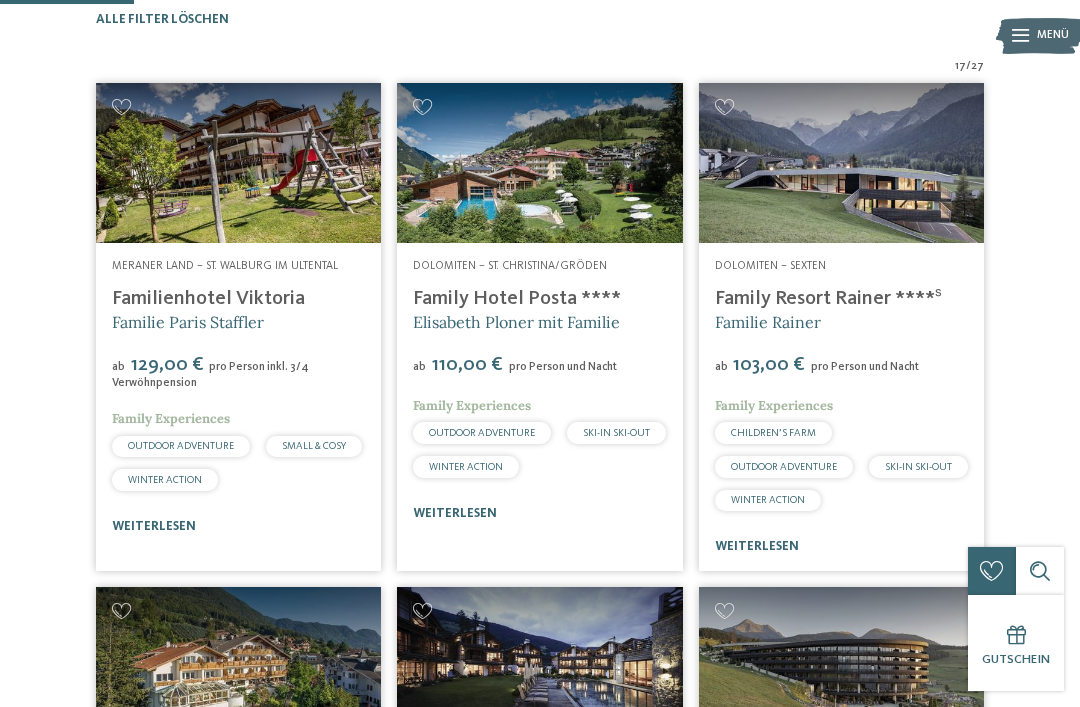 click at bounding box center [121, 107] 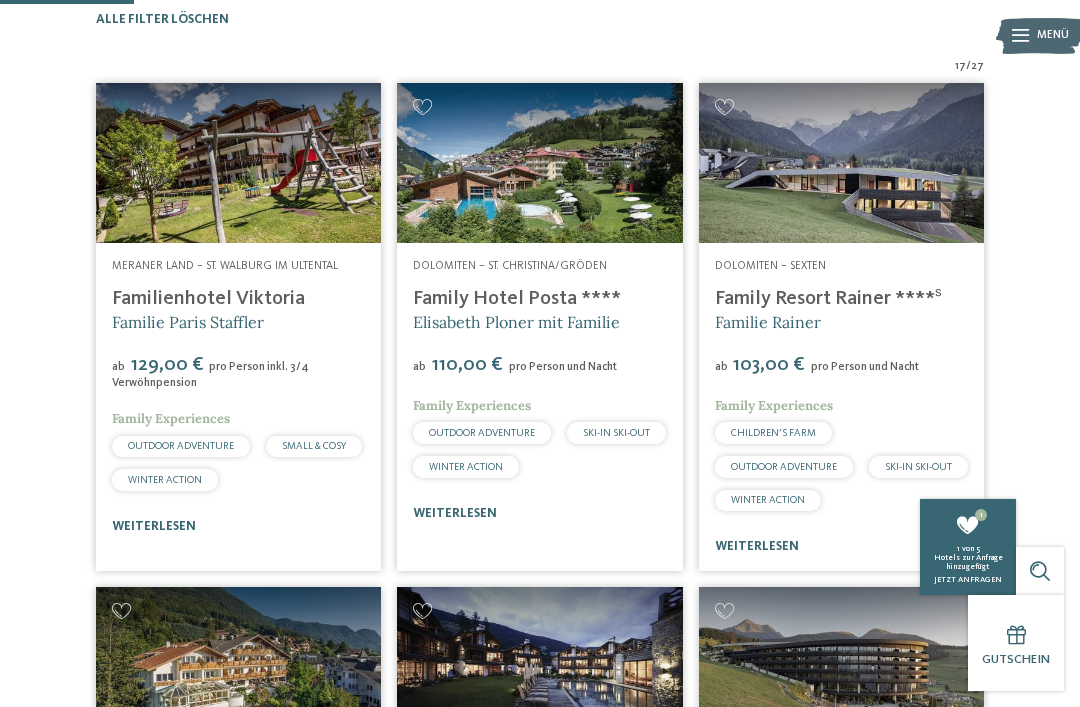 click at bounding box center [422, 107] 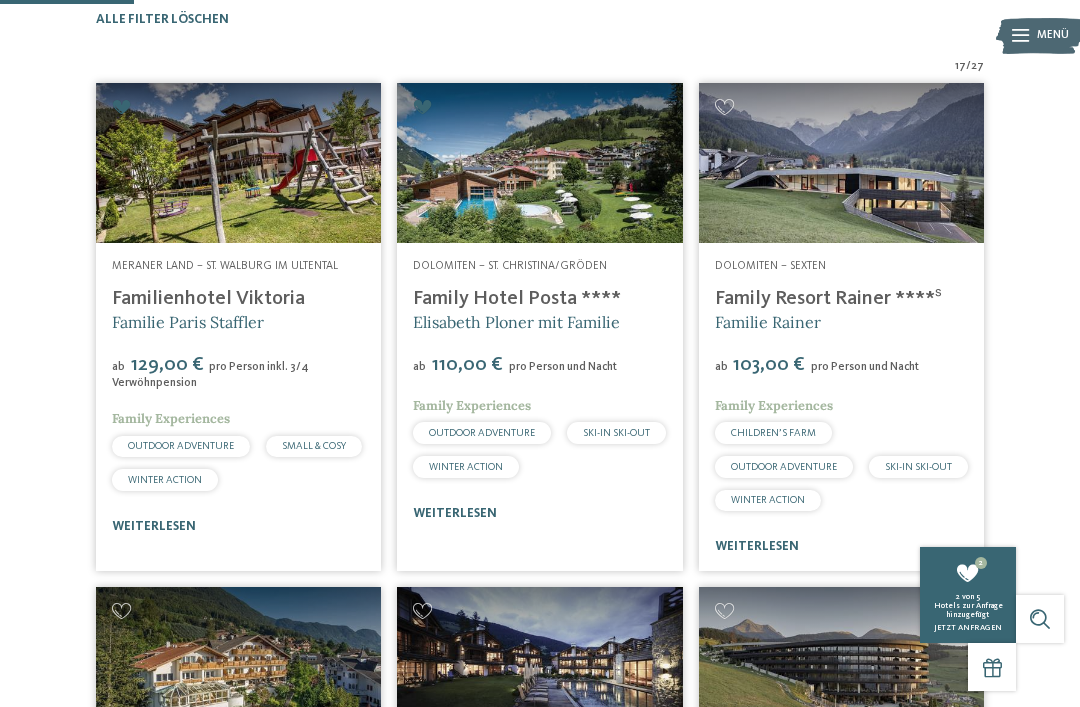 click at bounding box center (841, 163) 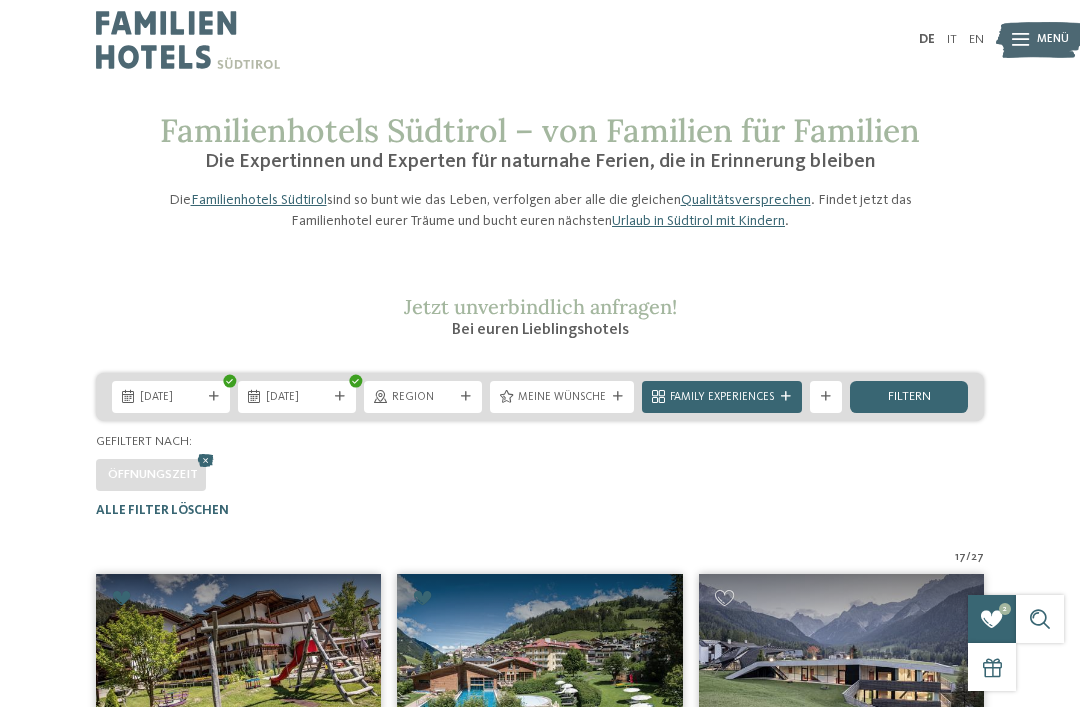 click on "filtern" at bounding box center [909, 397] 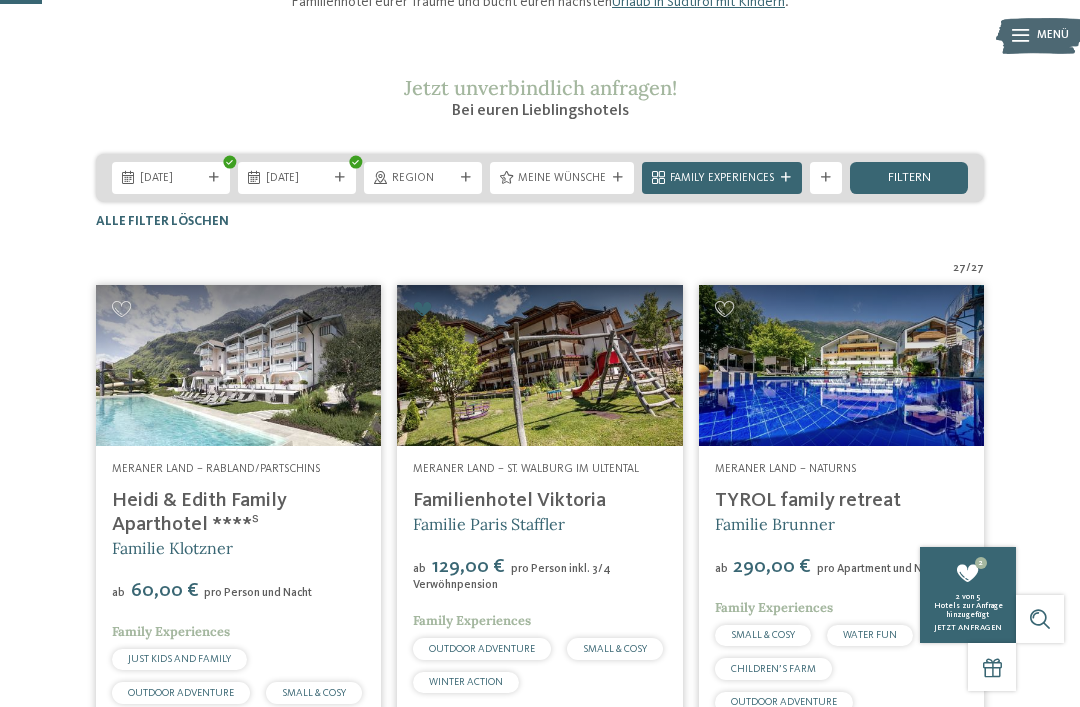 scroll, scrollTop: 217, scrollLeft: 0, axis: vertical 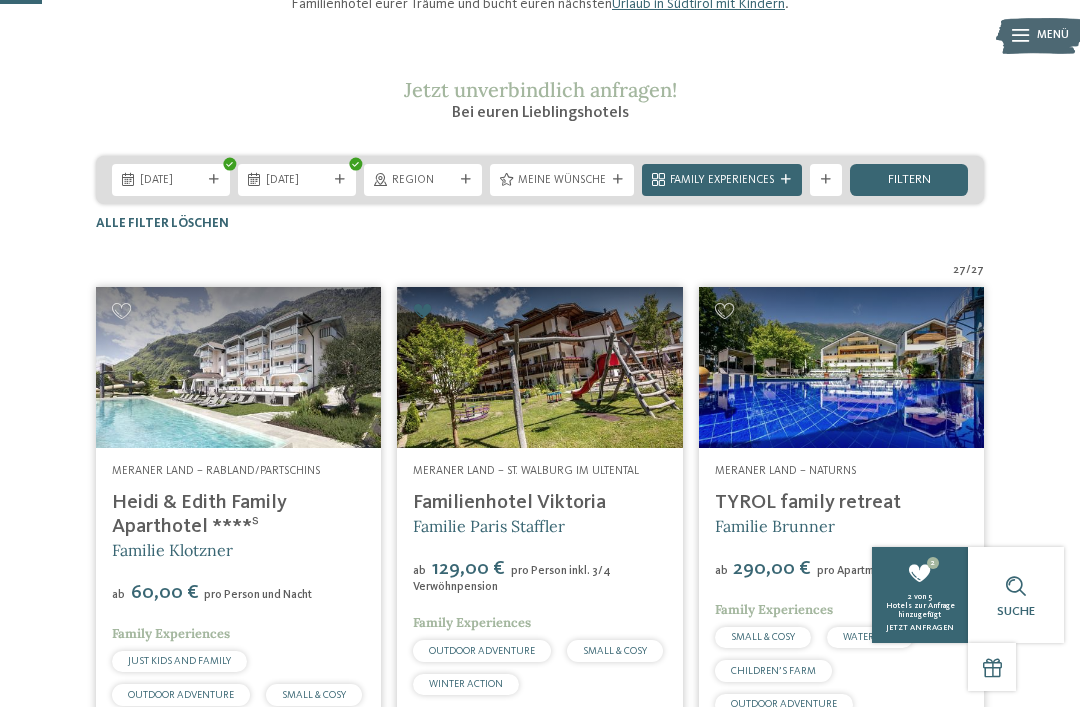 click on "Family Experiences" at bounding box center [722, 181] 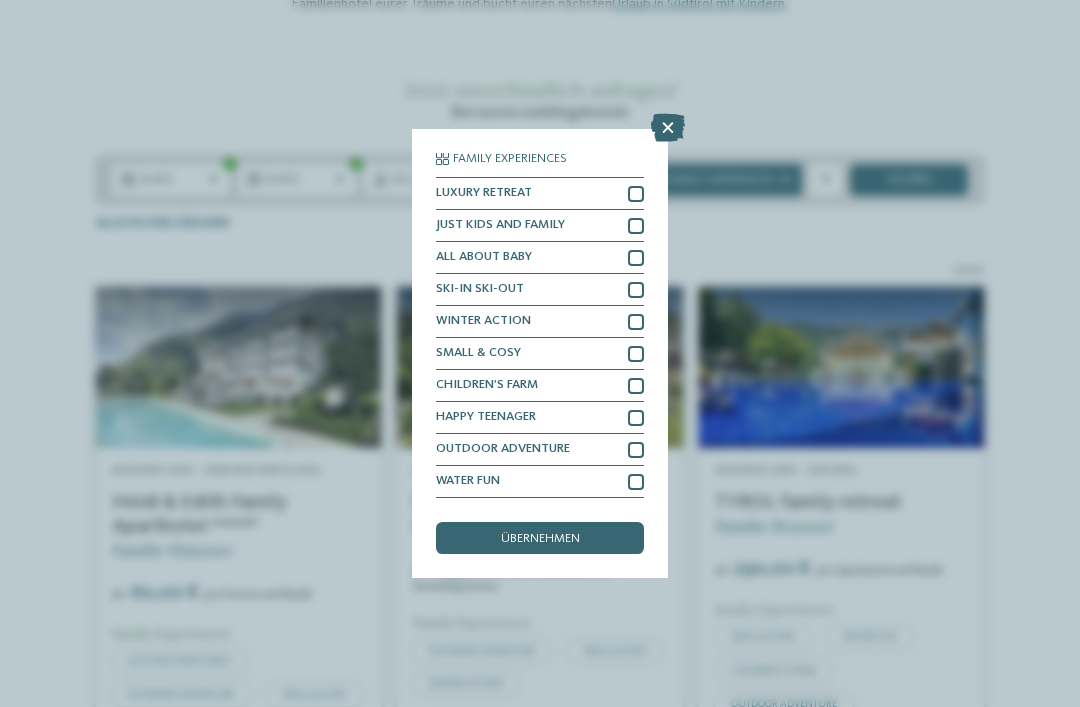 click at bounding box center [636, 290] 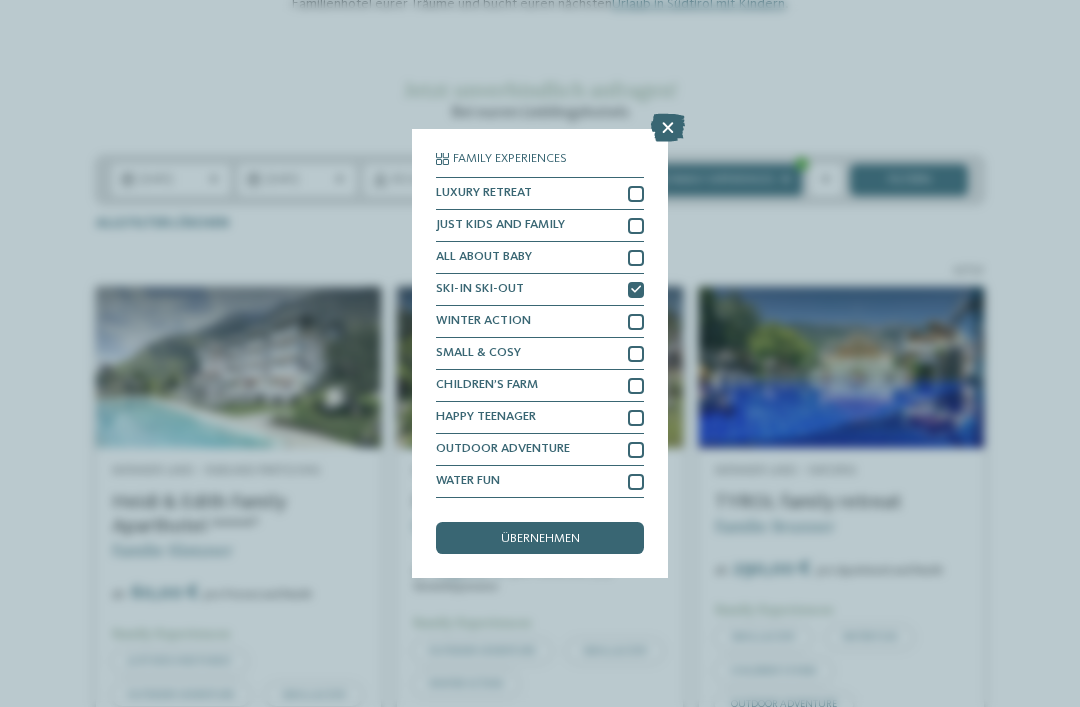 click at bounding box center [636, 322] 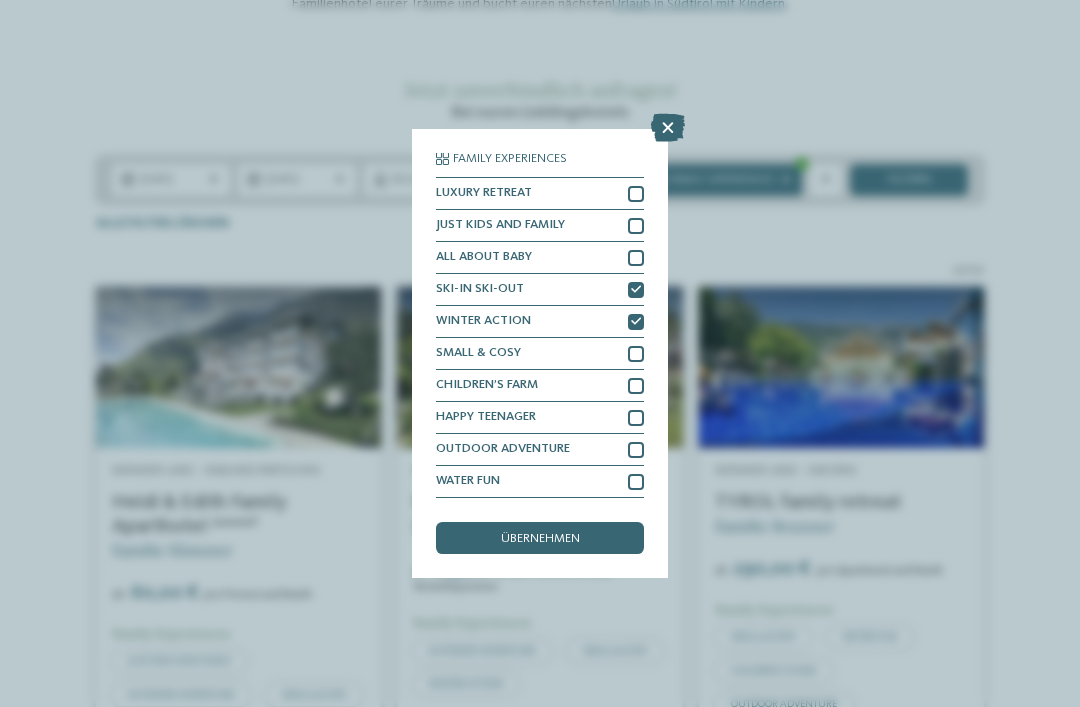 click on "übernehmen" at bounding box center [540, 538] 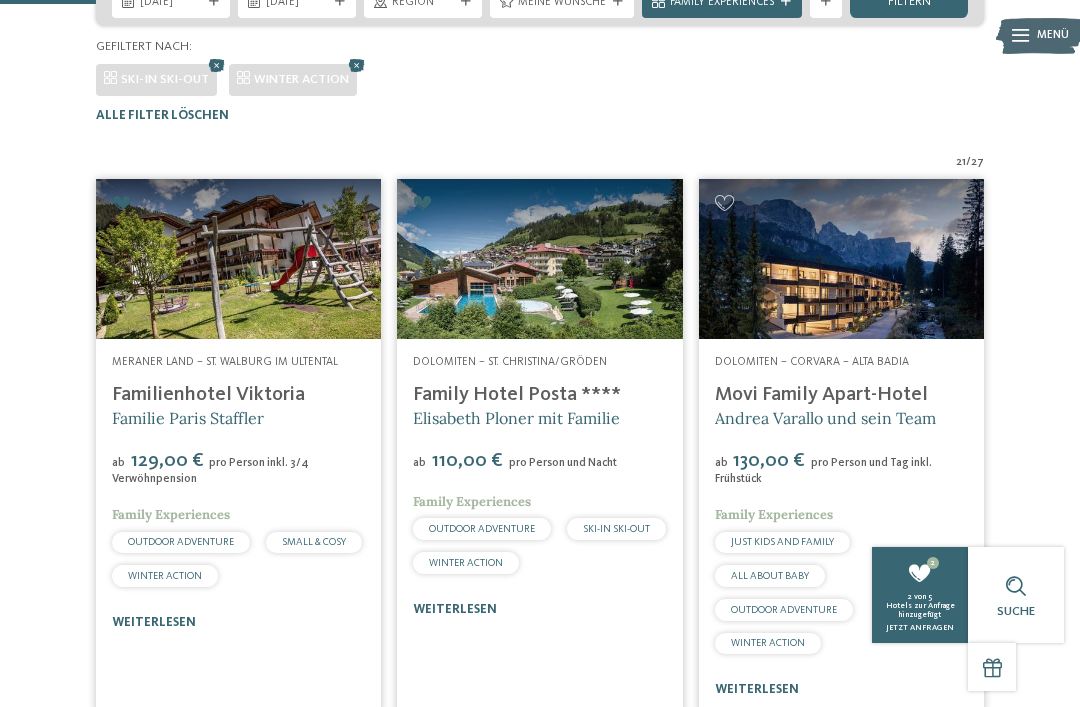 scroll, scrollTop: 394, scrollLeft: 0, axis: vertical 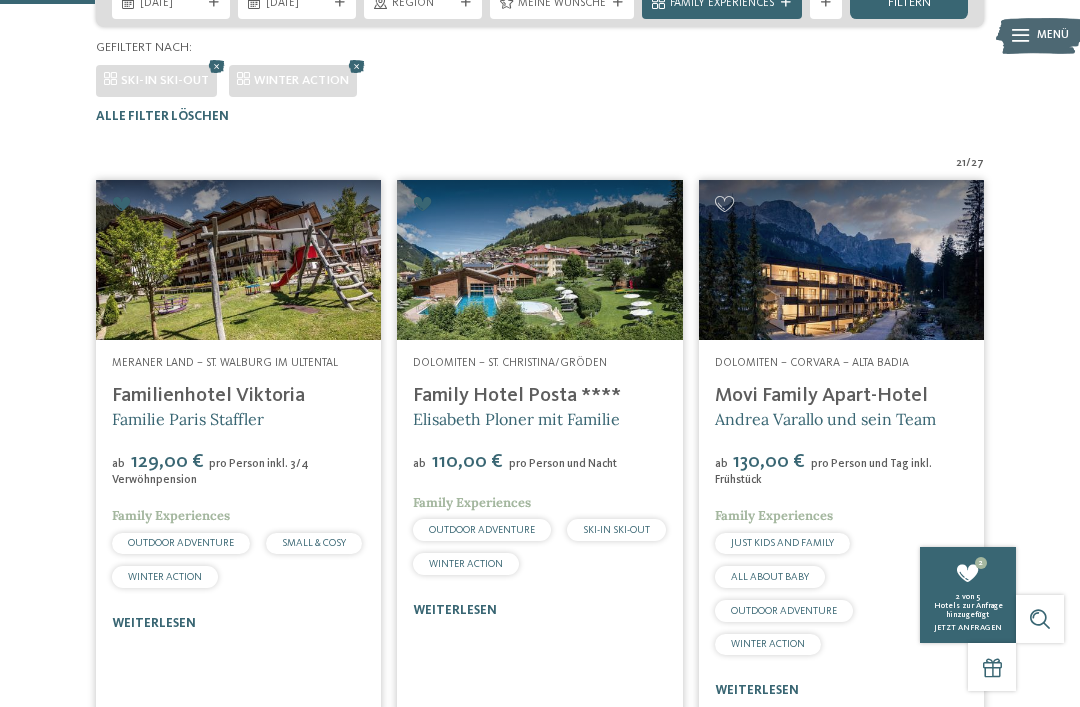 click at bounding box center [841, 260] 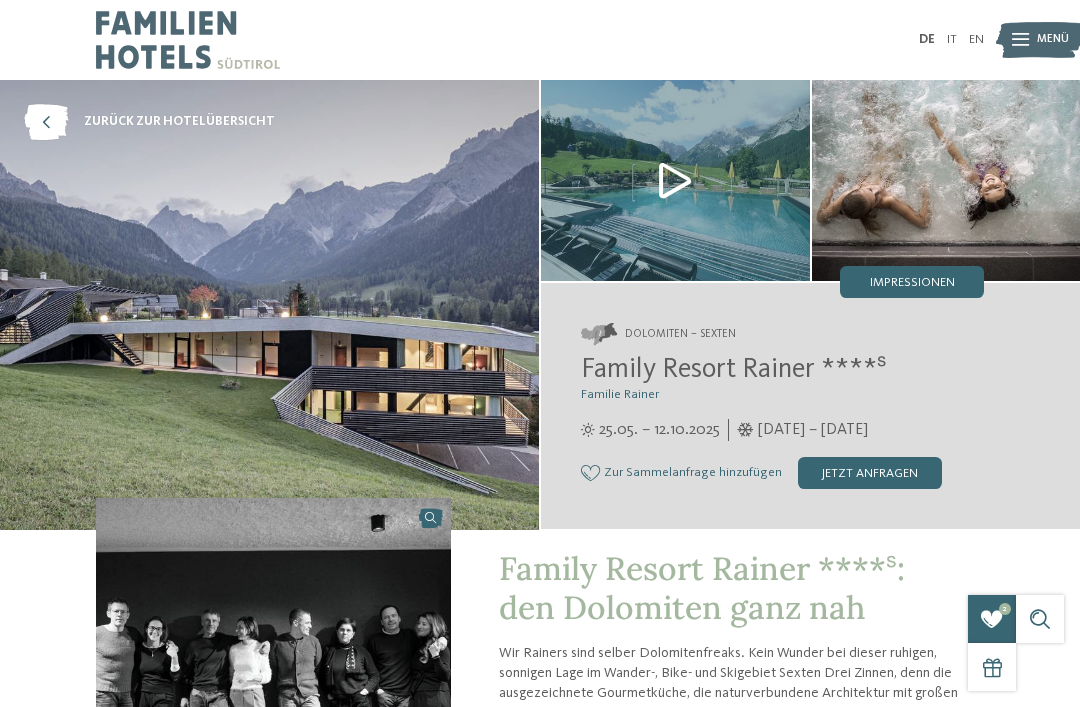 scroll, scrollTop: 0, scrollLeft: 0, axis: both 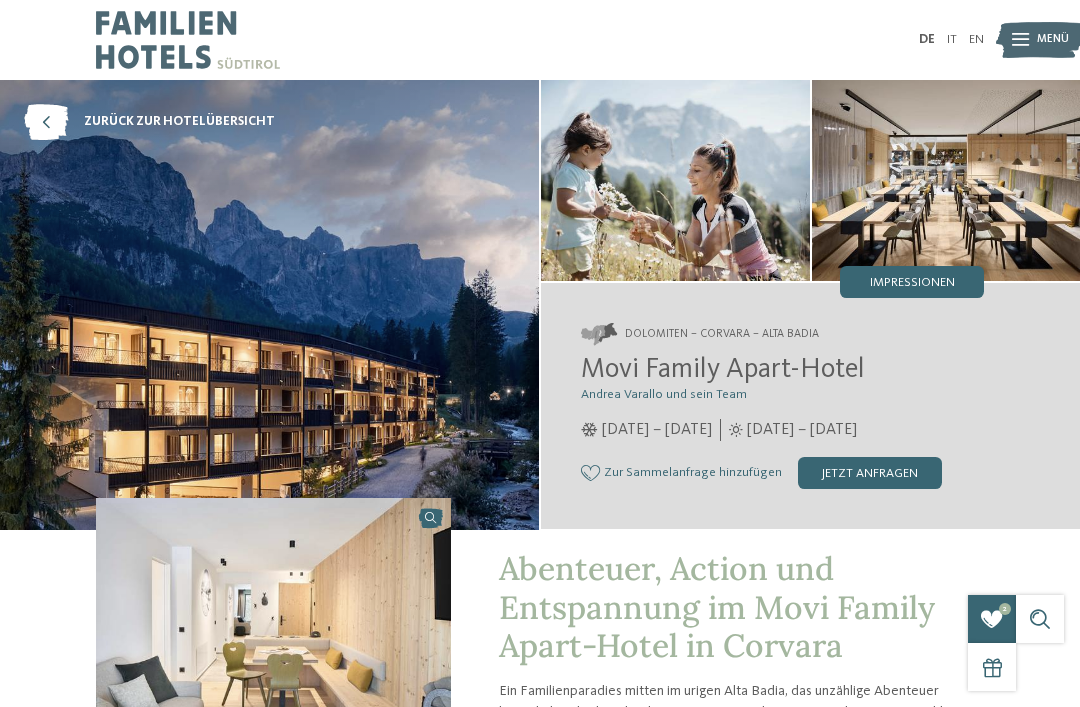 click on "zurück zur Hotelübersicht" at bounding box center (179, 122) 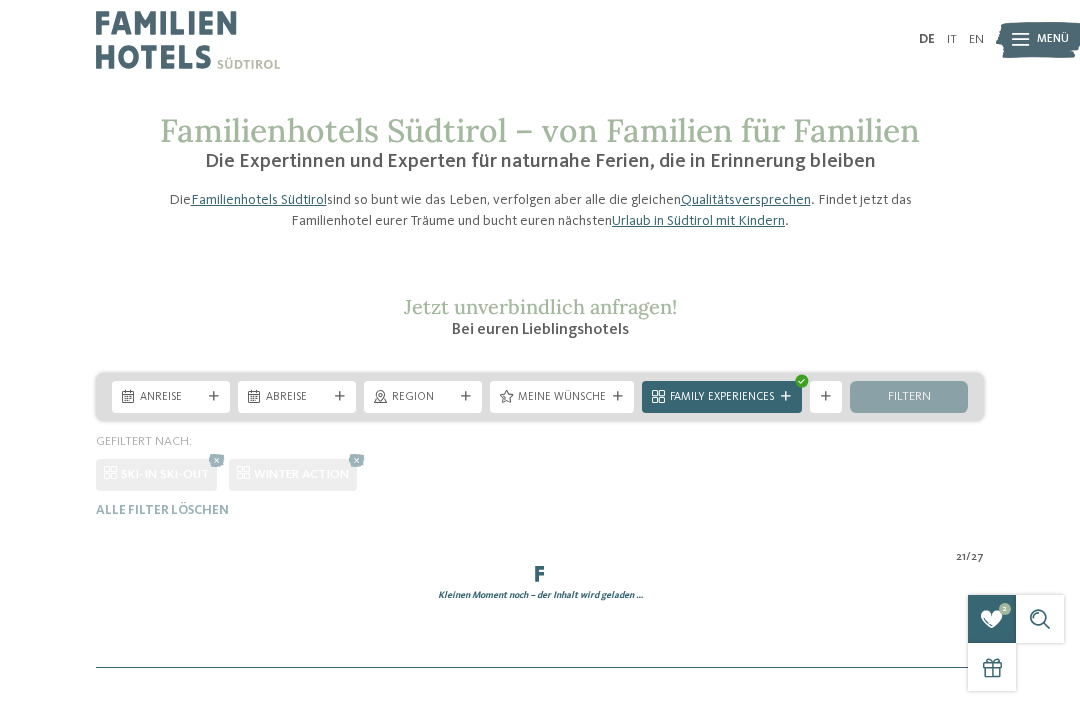 scroll, scrollTop: 0, scrollLeft: 0, axis: both 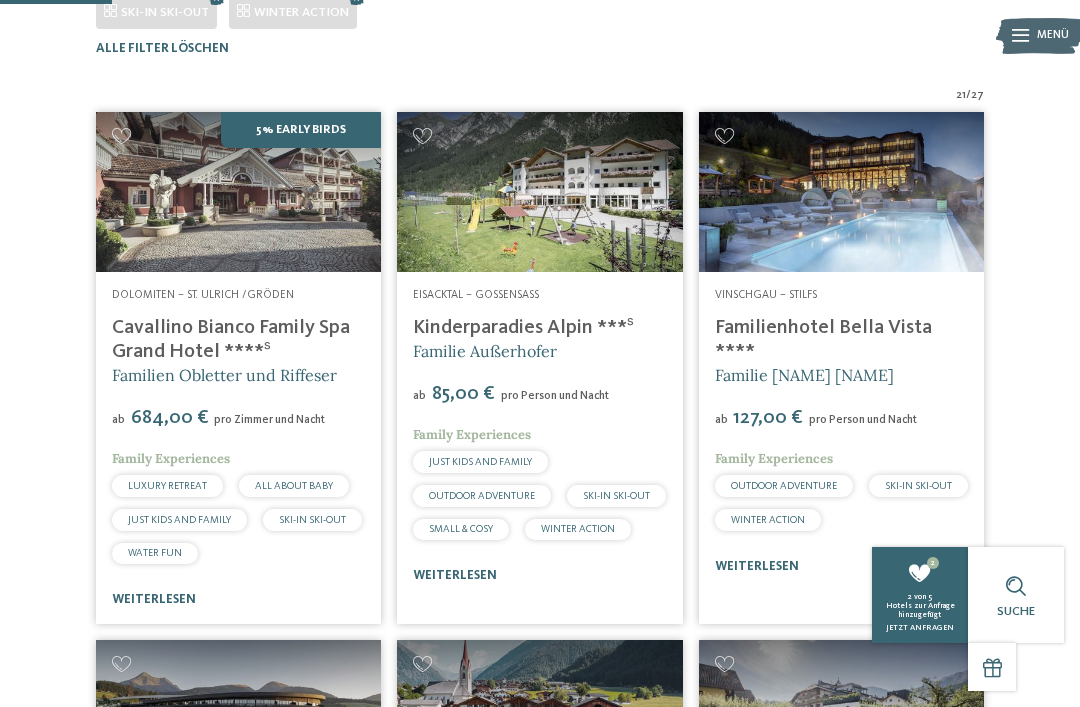 click at bounding box center (841, 192) 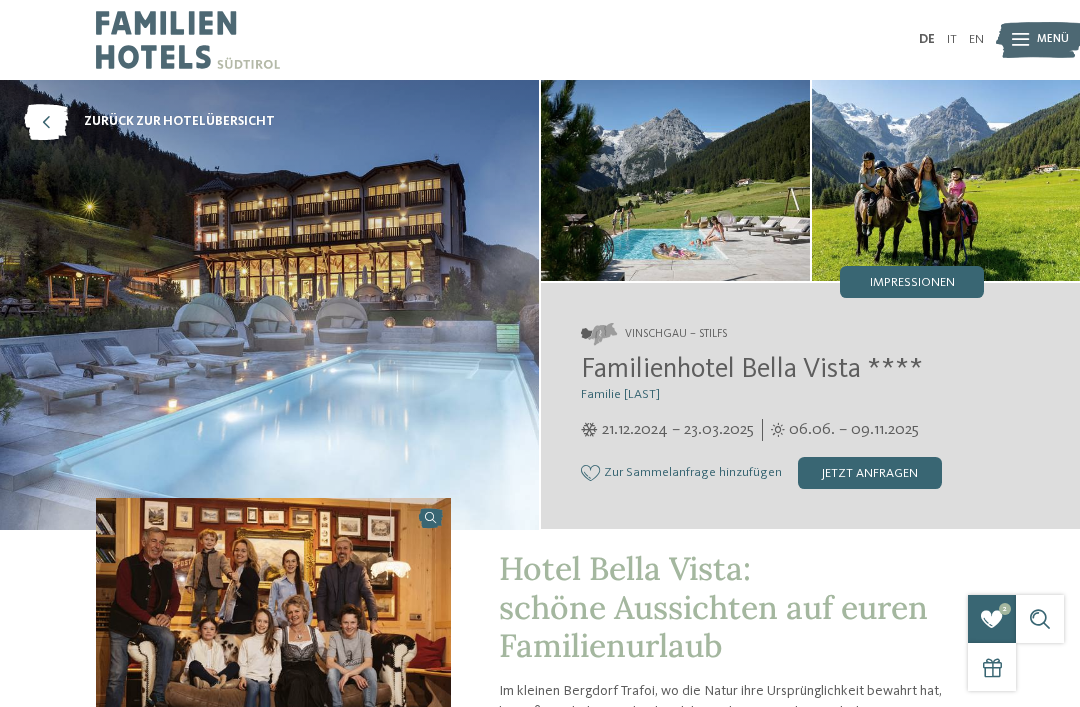scroll, scrollTop: 0, scrollLeft: 0, axis: both 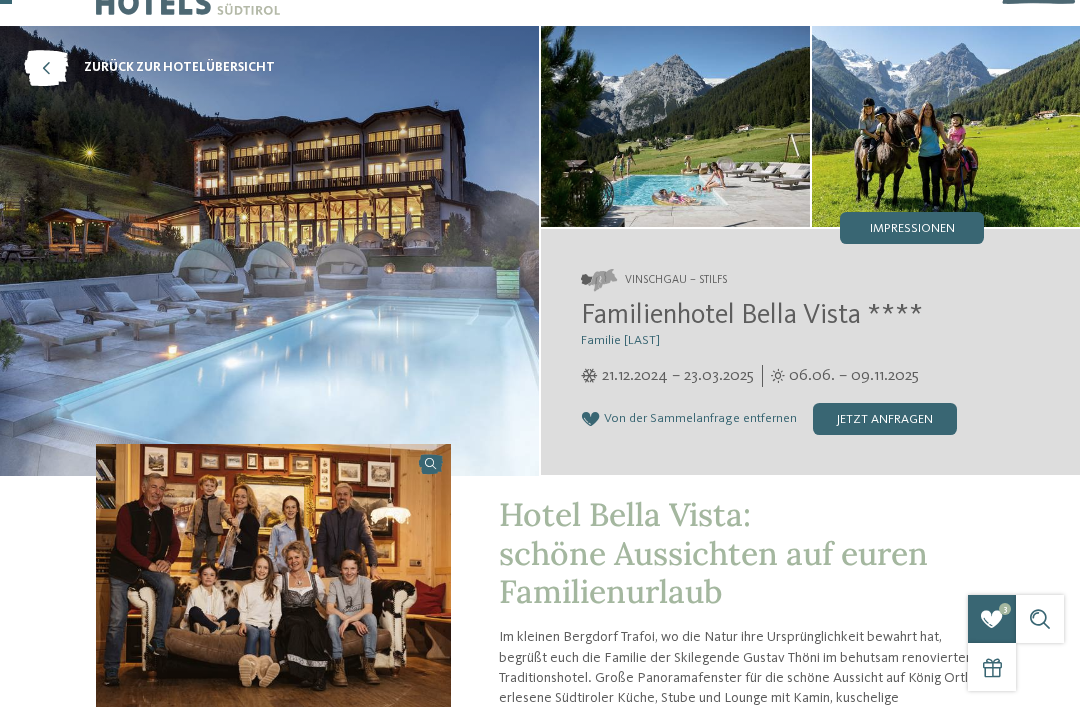 click on "zurück zur Hotelübersicht" at bounding box center [179, 68] 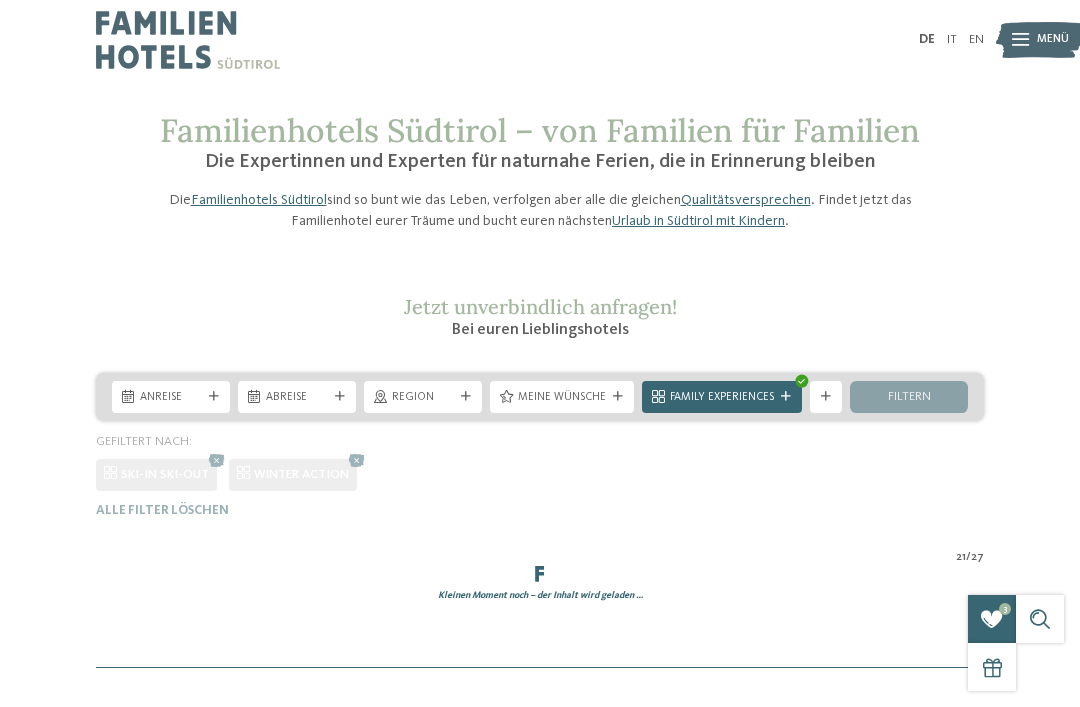 scroll, scrollTop: 0, scrollLeft: 0, axis: both 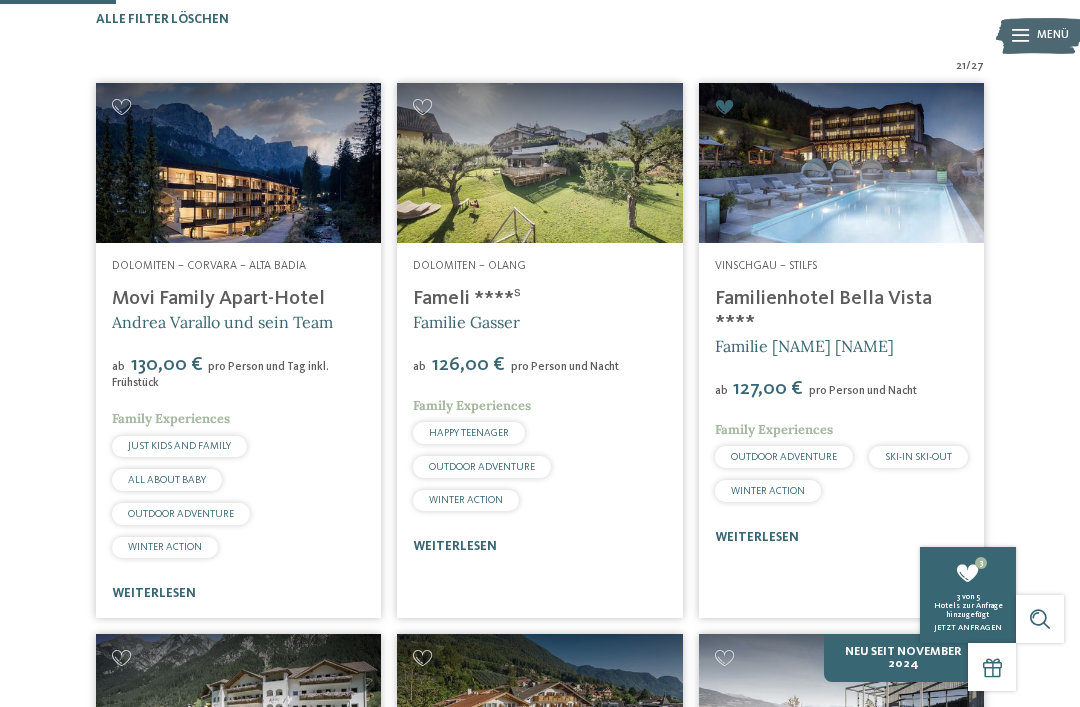 click at bounding box center (238, 163) 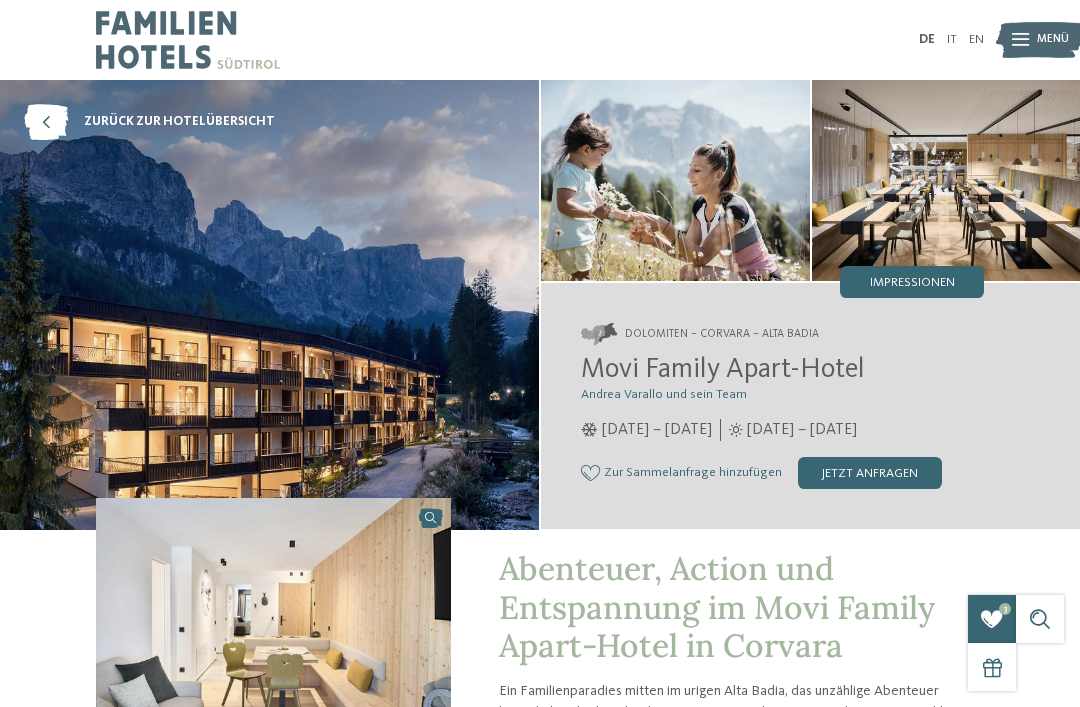 scroll, scrollTop: 0, scrollLeft: 0, axis: both 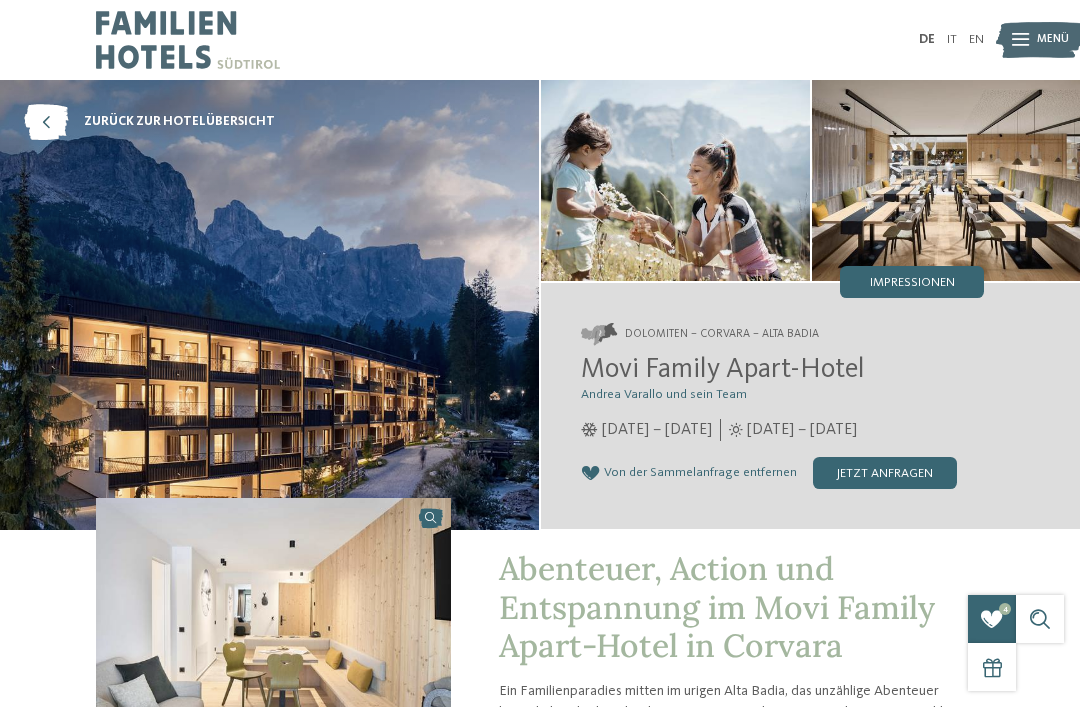 click on "zurück zur Hotelübersicht" at bounding box center [149, 122] 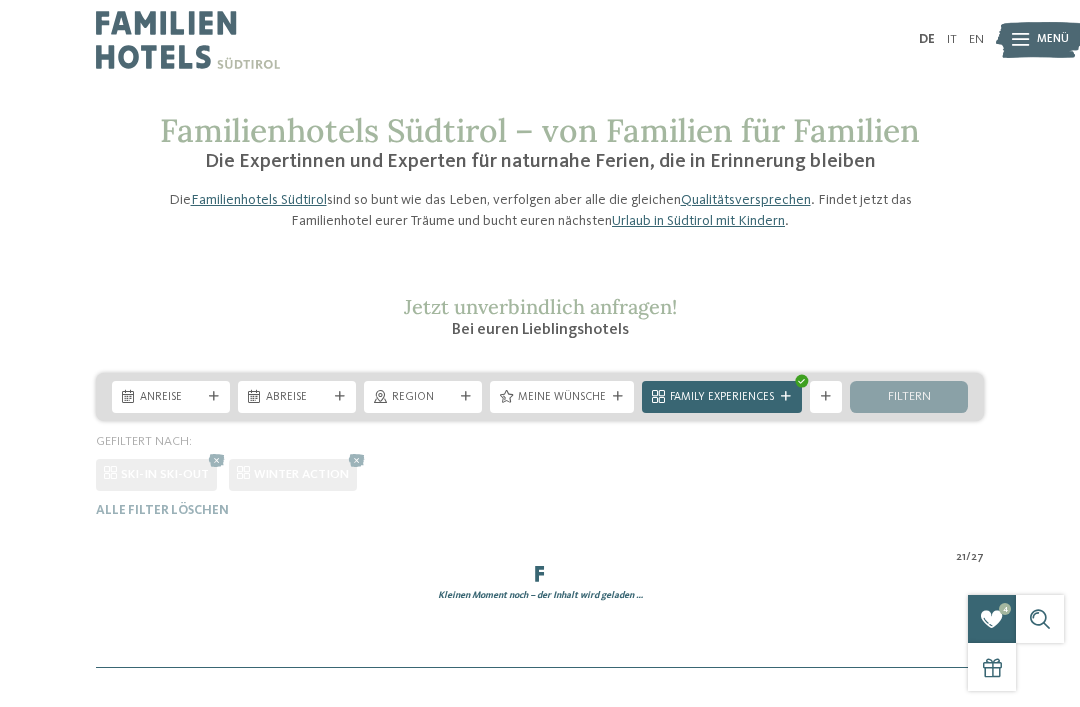 scroll, scrollTop: 0, scrollLeft: 0, axis: both 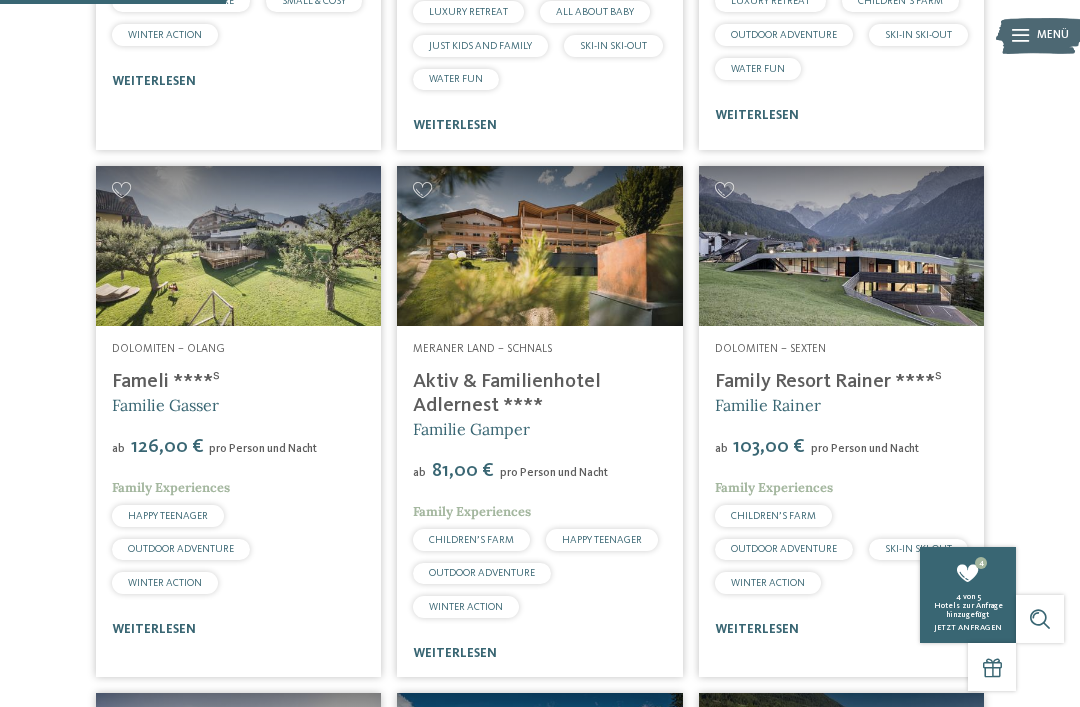 click at bounding box center (238, 246) 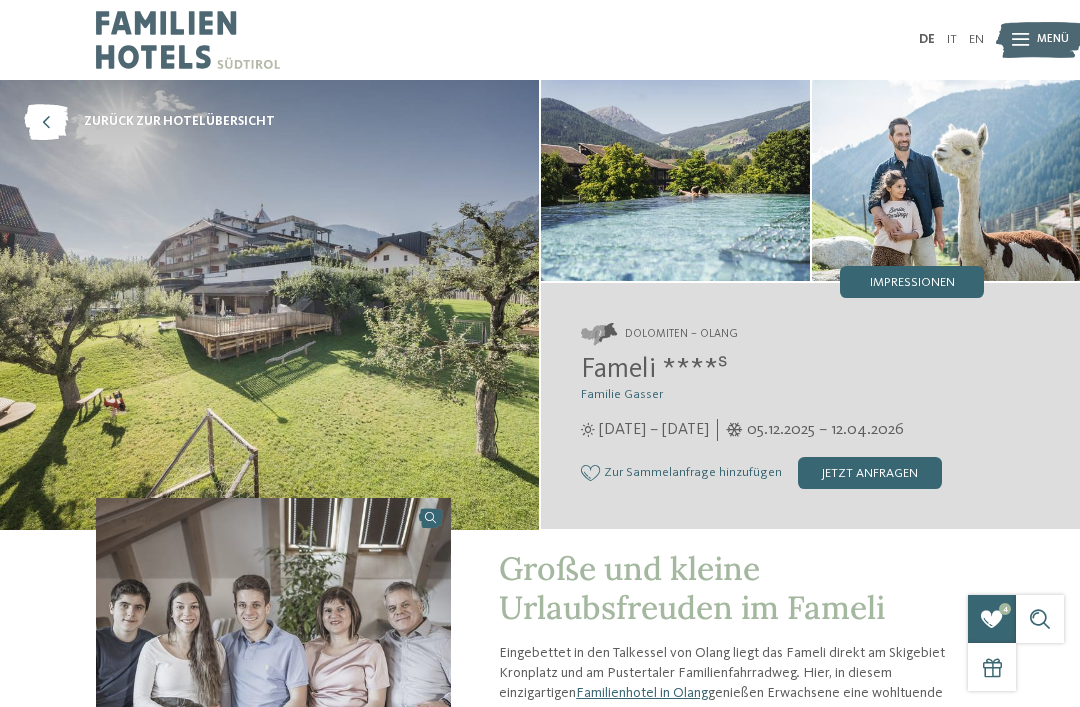 scroll, scrollTop: 0, scrollLeft: 0, axis: both 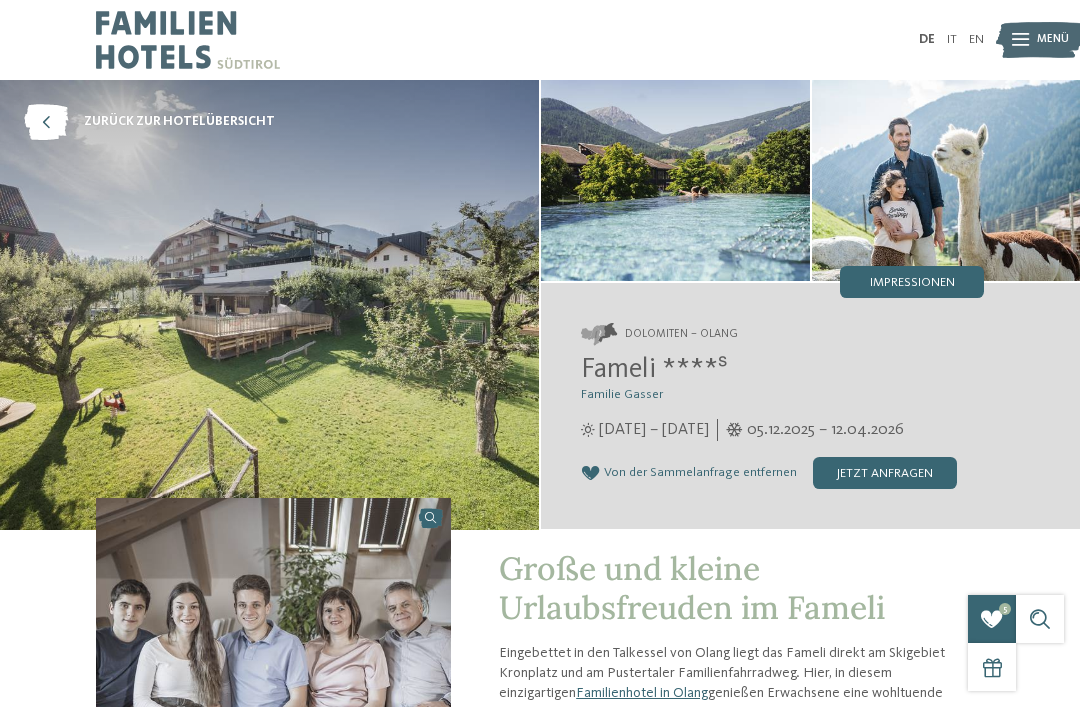 click on "zurück zur Hotelübersicht" at bounding box center [179, 122] 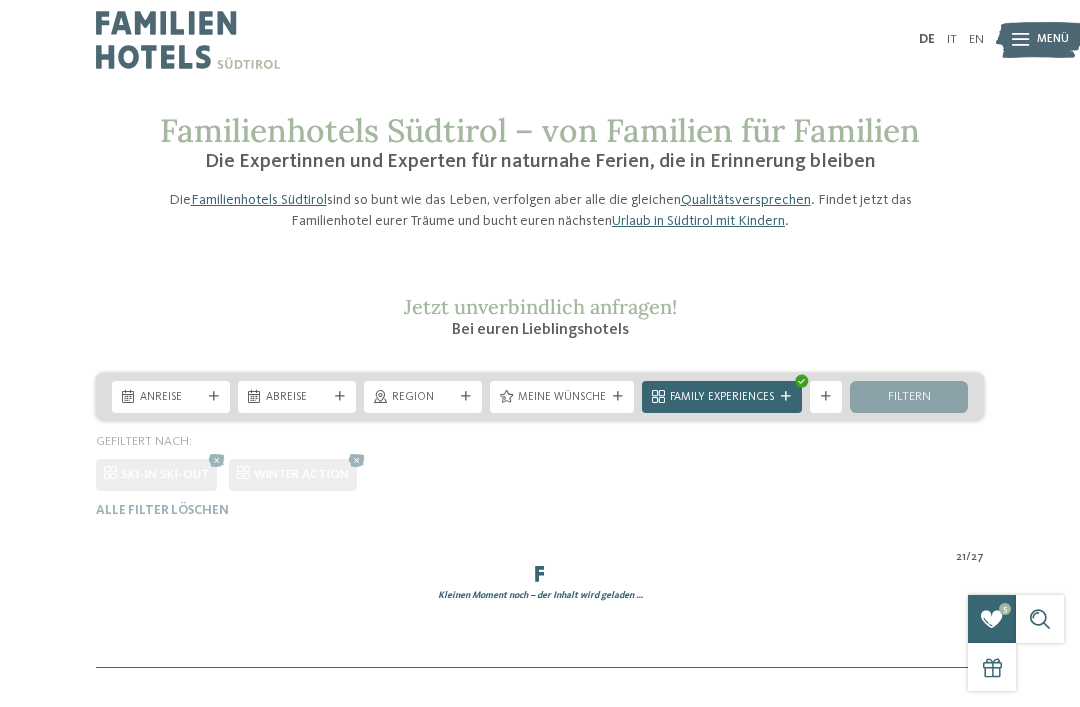 scroll, scrollTop: 0, scrollLeft: 0, axis: both 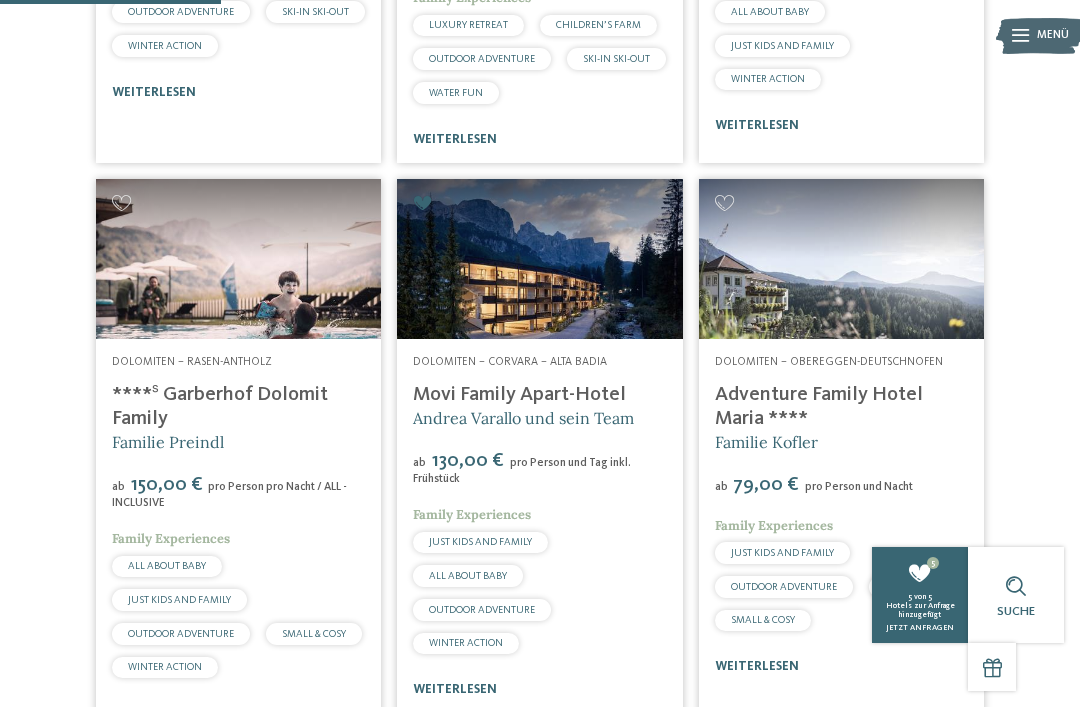 click at bounding box center (724, 203) 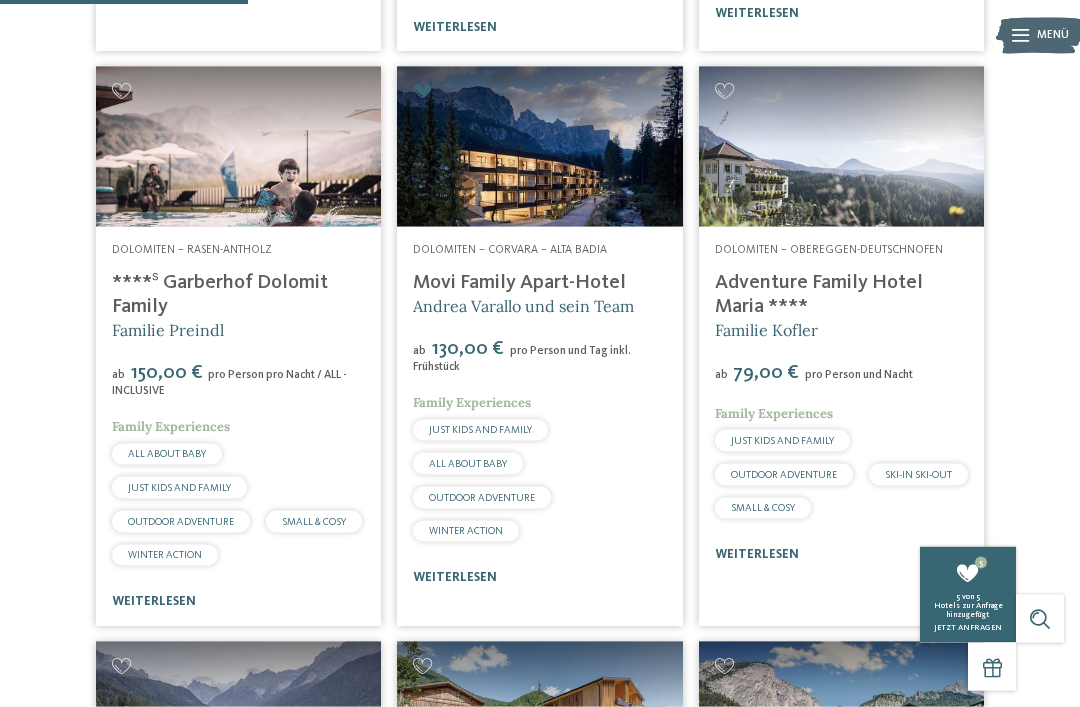 scroll, scrollTop: 1026, scrollLeft: 0, axis: vertical 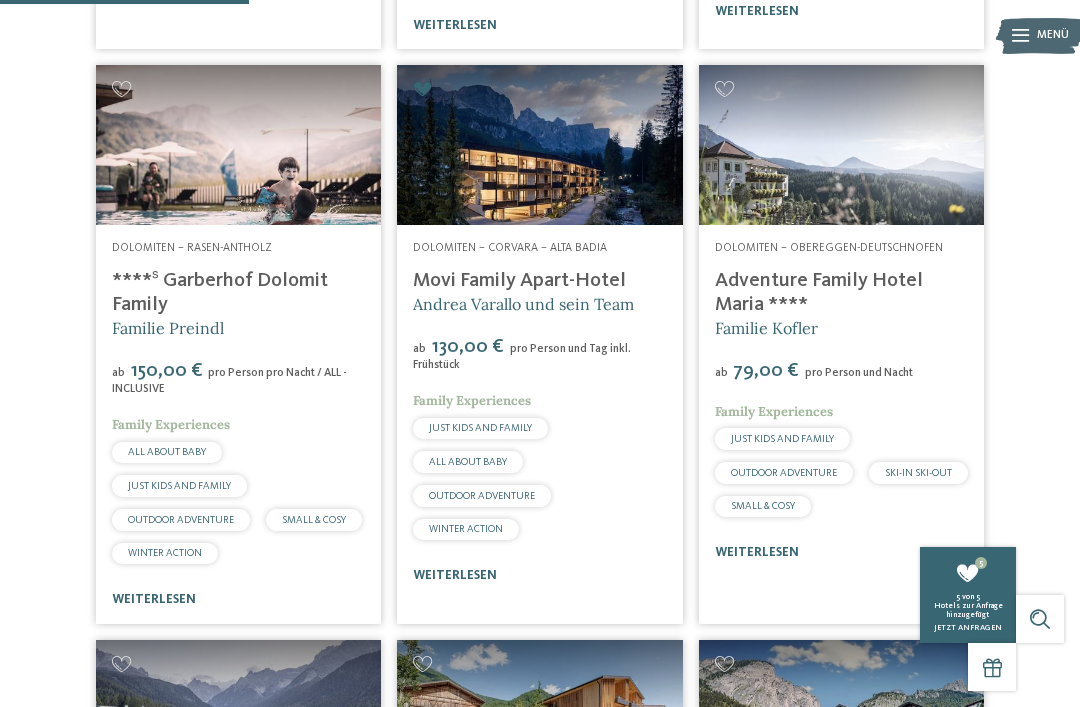 click at bounding box center [841, 145] 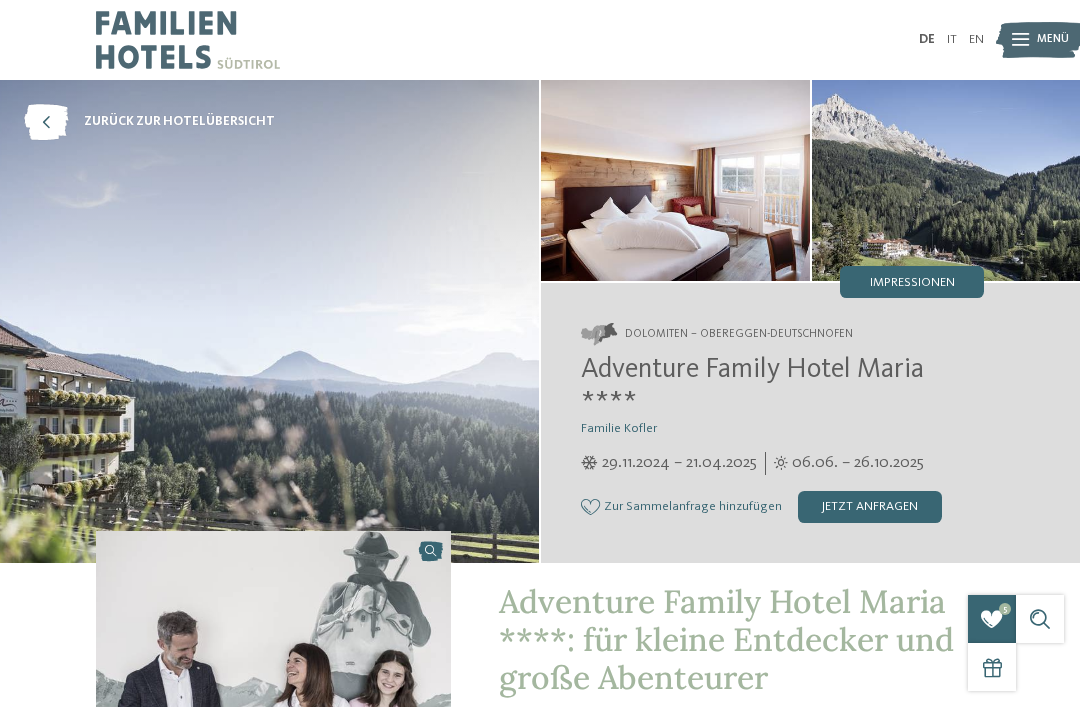 scroll, scrollTop: 0, scrollLeft: 0, axis: both 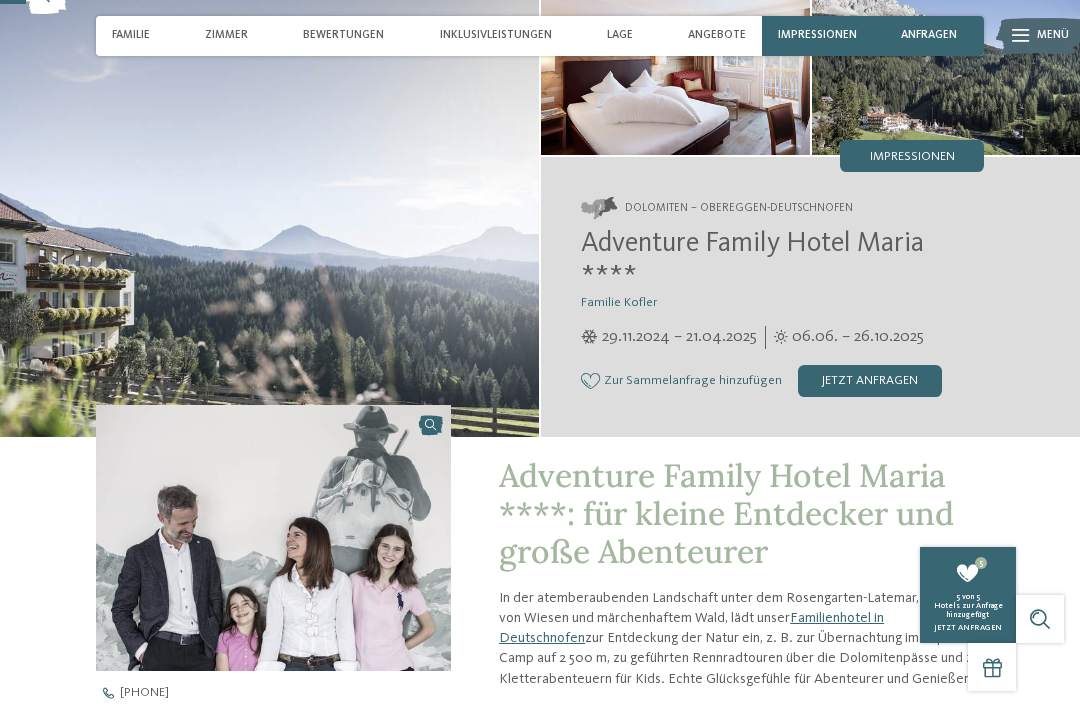 click on "5" at bounding box center (968, 573) 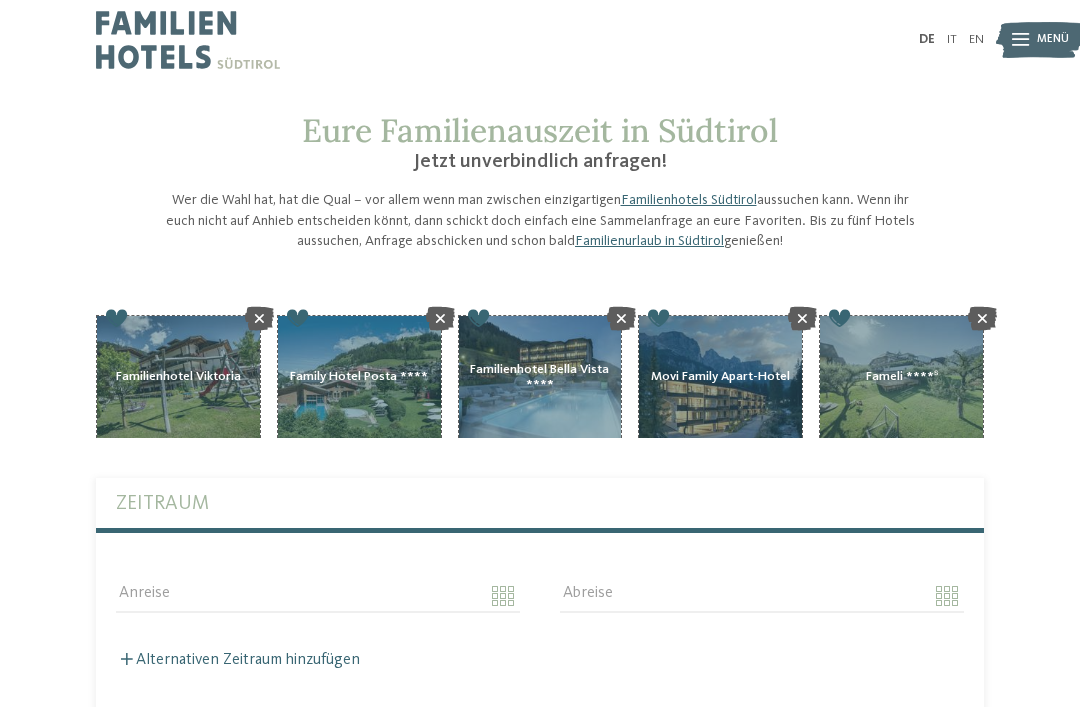 scroll, scrollTop: 0, scrollLeft: 0, axis: both 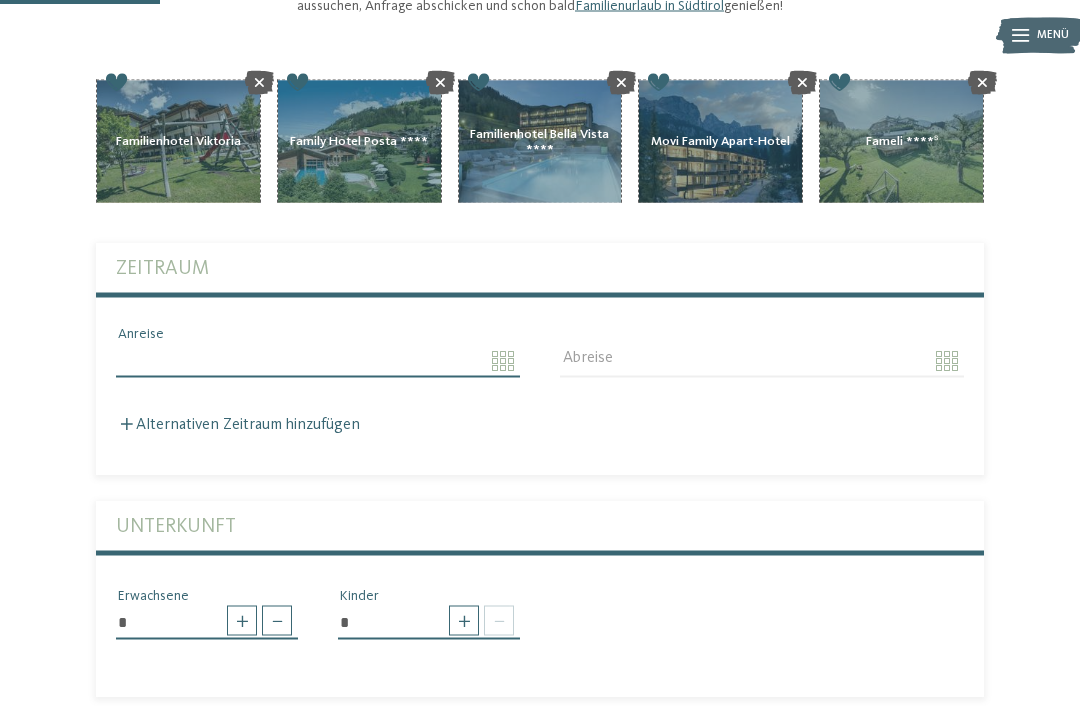 click on "Kleinen Moment noch – die Webseite wird geladen …
DE
IT" at bounding box center (540, 949) 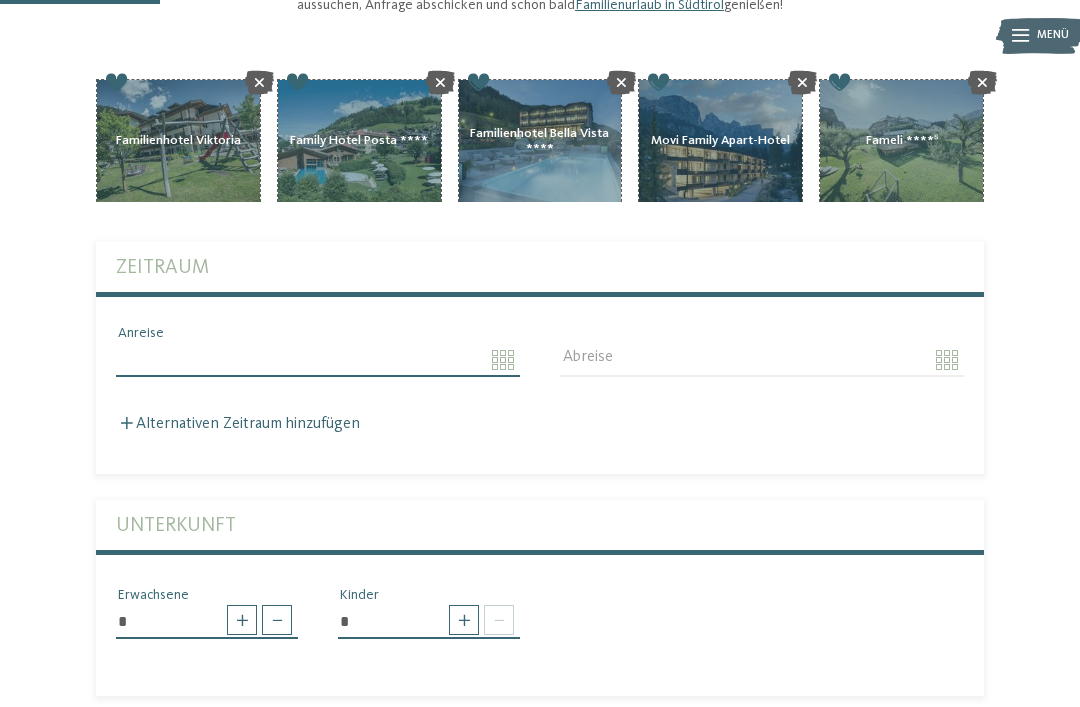 click on "Kleinen Moment noch – die Webseite wird geladen …
DE
IT" at bounding box center [540, 948] 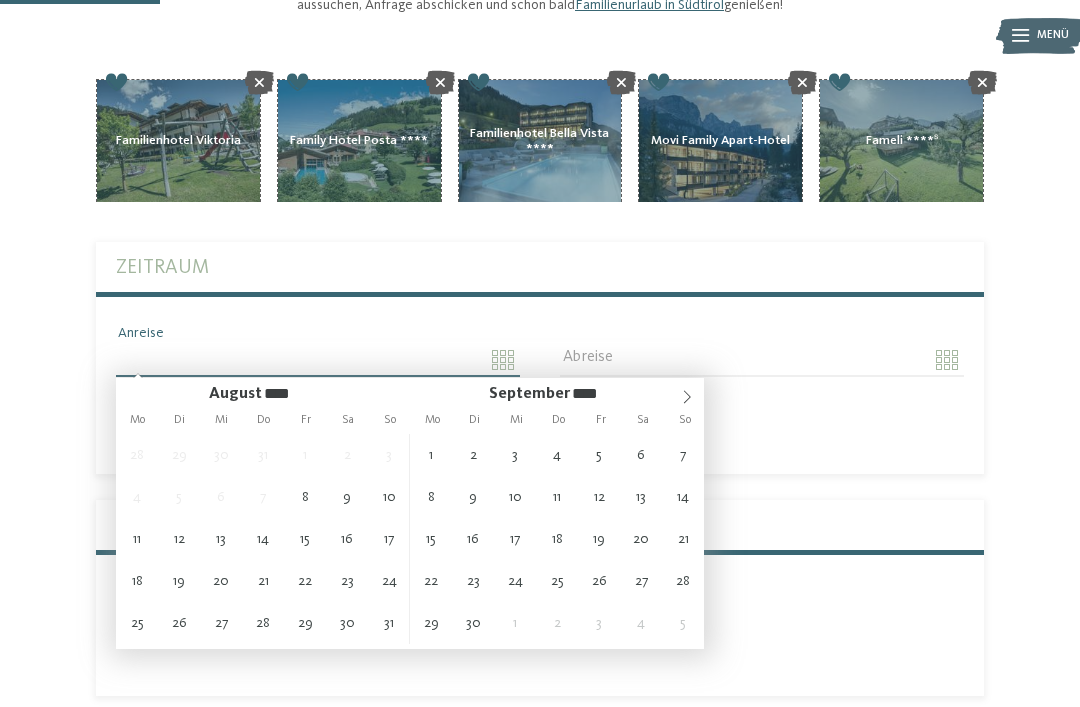 click at bounding box center [687, 392] 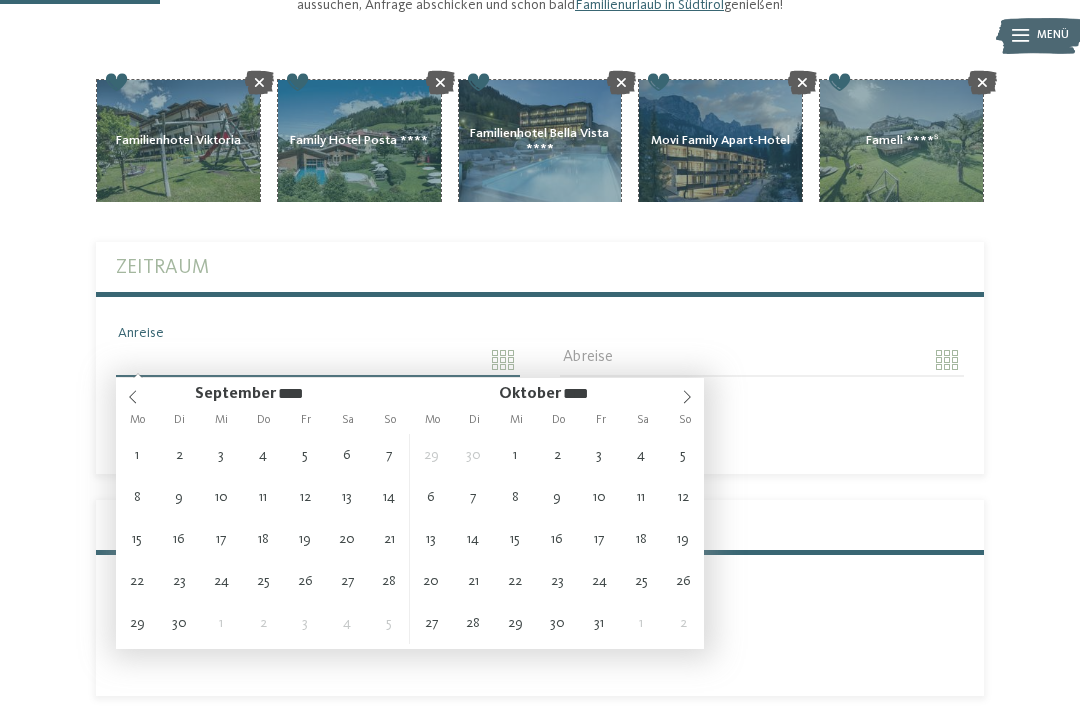 click 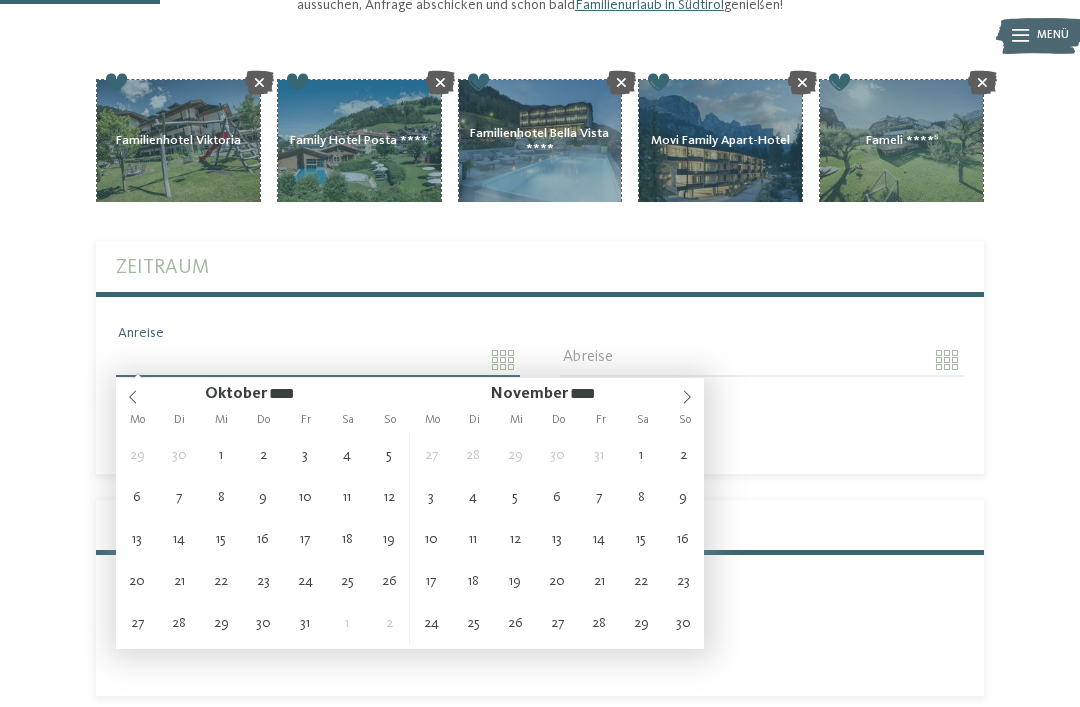 click 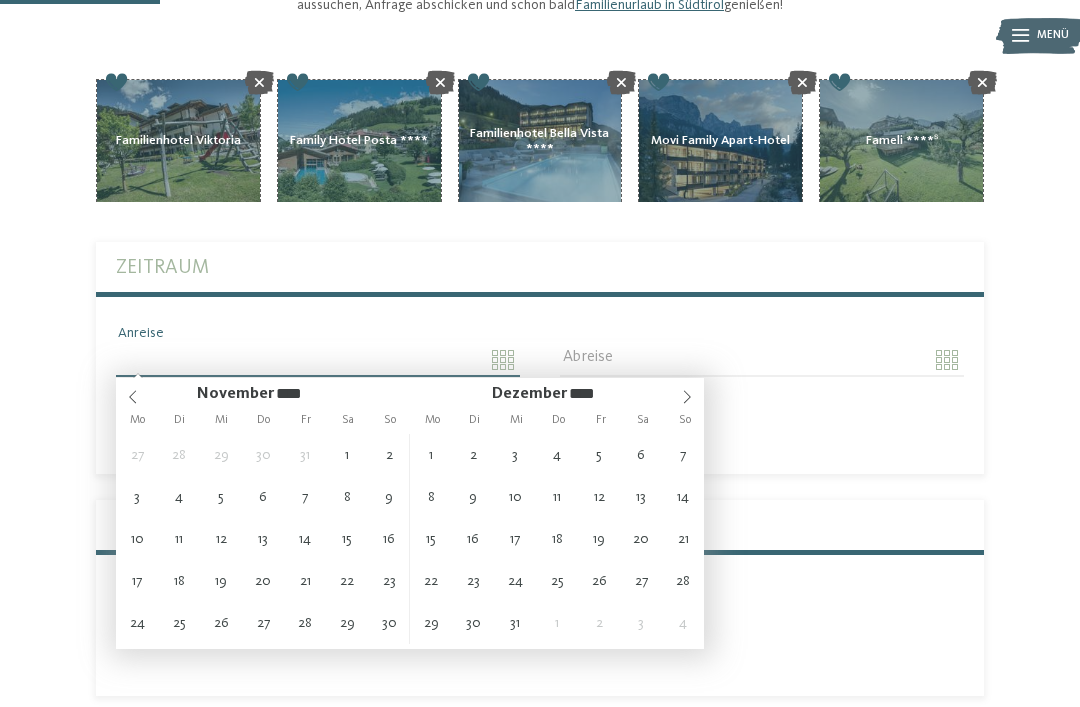 click 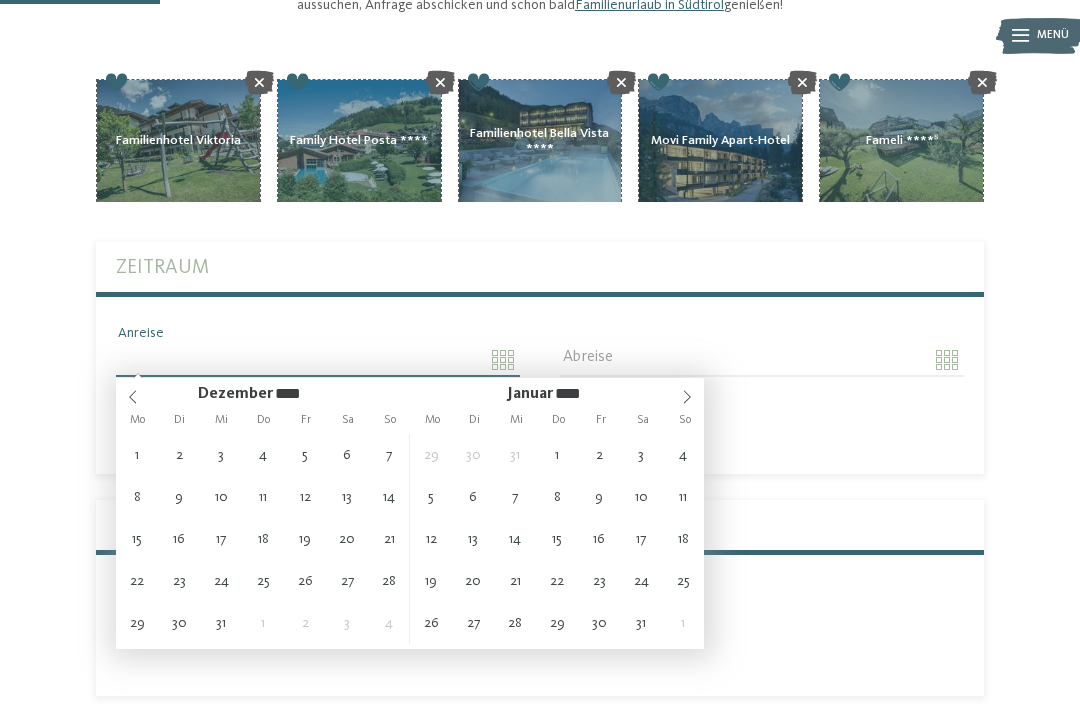 click at bounding box center (687, 392) 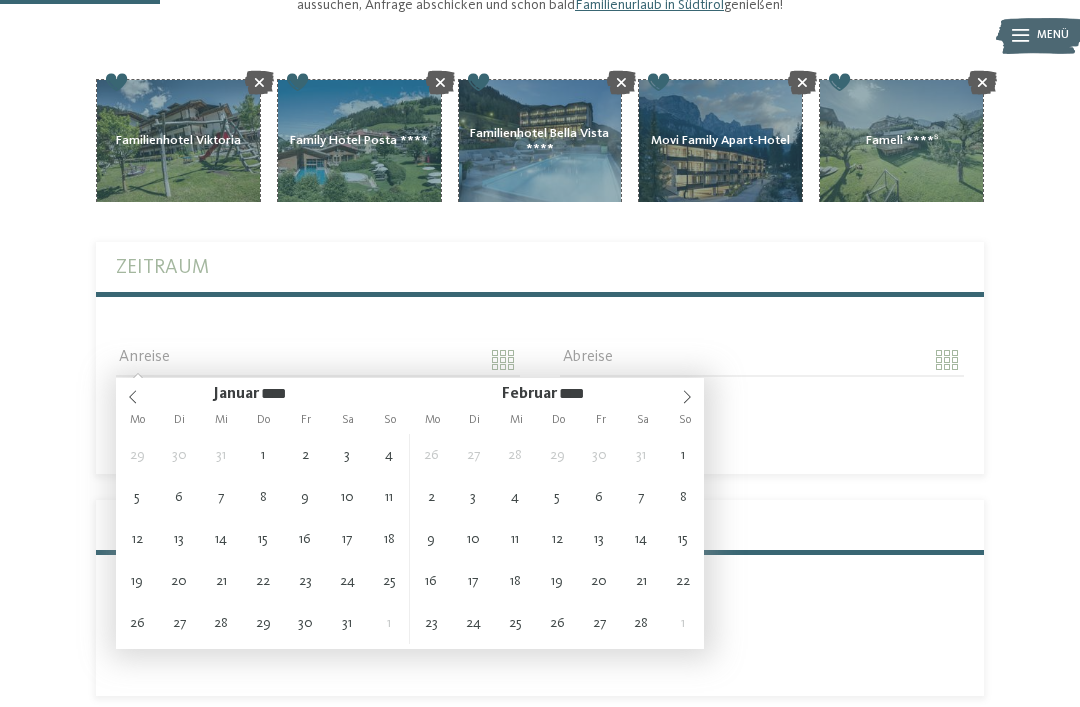 type on "**********" 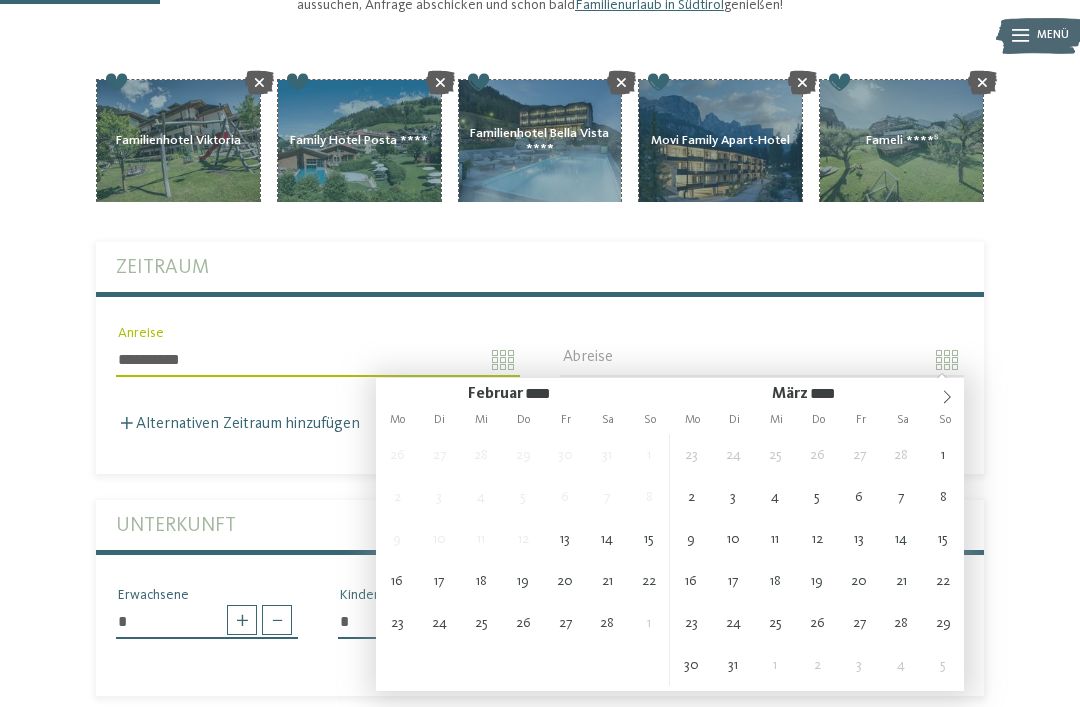 type on "**********" 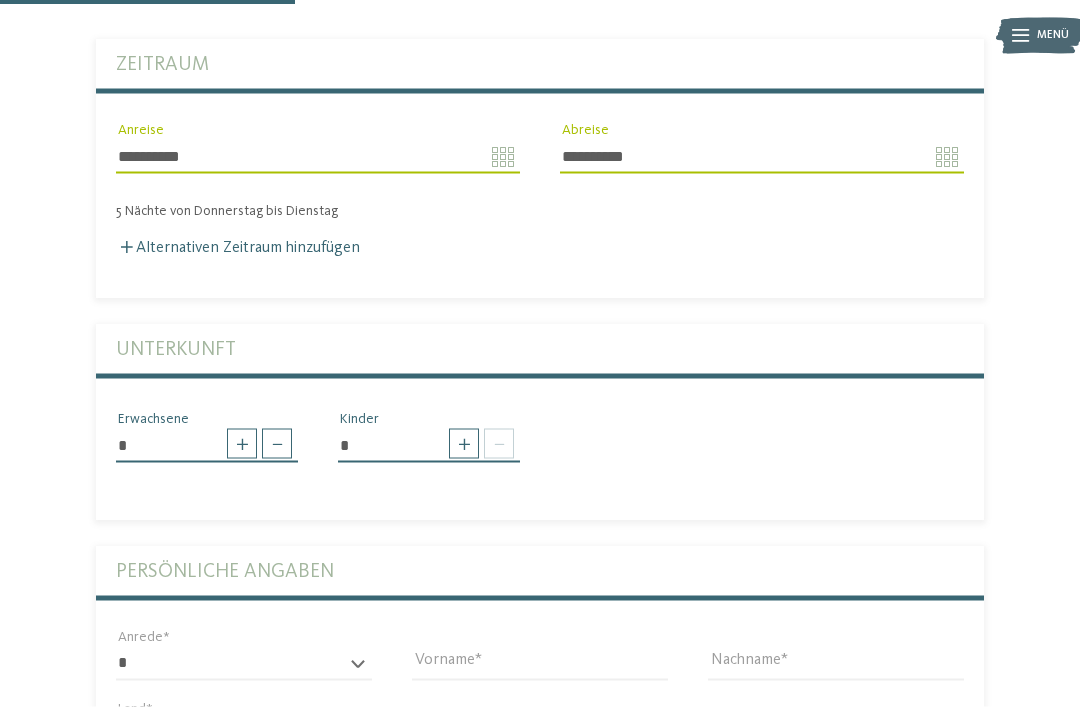 scroll, scrollTop: 443, scrollLeft: 0, axis: vertical 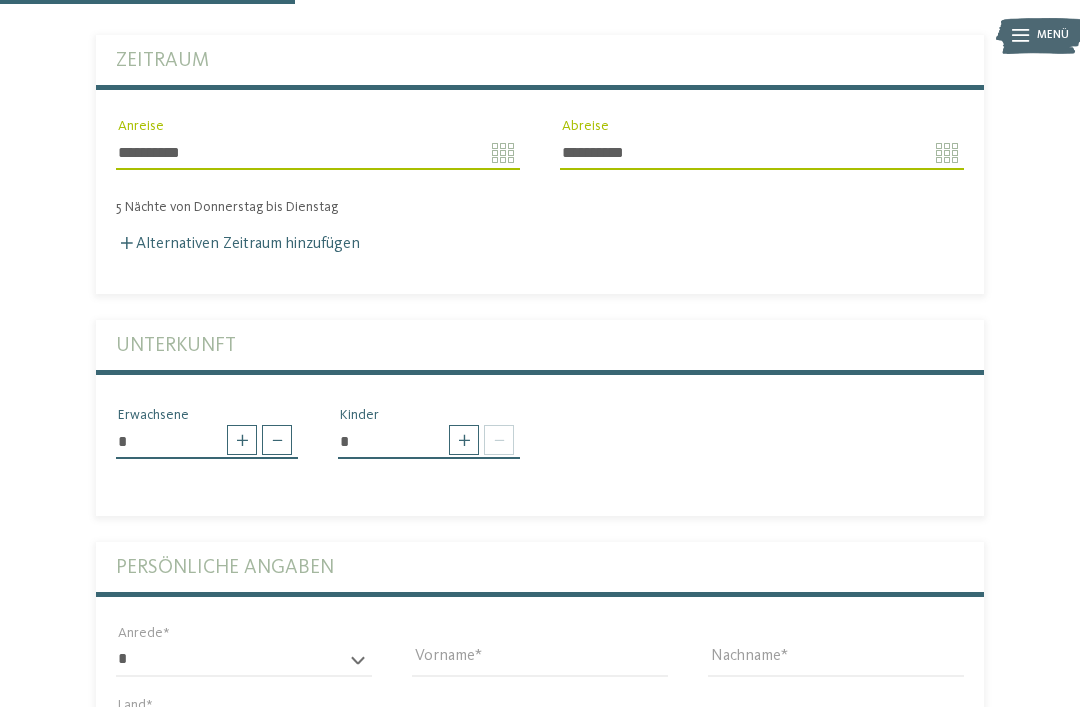 click on "Unterkunft" at bounding box center [540, 345] 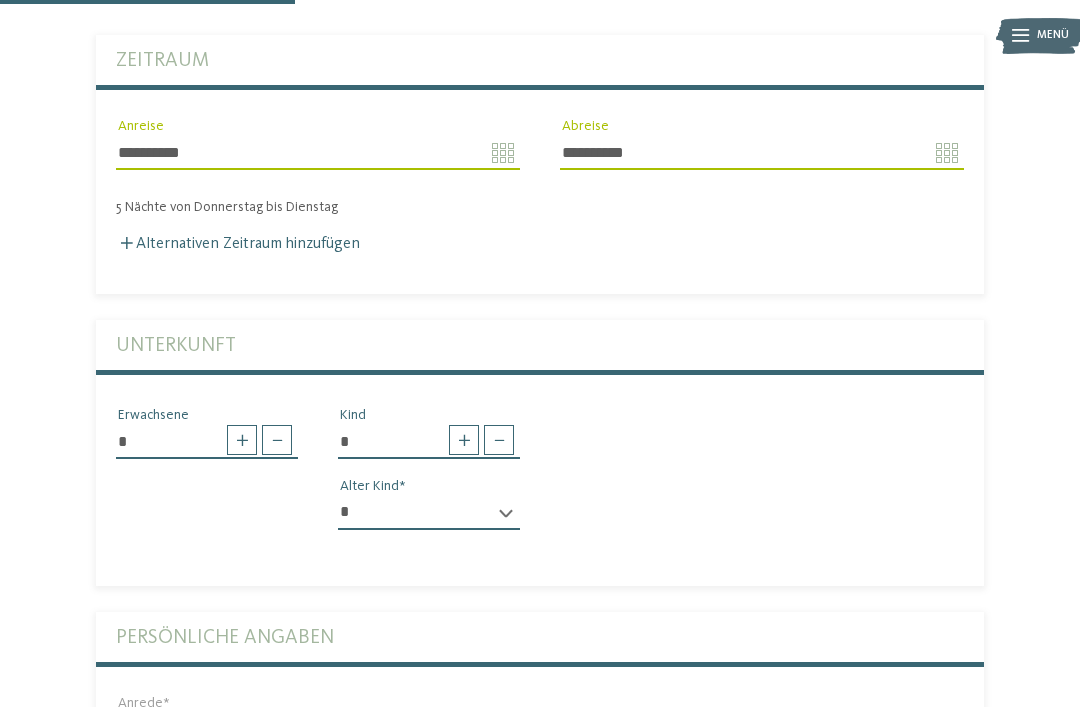 click at bounding box center (464, 440) 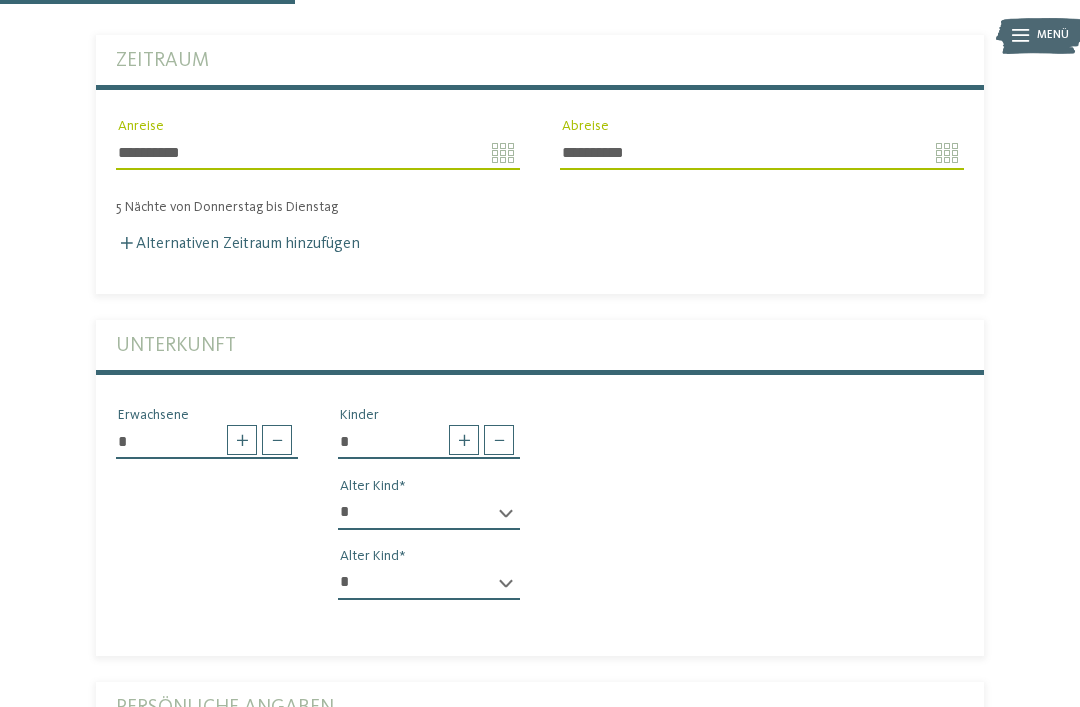 click on "* * * * * * * * * * * ** ** ** ** ** ** ** **" at bounding box center [429, 513] 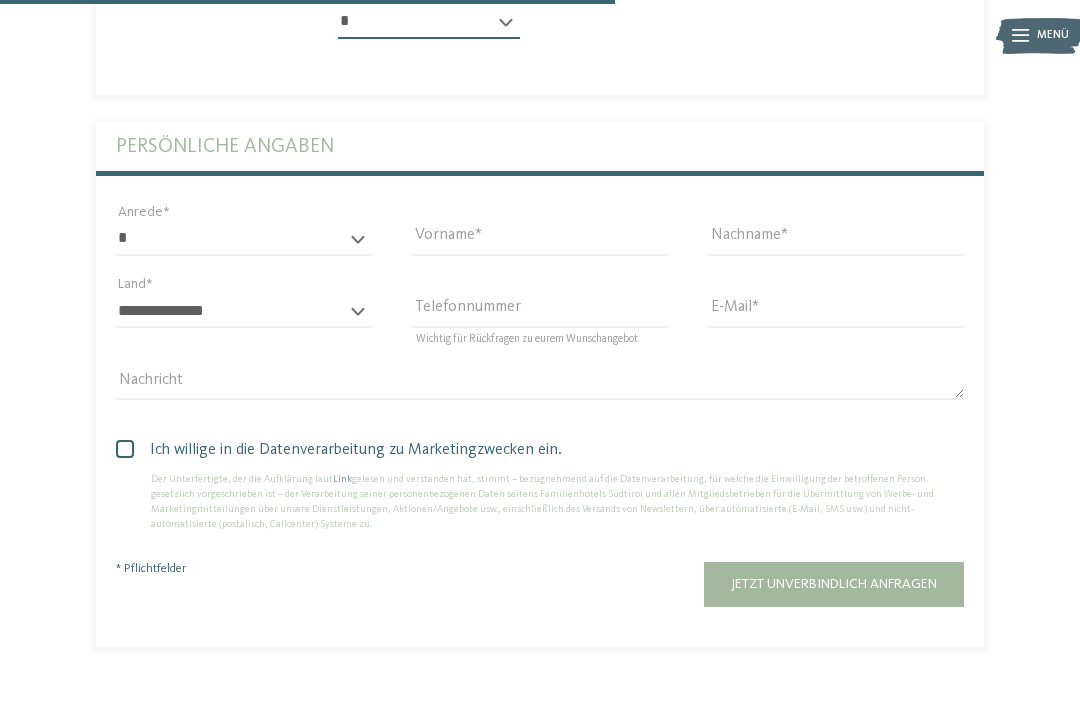 scroll, scrollTop: 1003, scrollLeft: 0, axis: vertical 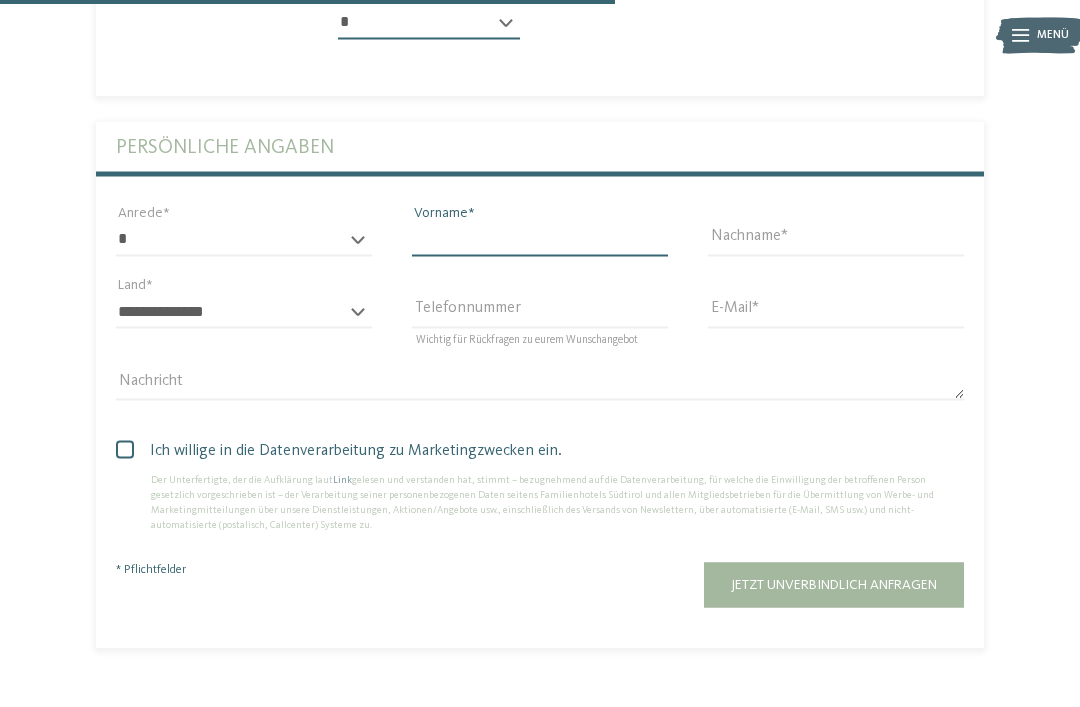 click on "Vorname" at bounding box center (540, 240) 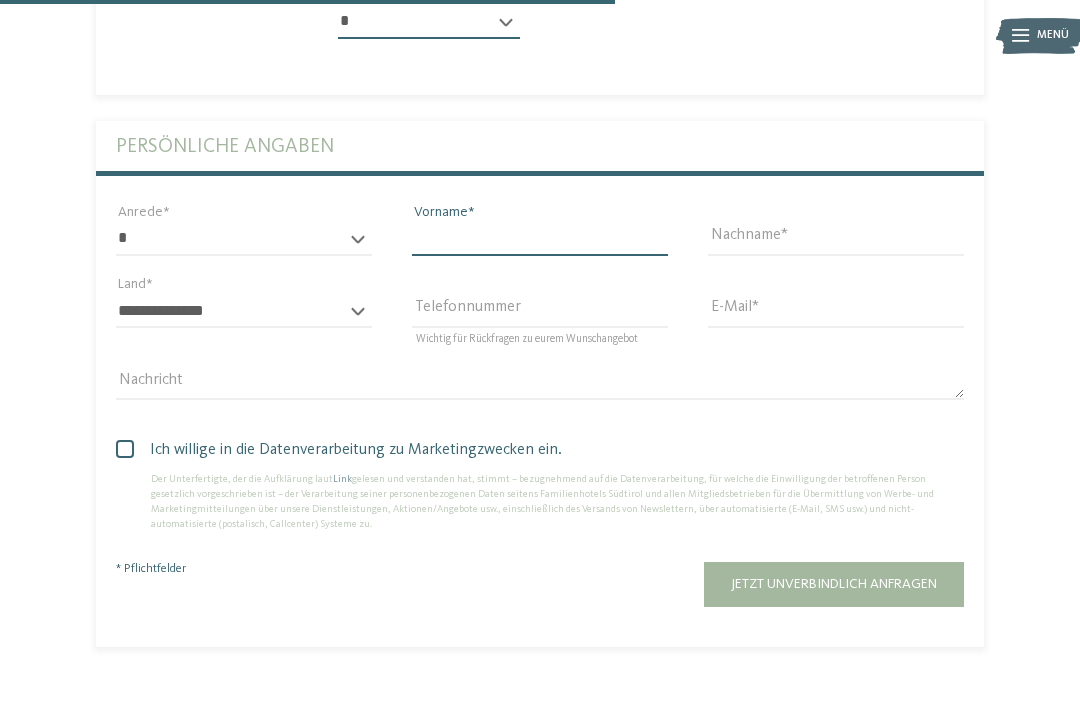 scroll, scrollTop: 1003, scrollLeft: 0, axis: vertical 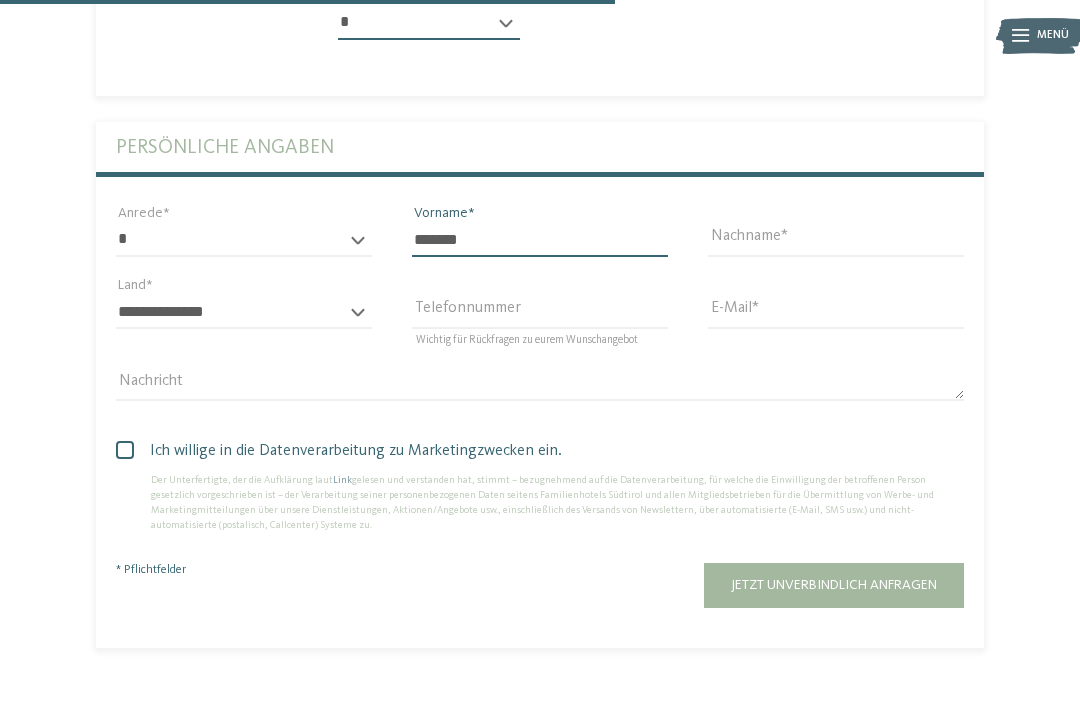type on "******" 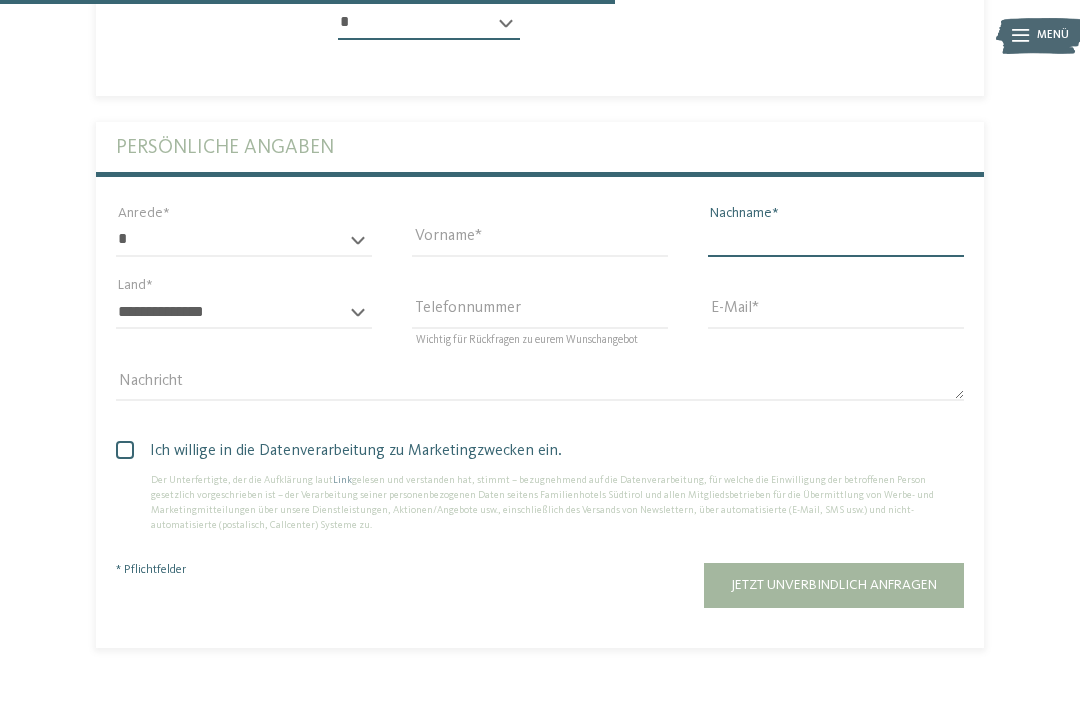click on "Nachname" at bounding box center (836, 240) 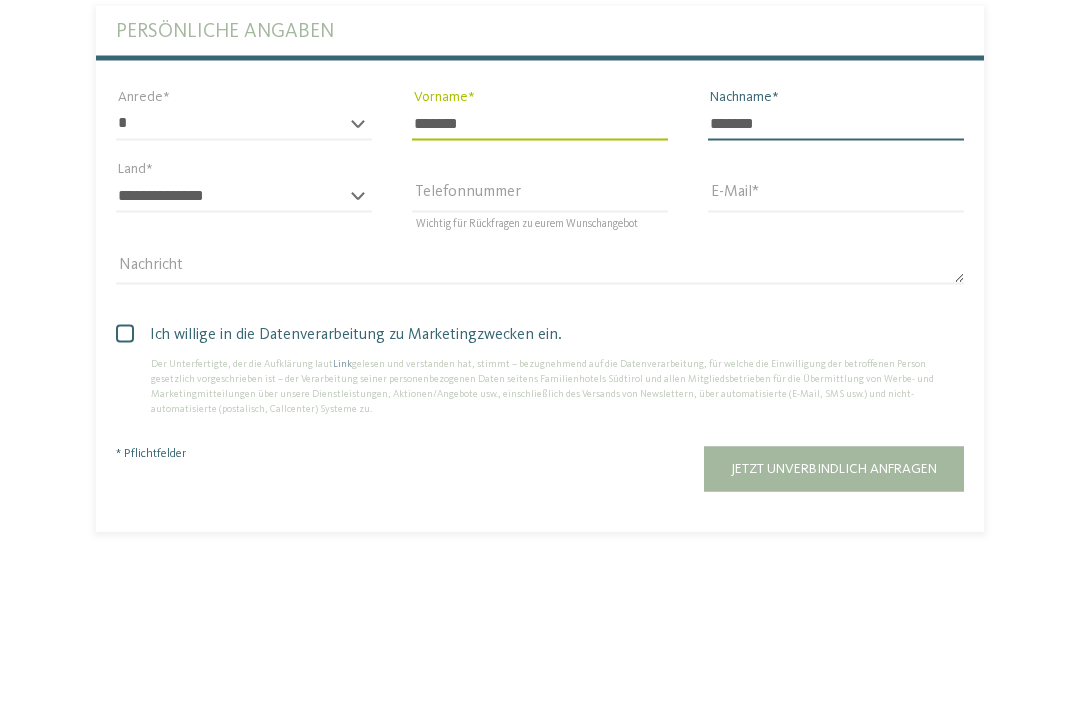 type on "******" 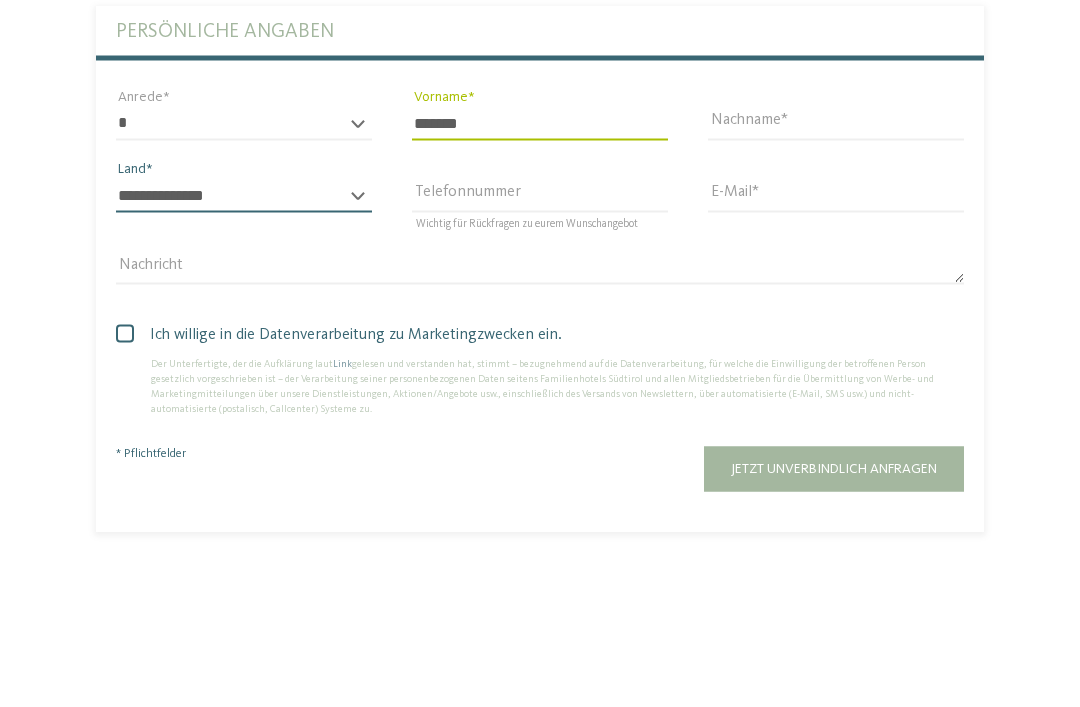 click on "**********" at bounding box center (244, 312) 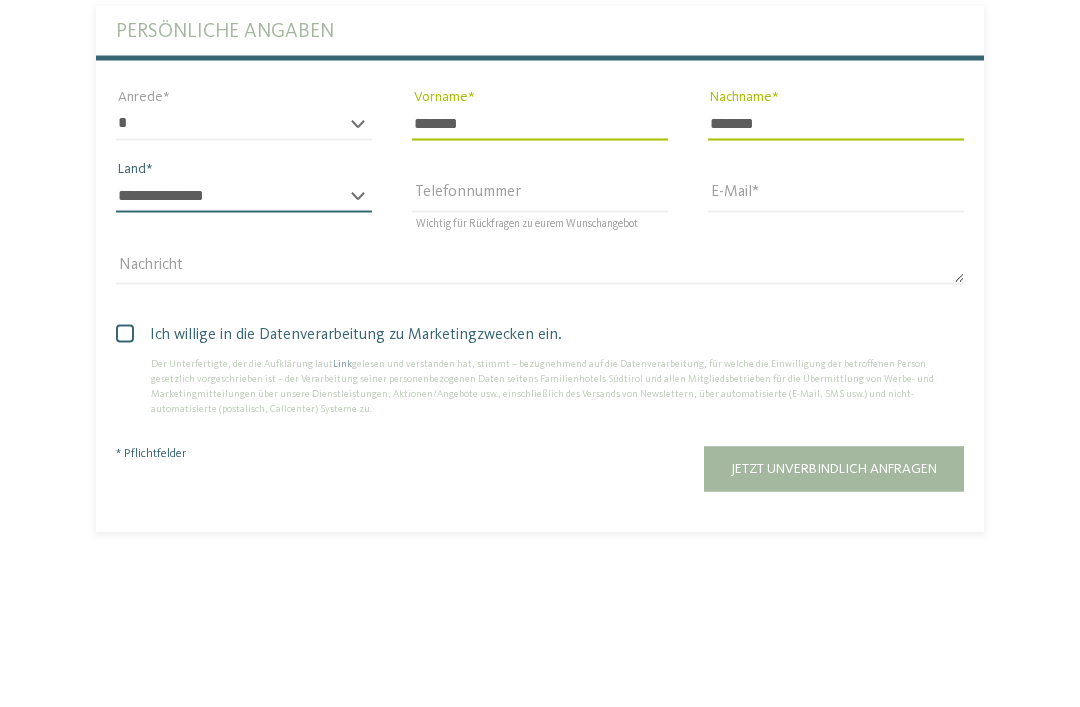 scroll, scrollTop: 1120, scrollLeft: 0, axis: vertical 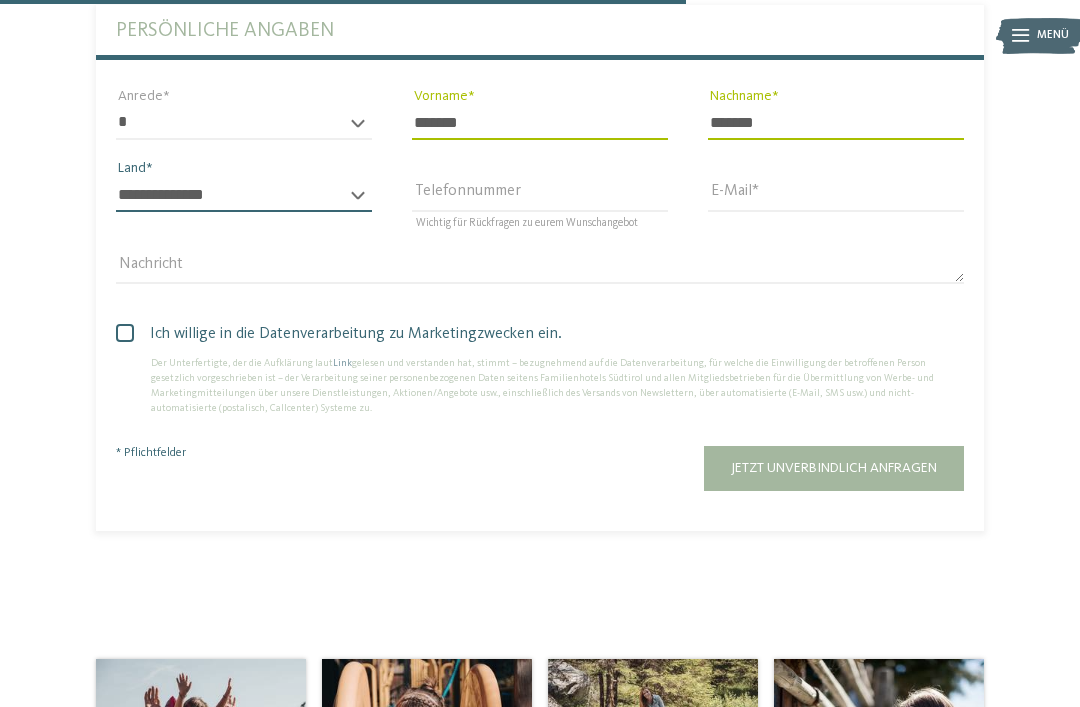 select on "**" 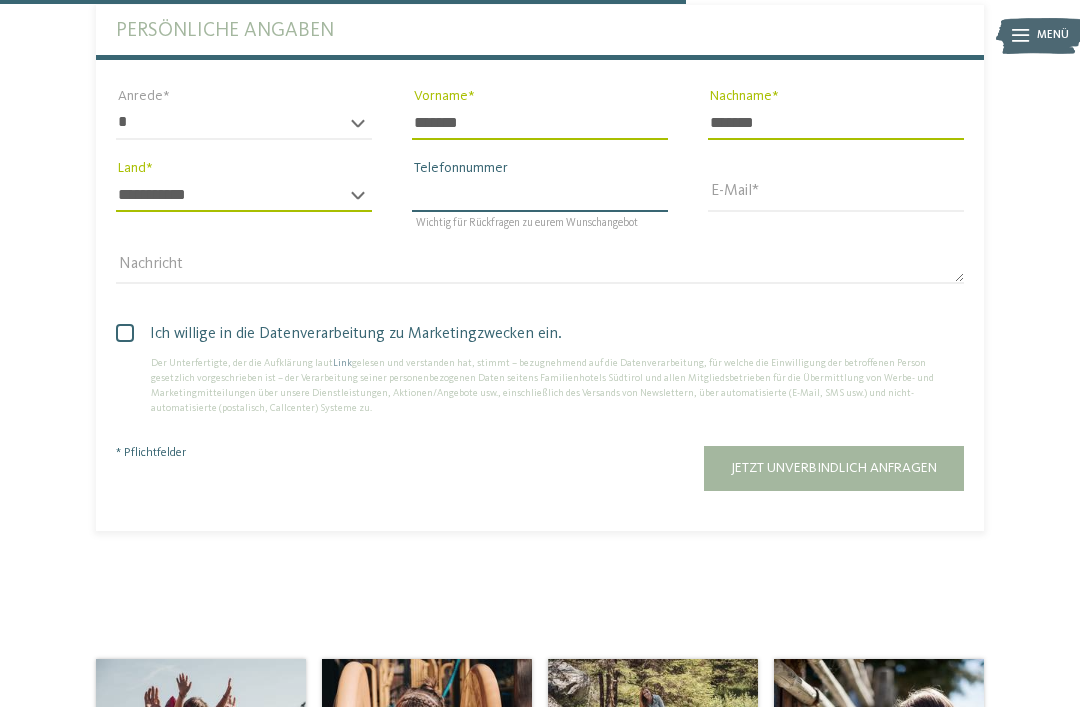 click on "Telefonnummer" at bounding box center [540, 195] 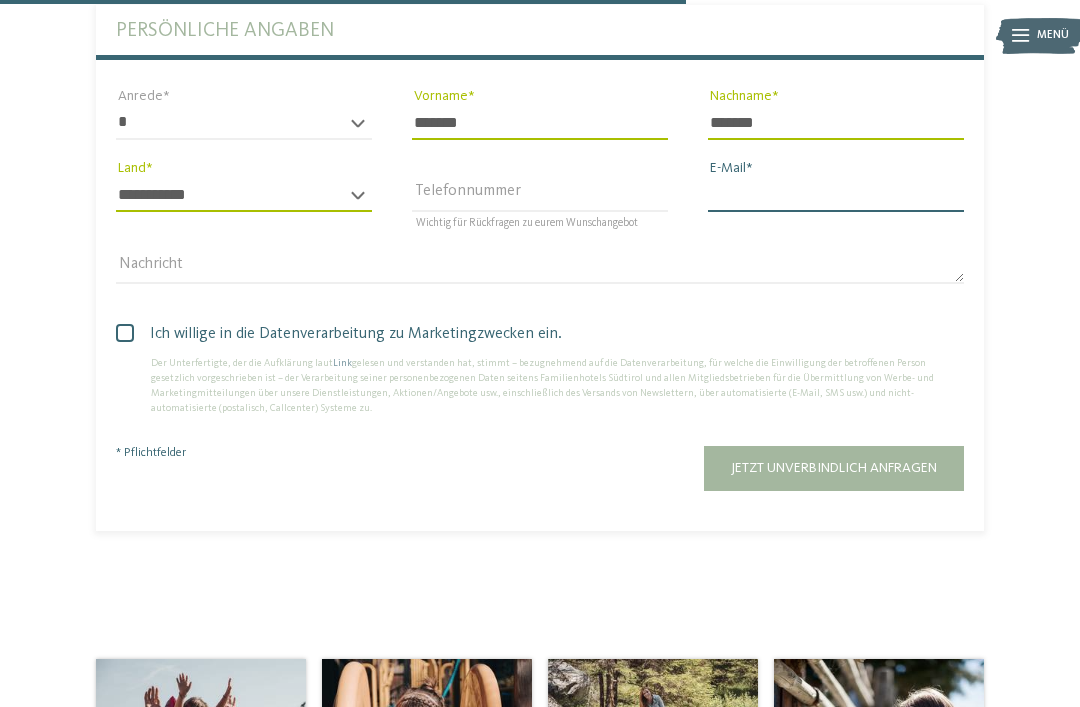 click on "E-Mail" at bounding box center [836, 195] 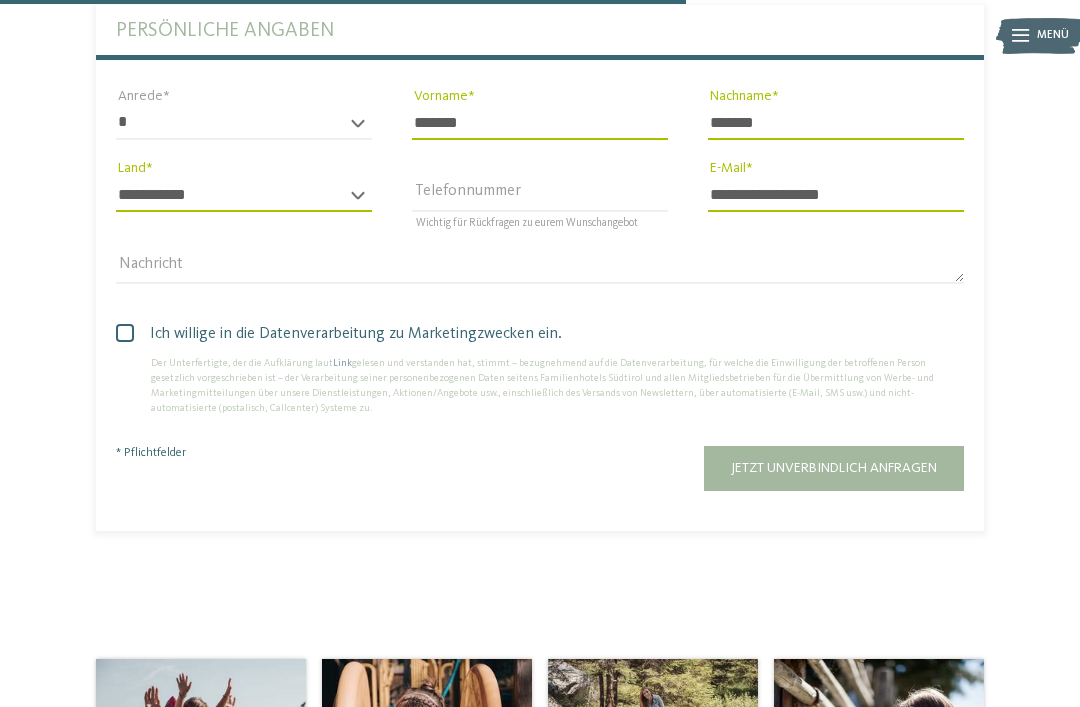 type on "**********" 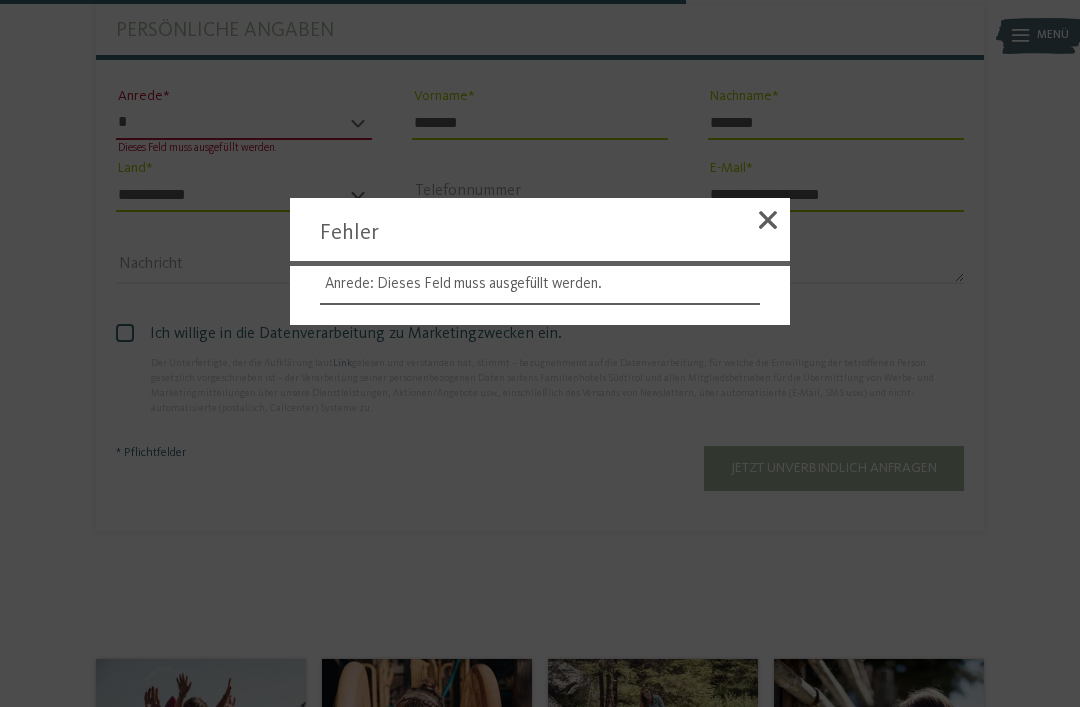 click at bounding box center [768, 220] 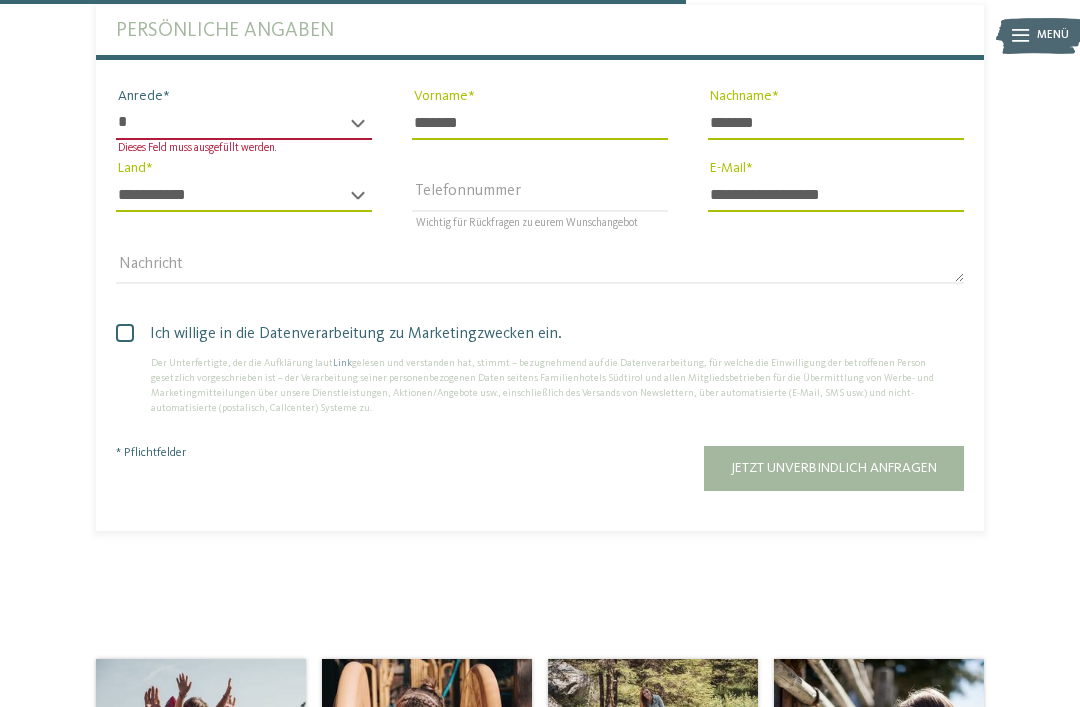 click on "* **** **** ******* ******" at bounding box center [244, 123] 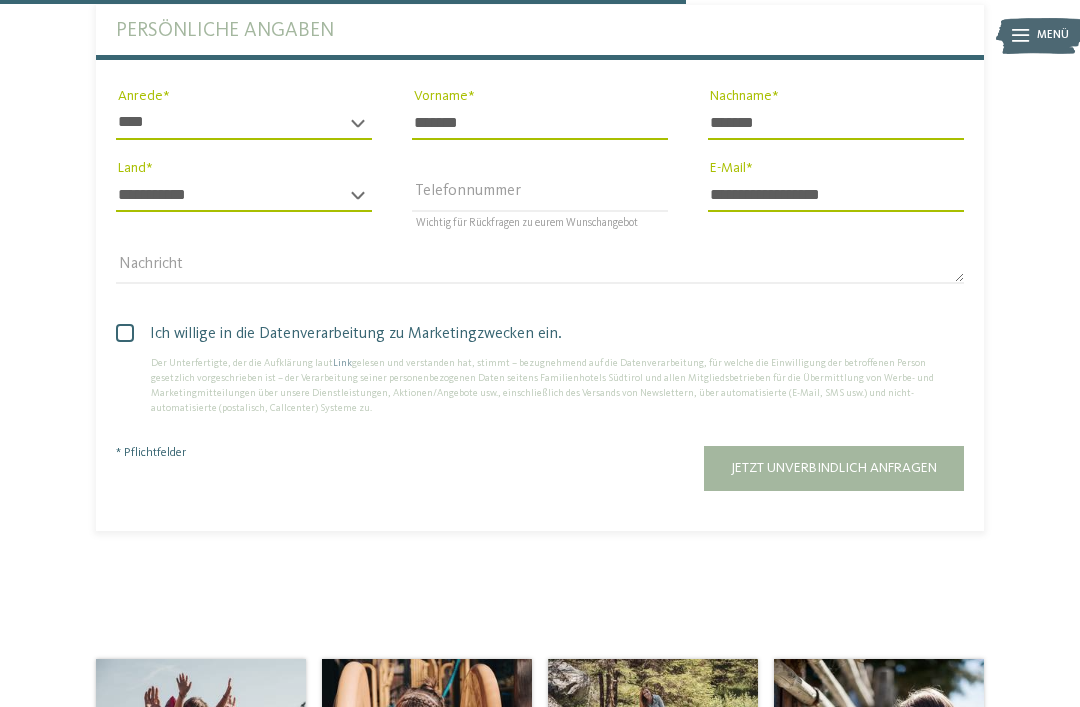 click on "Jetzt unverbindlich anfragen" at bounding box center [834, 468] 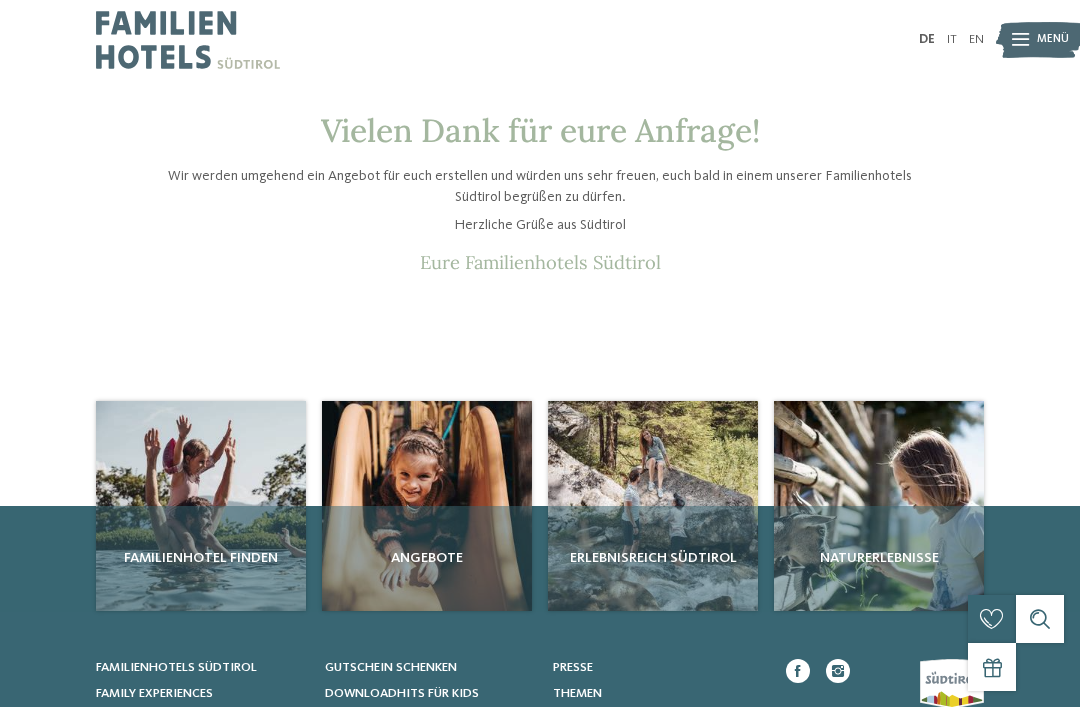 scroll, scrollTop: 0, scrollLeft: 0, axis: both 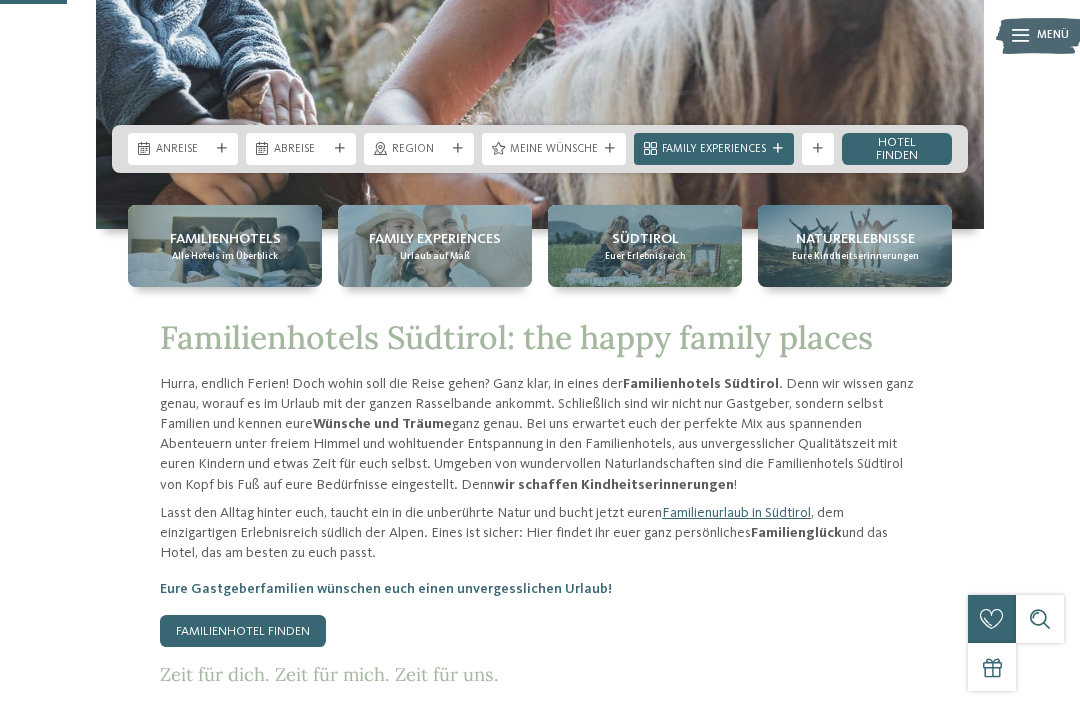 click on "Kleinen Moment noch – die Webseite wird geladen …
DE
IT" at bounding box center [540, 3481] 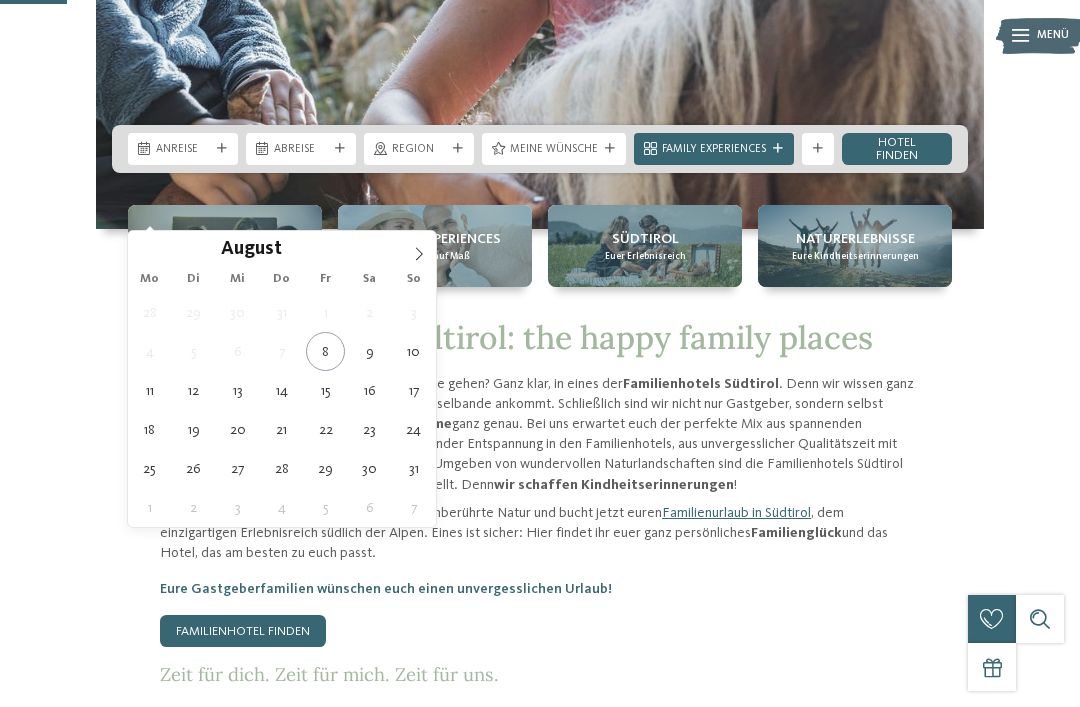 click 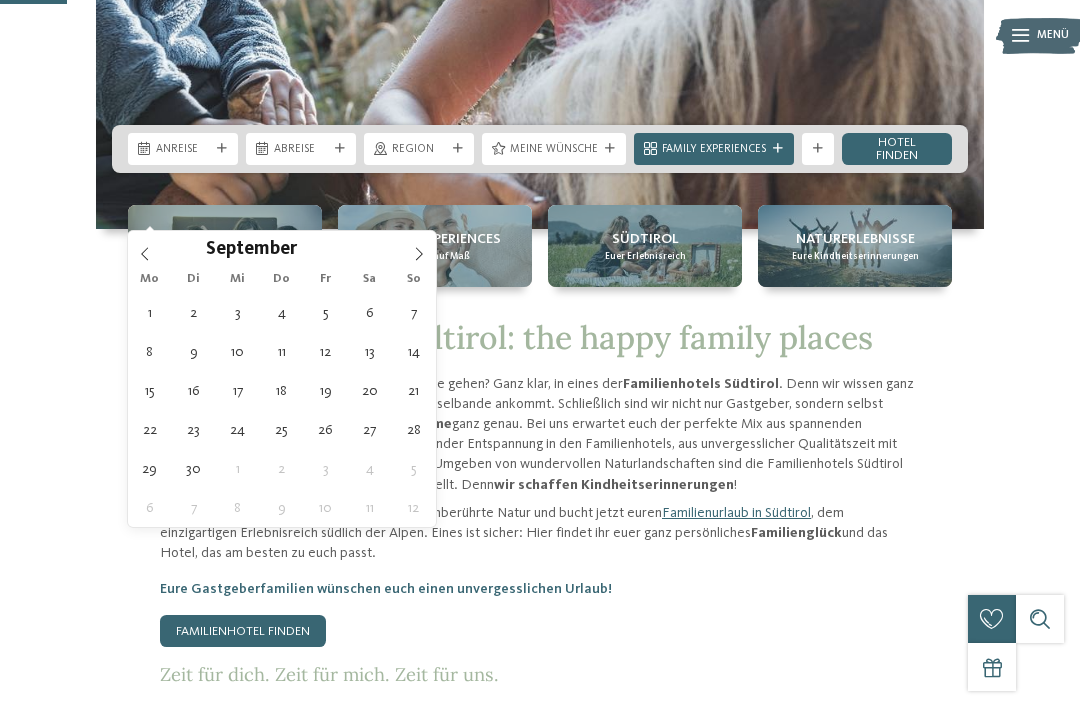 click 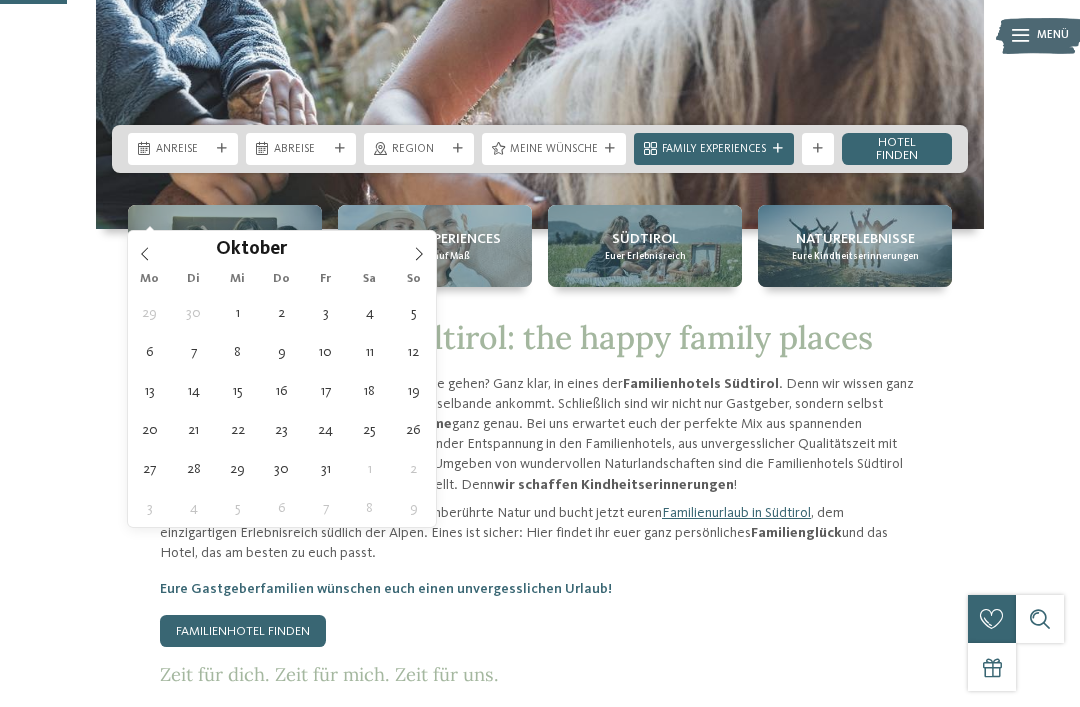 click at bounding box center [419, 248] 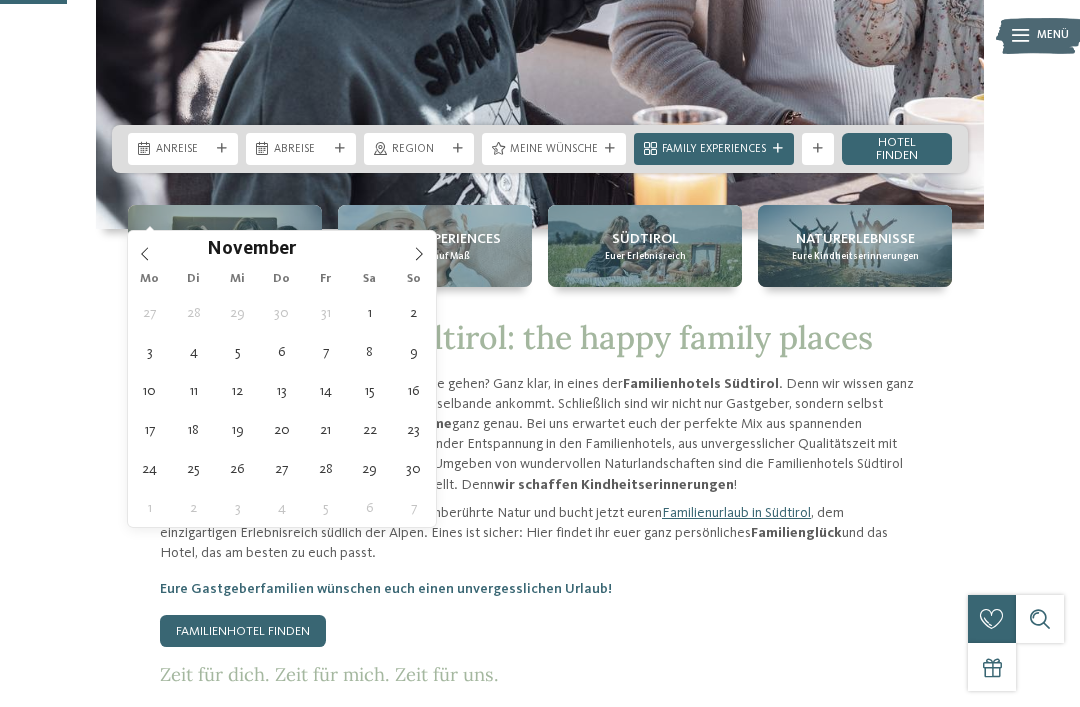 click at bounding box center [419, 248] 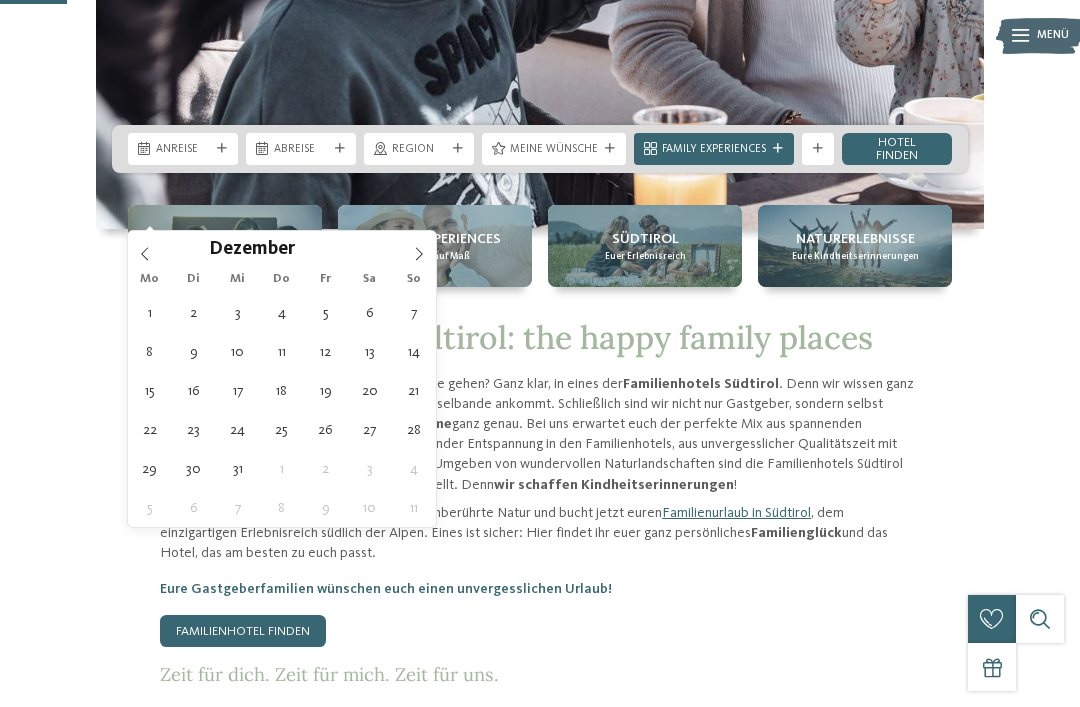 click at bounding box center (419, 248) 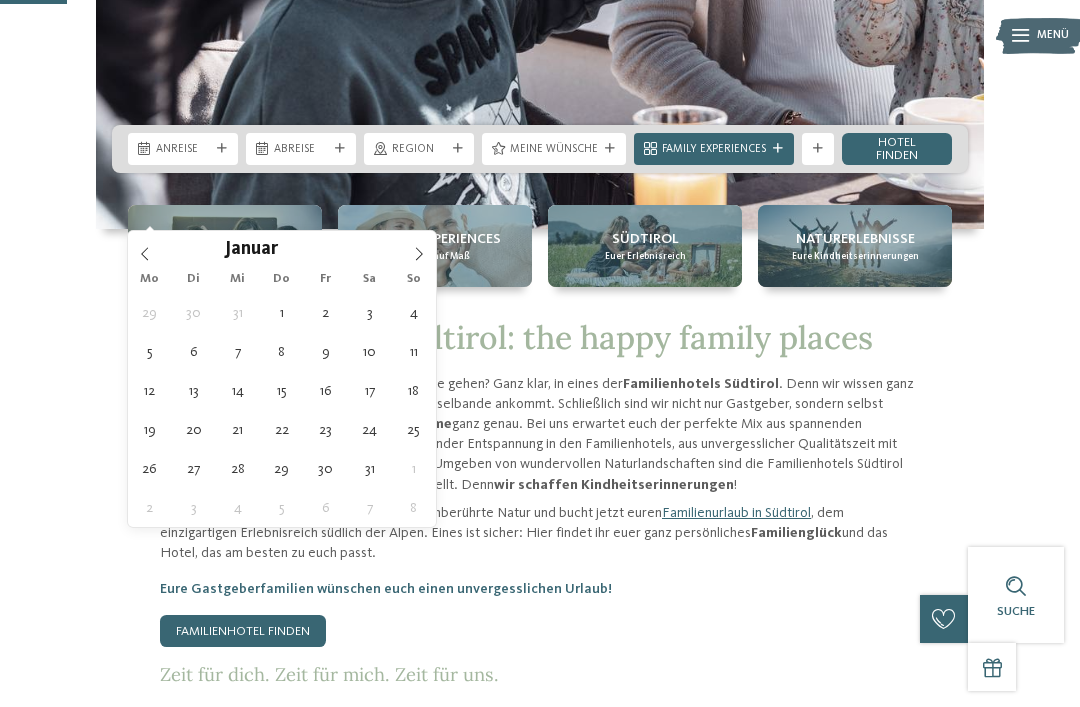 click 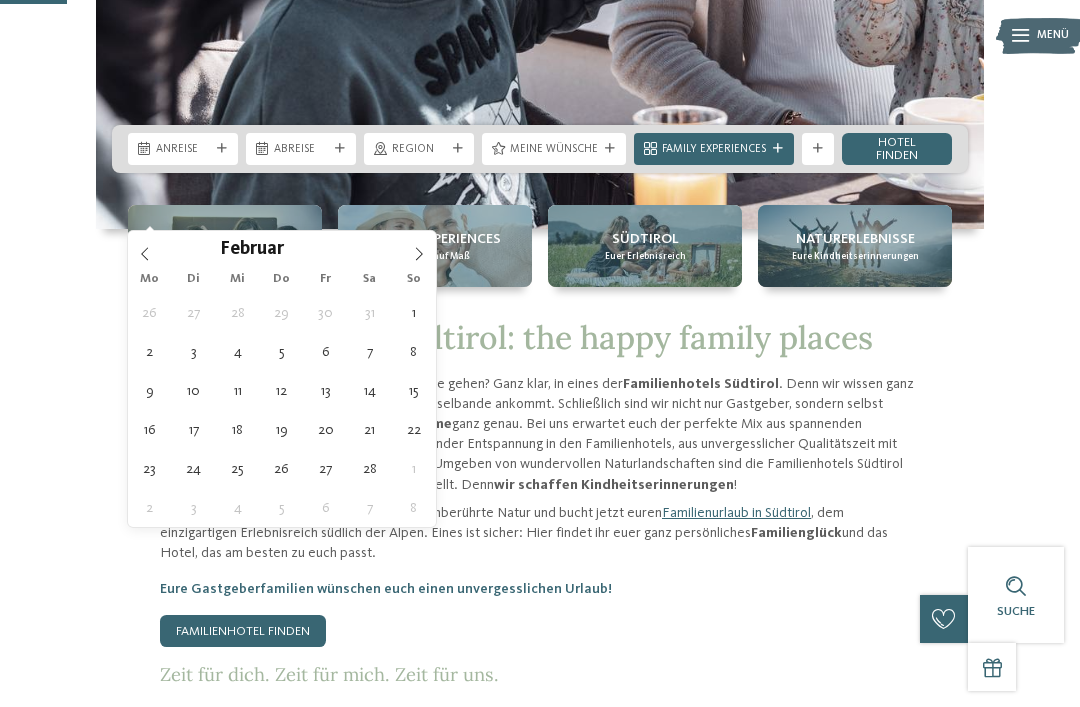 type on "12.02.2026" 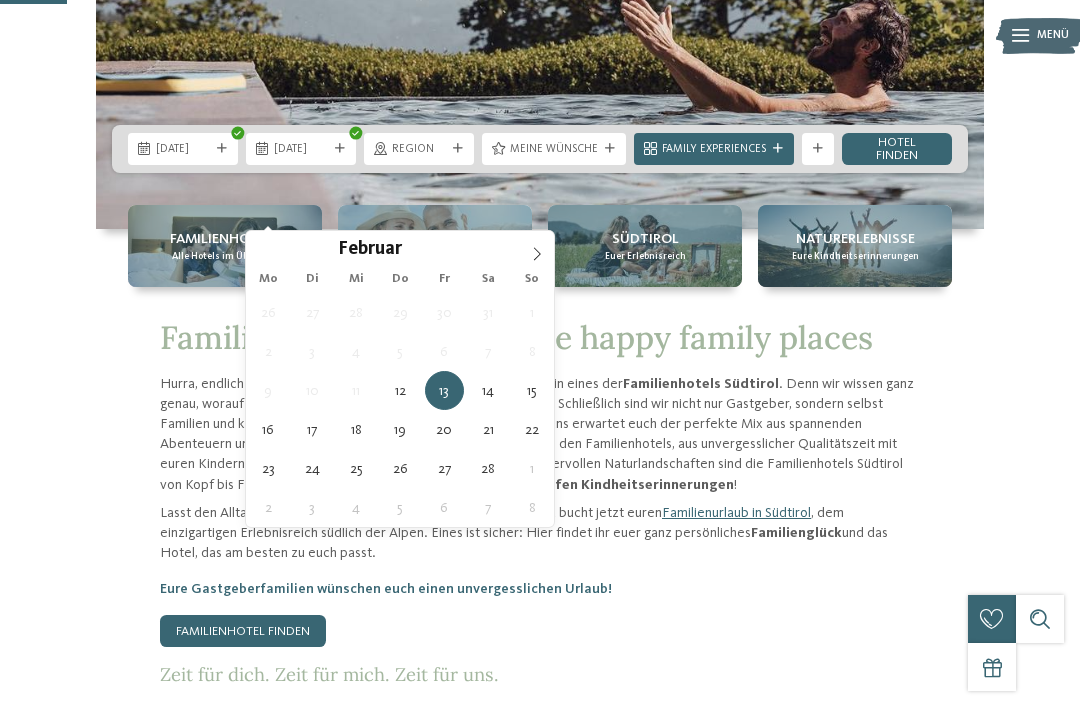 type on "17.02.2026" 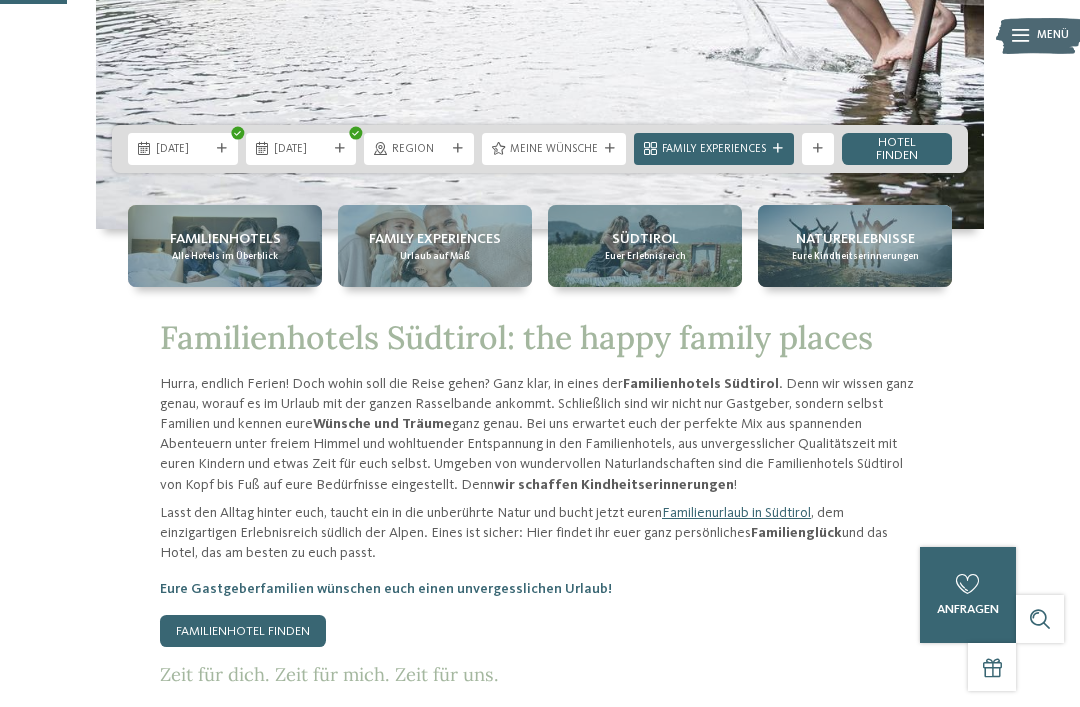 click at bounding box center (778, 149) 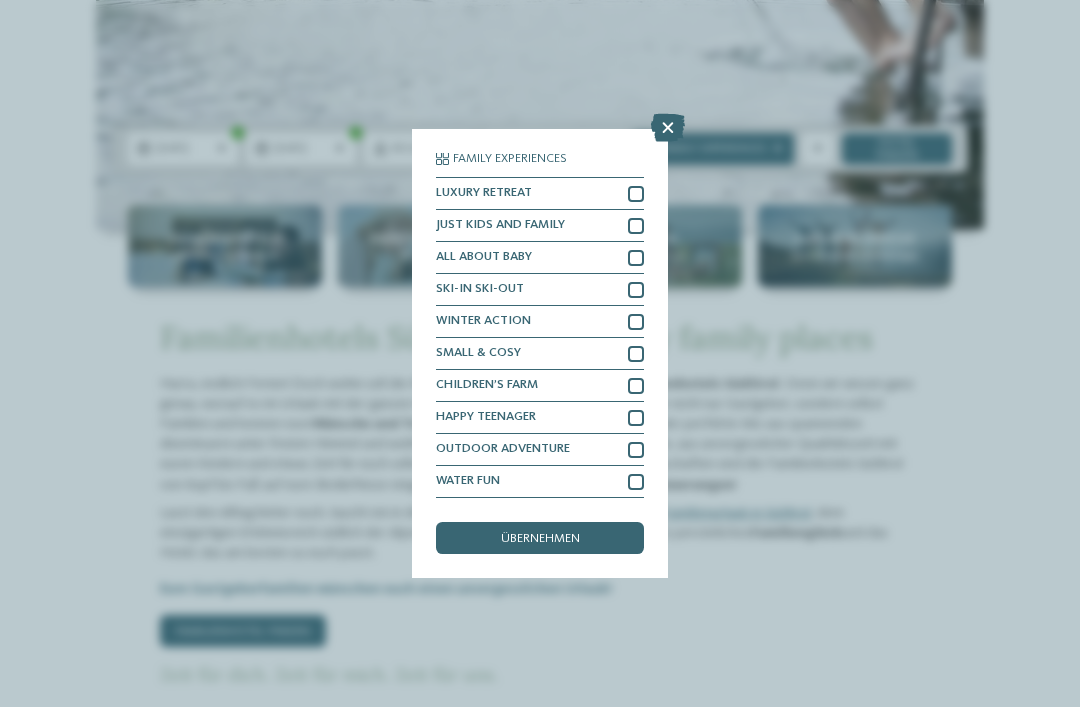 click at bounding box center (636, 290) 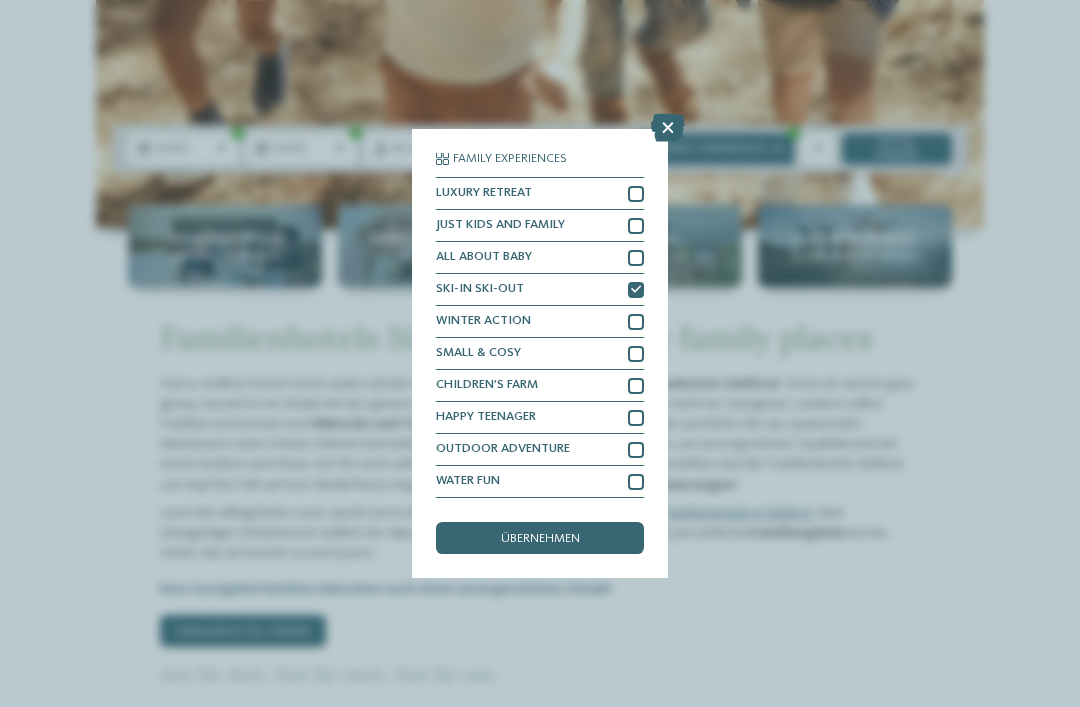 click at bounding box center (636, 322) 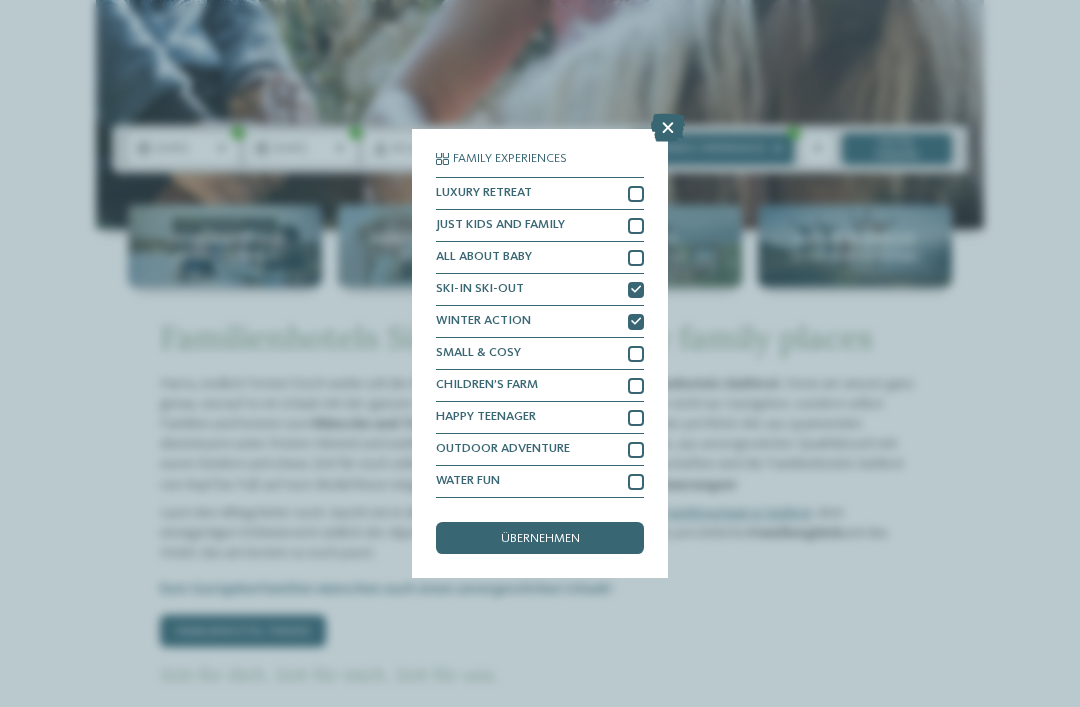 click on "übernehmen" at bounding box center (540, 538) 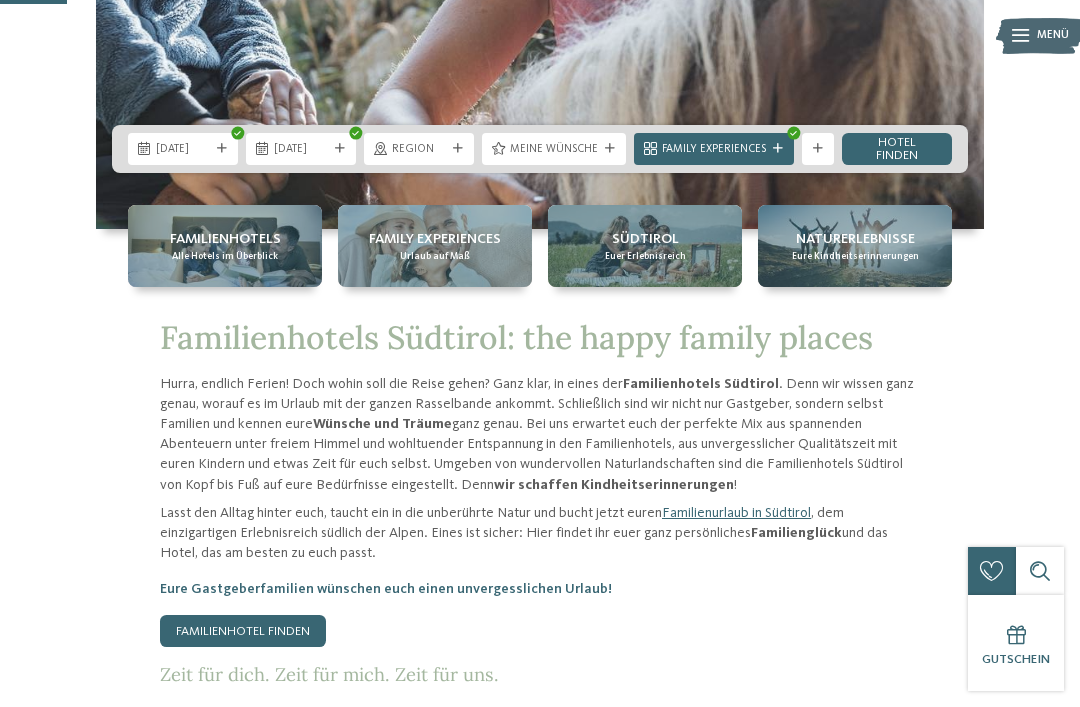 click on "Hotel finden" at bounding box center [897, 149] 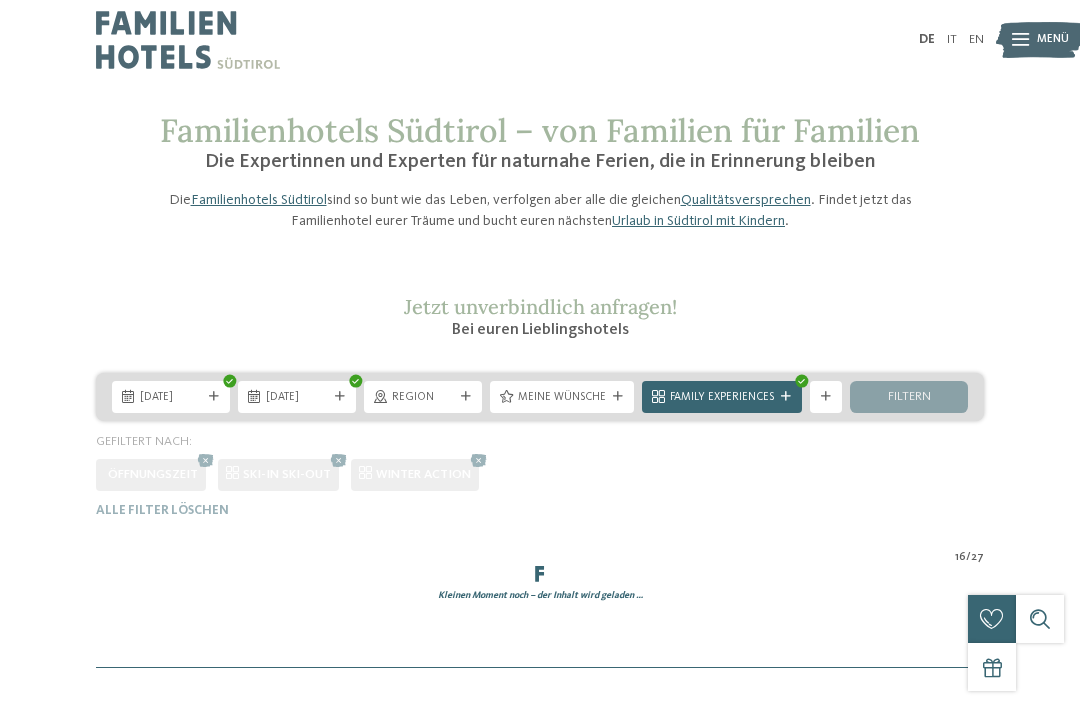 scroll, scrollTop: 0, scrollLeft: 0, axis: both 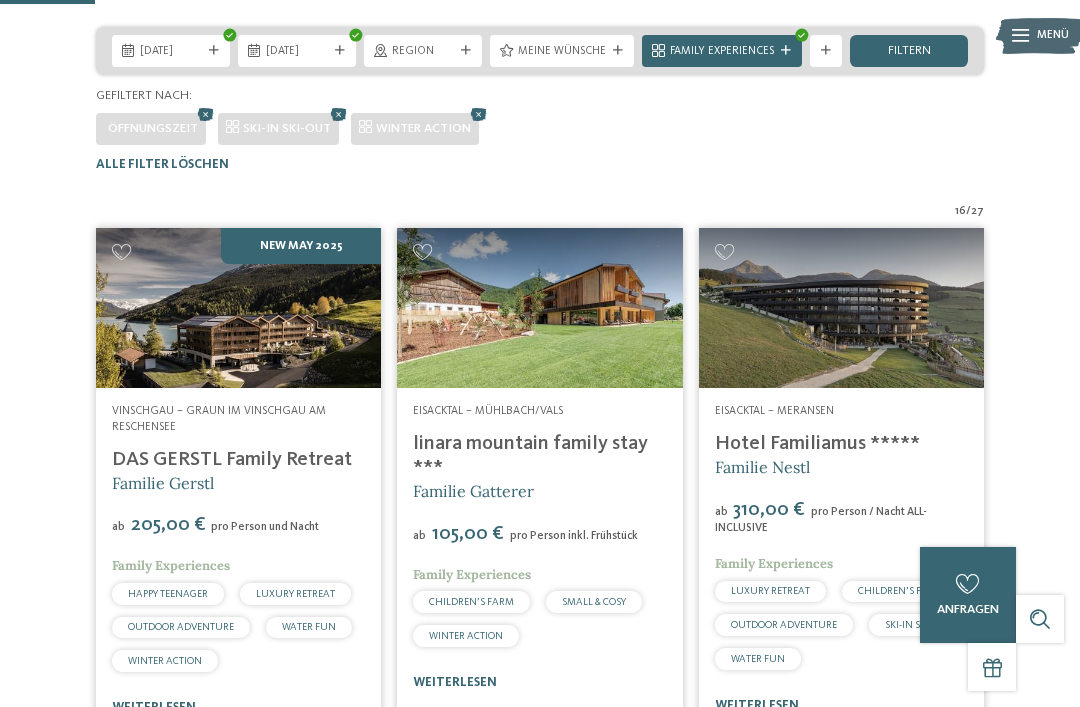 click on "Meine Wünsche" at bounding box center (562, 52) 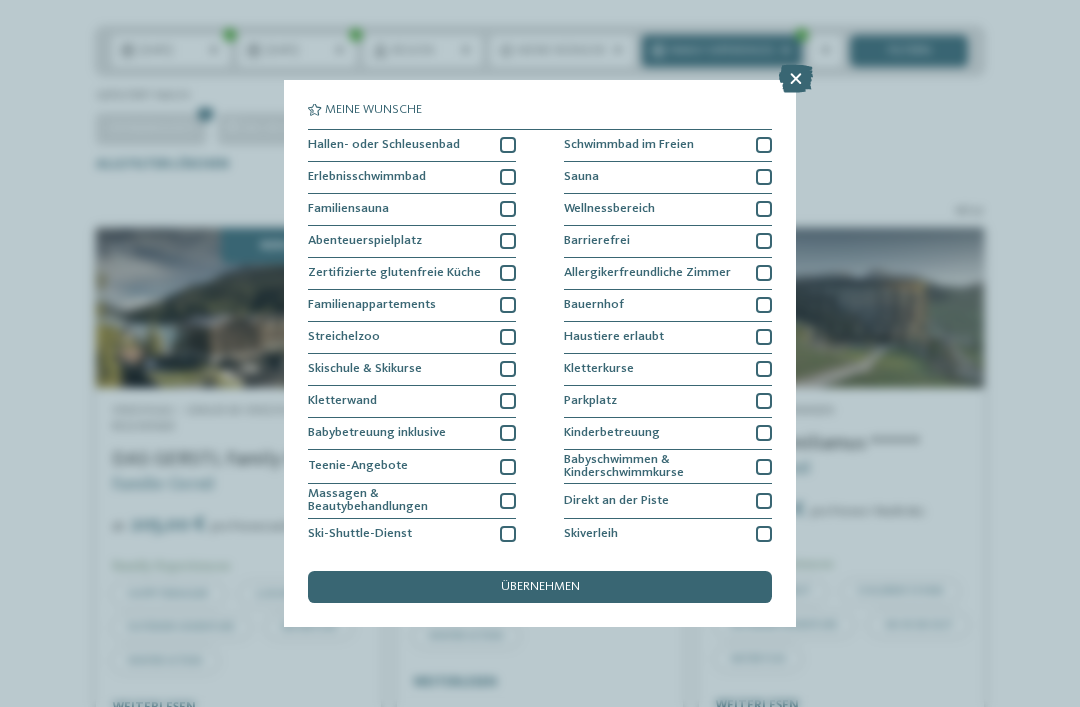 click at bounding box center [796, 79] 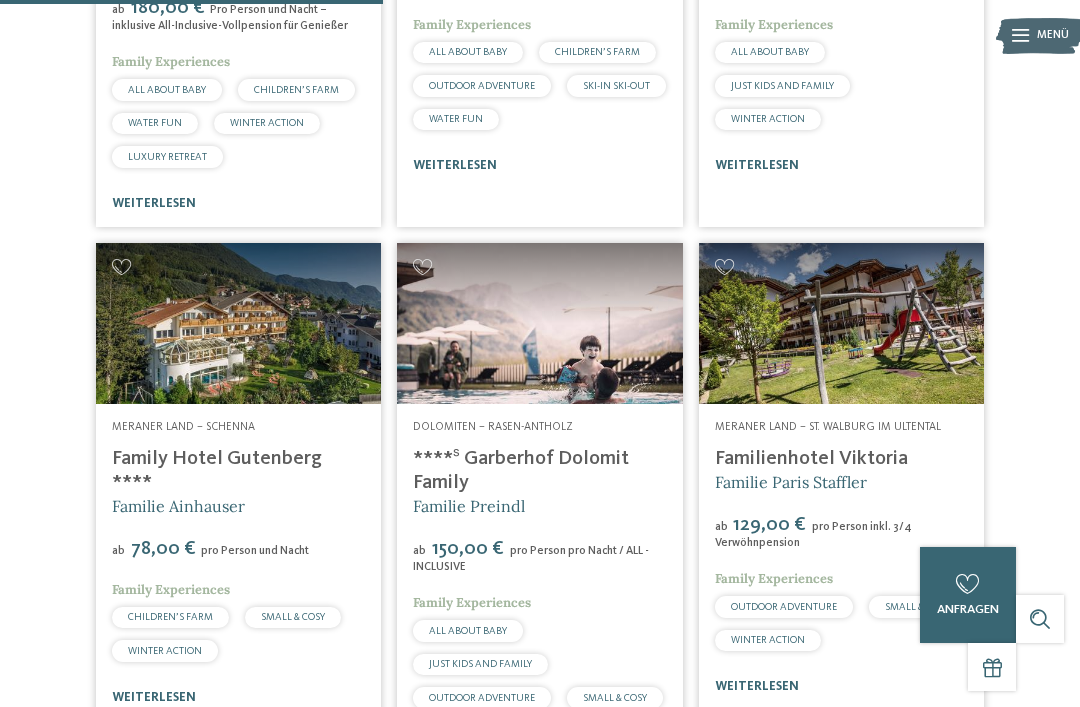 scroll, scrollTop: 1393, scrollLeft: 0, axis: vertical 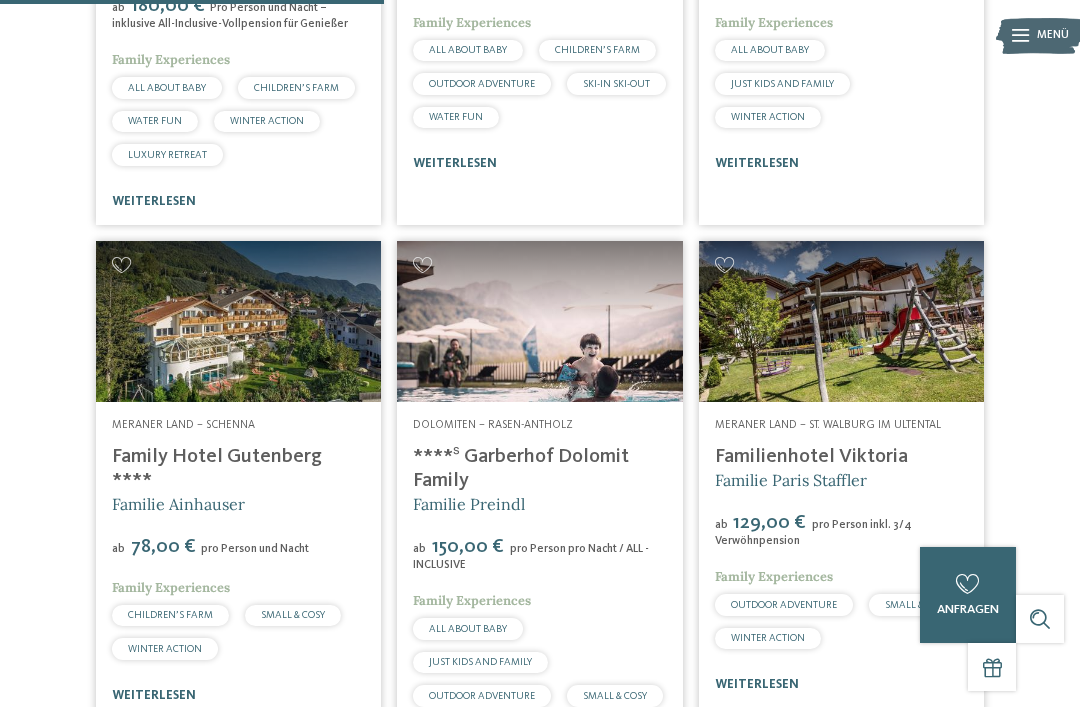 click at bounding box center (238, 321) 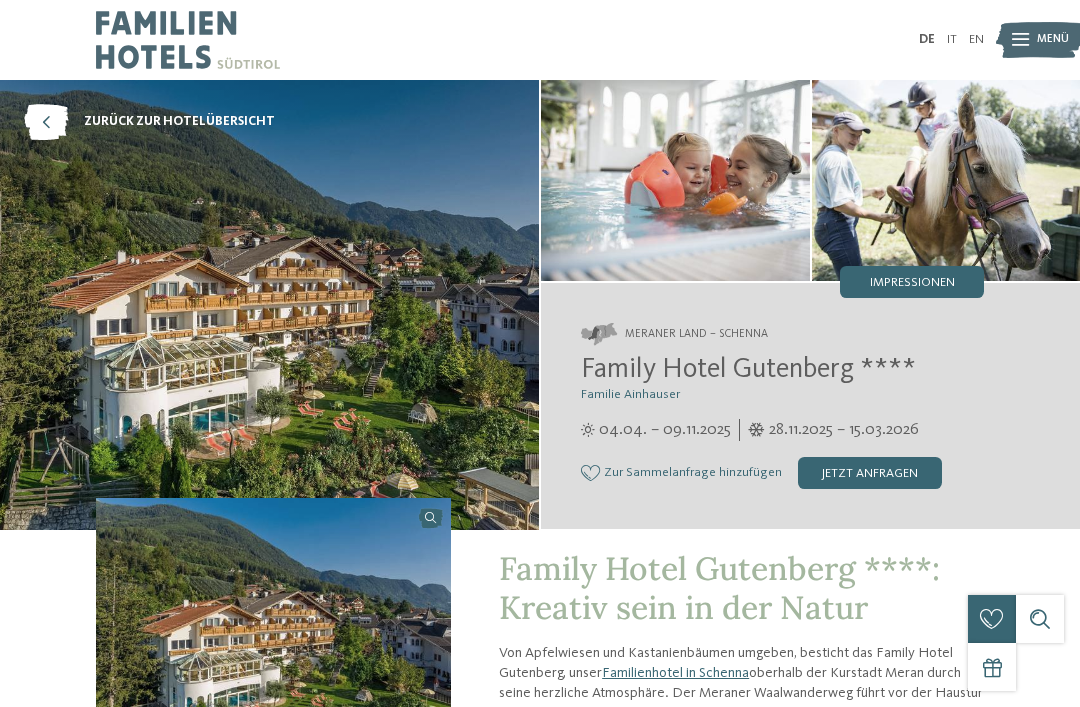 scroll, scrollTop: 0, scrollLeft: 0, axis: both 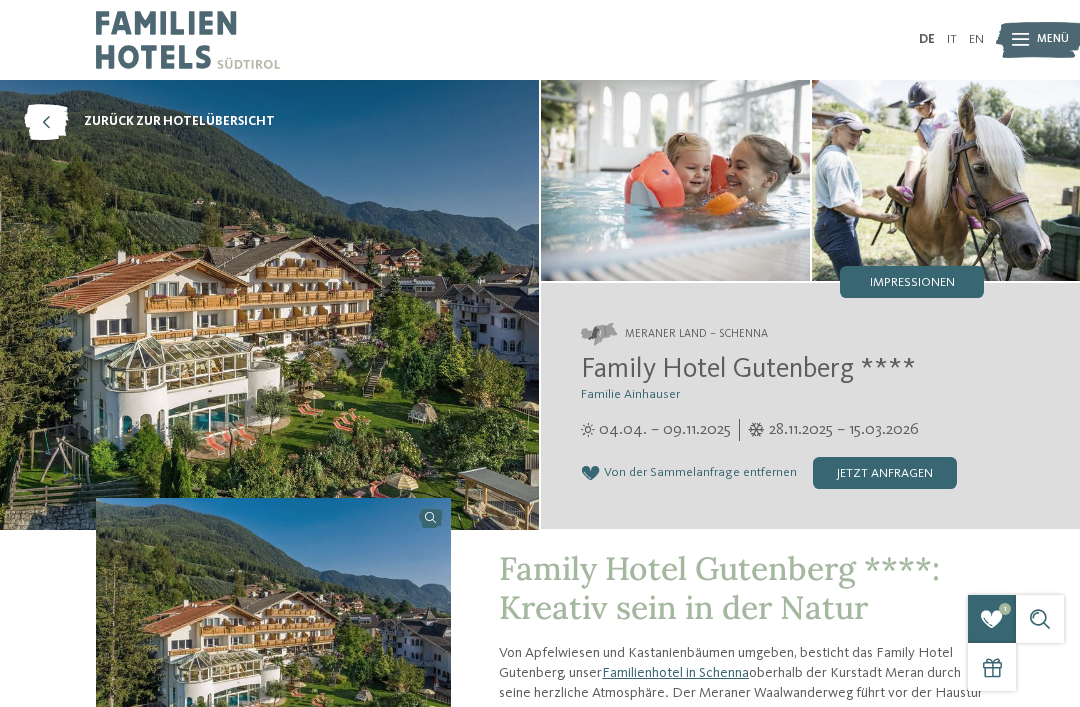 click on "zurück zur Hotelübersicht" at bounding box center (179, 122) 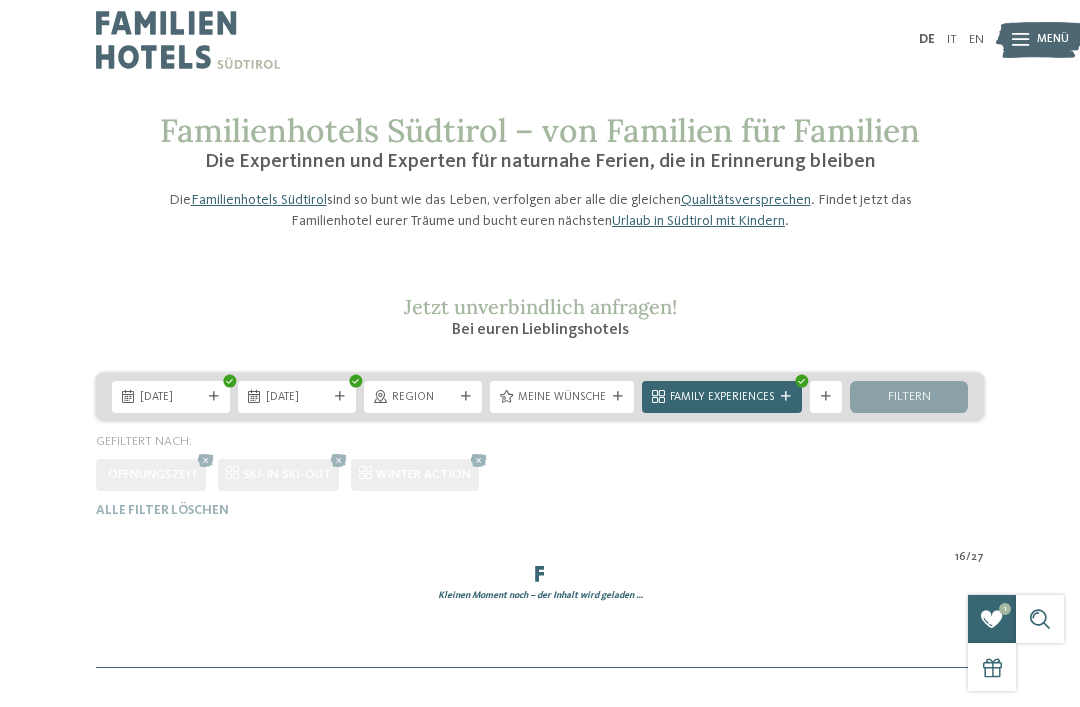 scroll, scrollTop: 0, scrollLeft: 0, axis: both 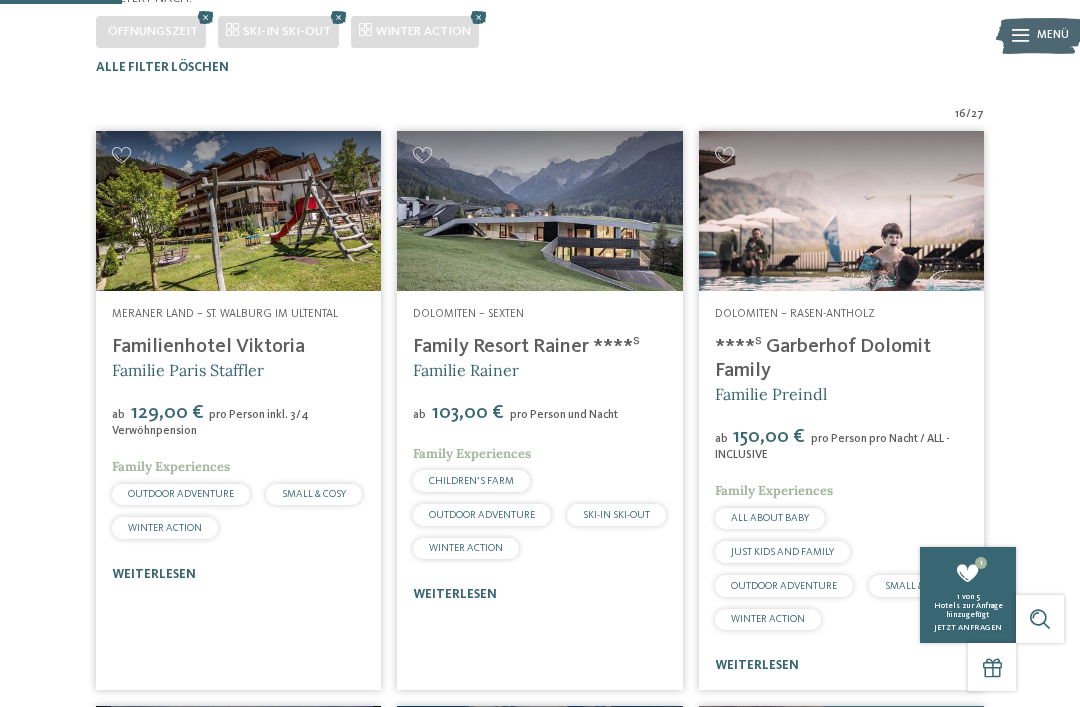 click at bounding box center (841, 211) 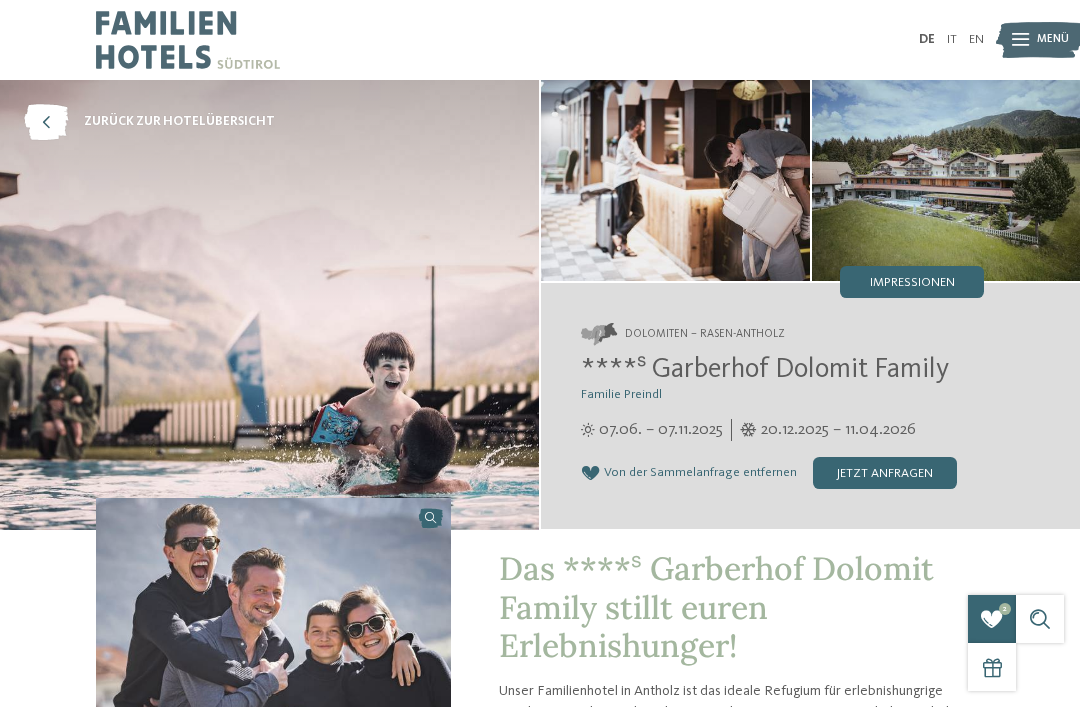 scroll, scrollTop: 0, scrollLeft: 0, axis: both 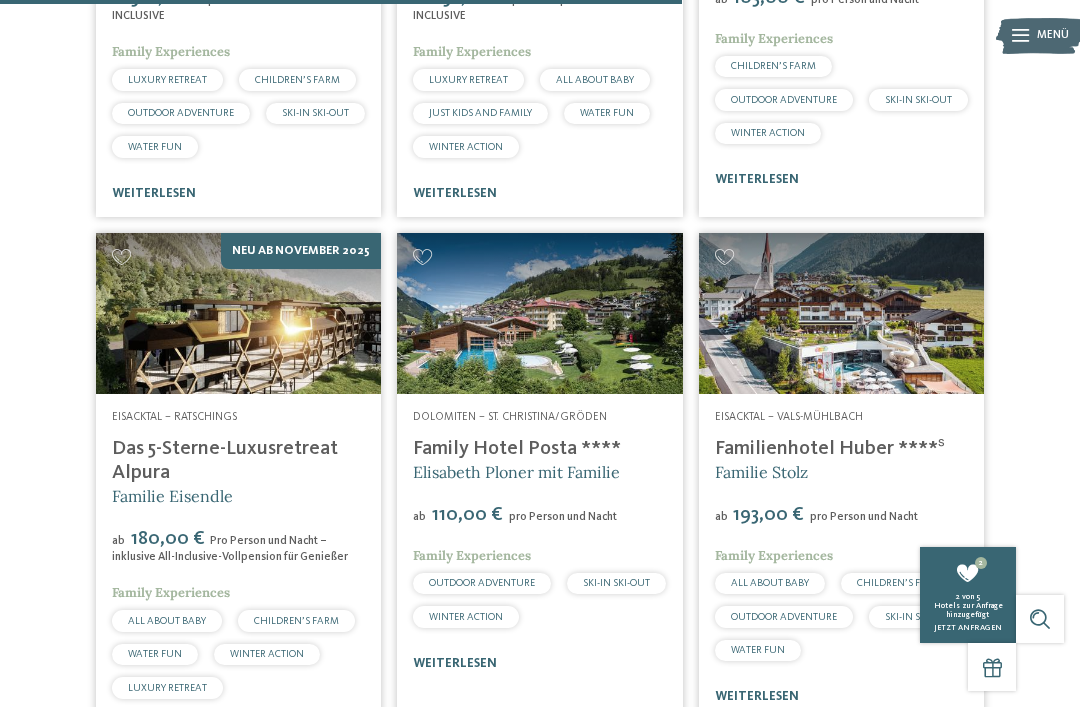 click at bounding box center (539, 313) 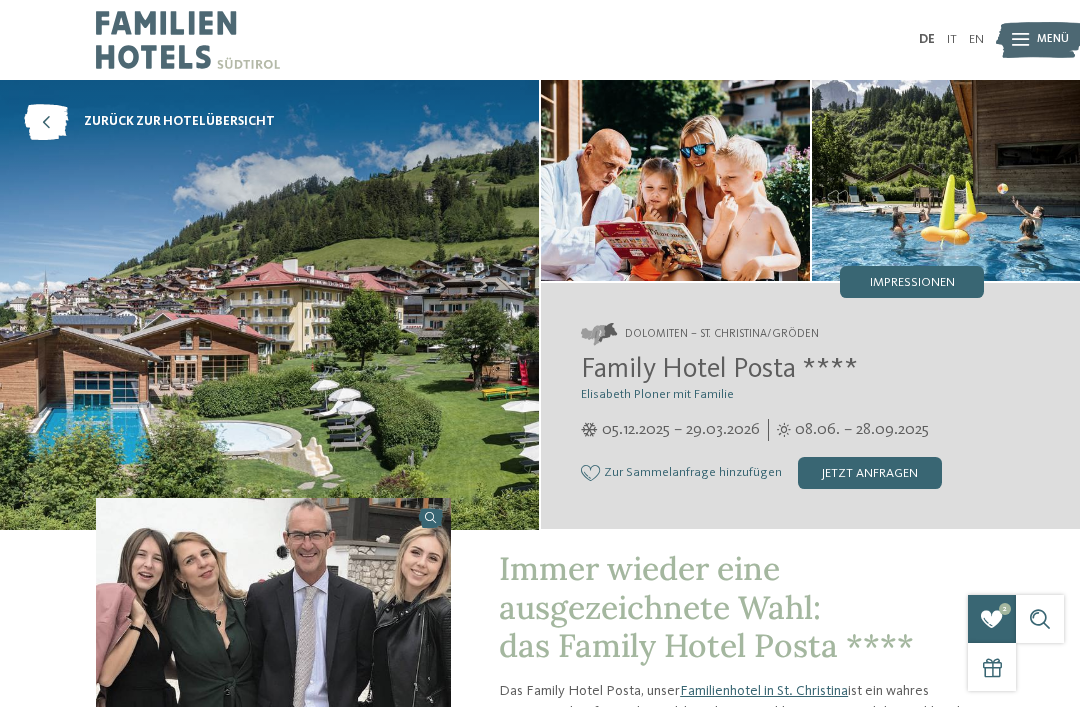 click on "Zur Sammelanfrage hinzufügen" at bounding box center [693, 473] 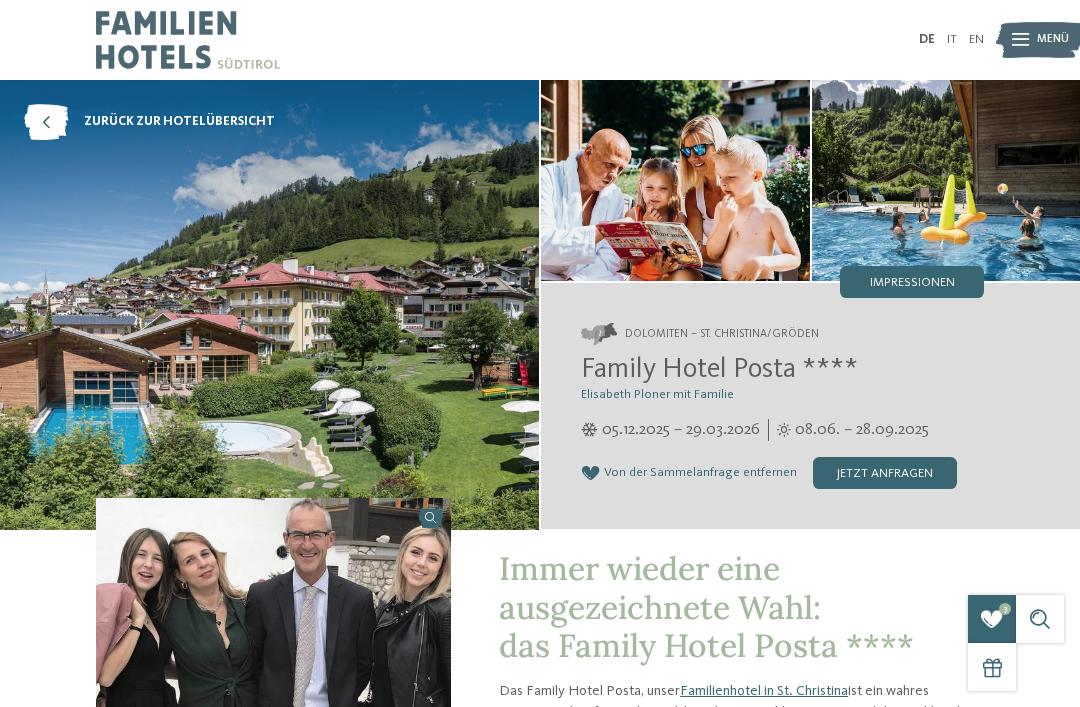 click on "zurück zur Hotelübersicht" at bounding box center [149, 122] 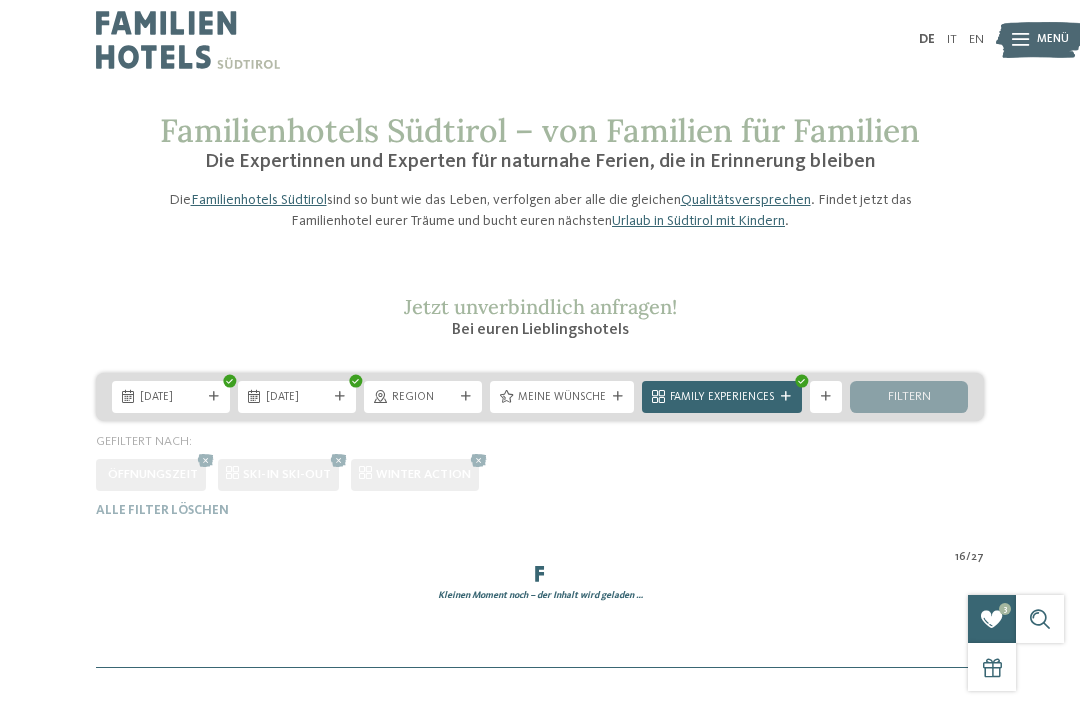scroll, scrollTop: 0, scrollLeft: 0, axis: both 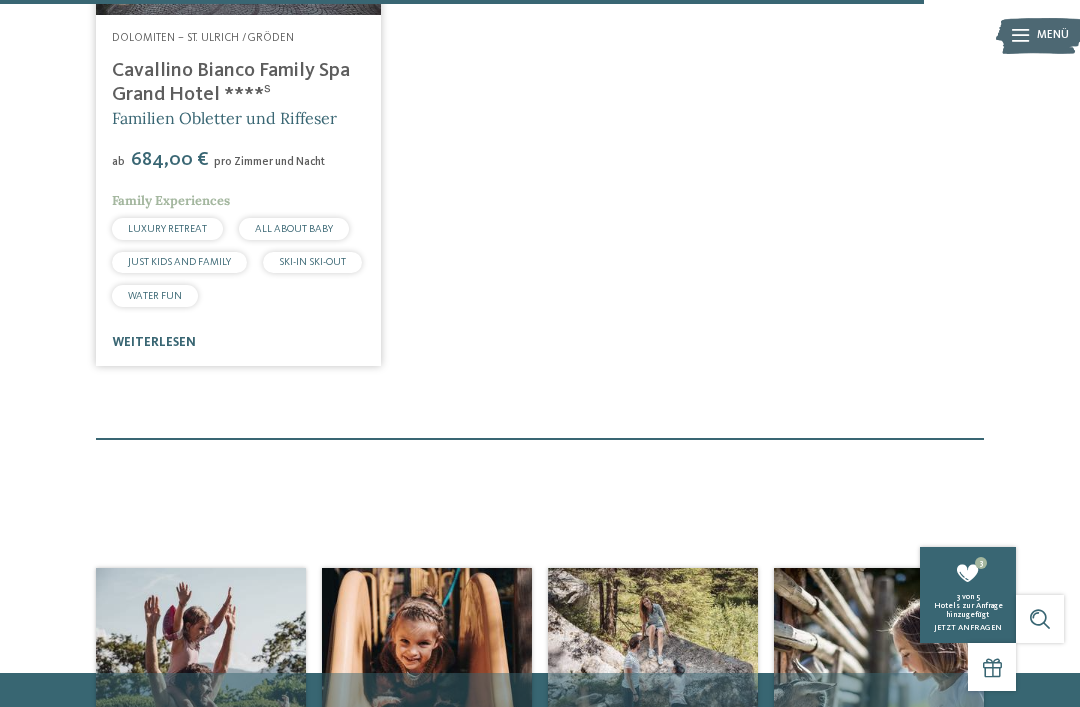 click on "Hotels zur Anfrage hinzugefügt" at bounding box center (968, 610) 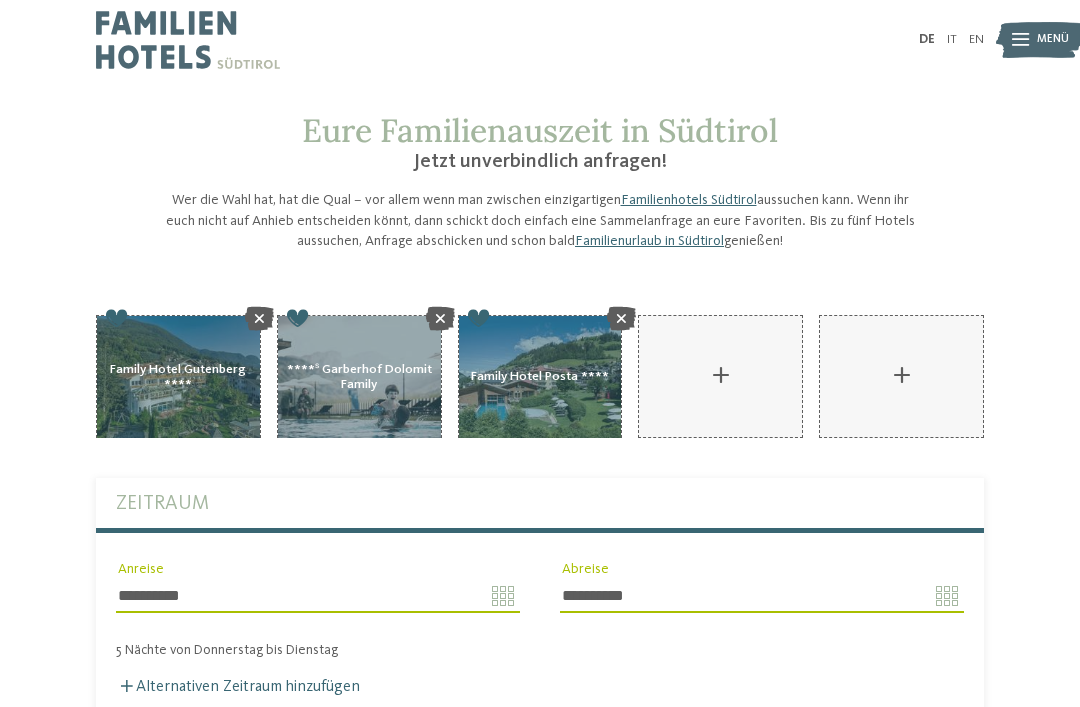 scroll, scrollTop: 0, scrollLeft: 0, axis: both 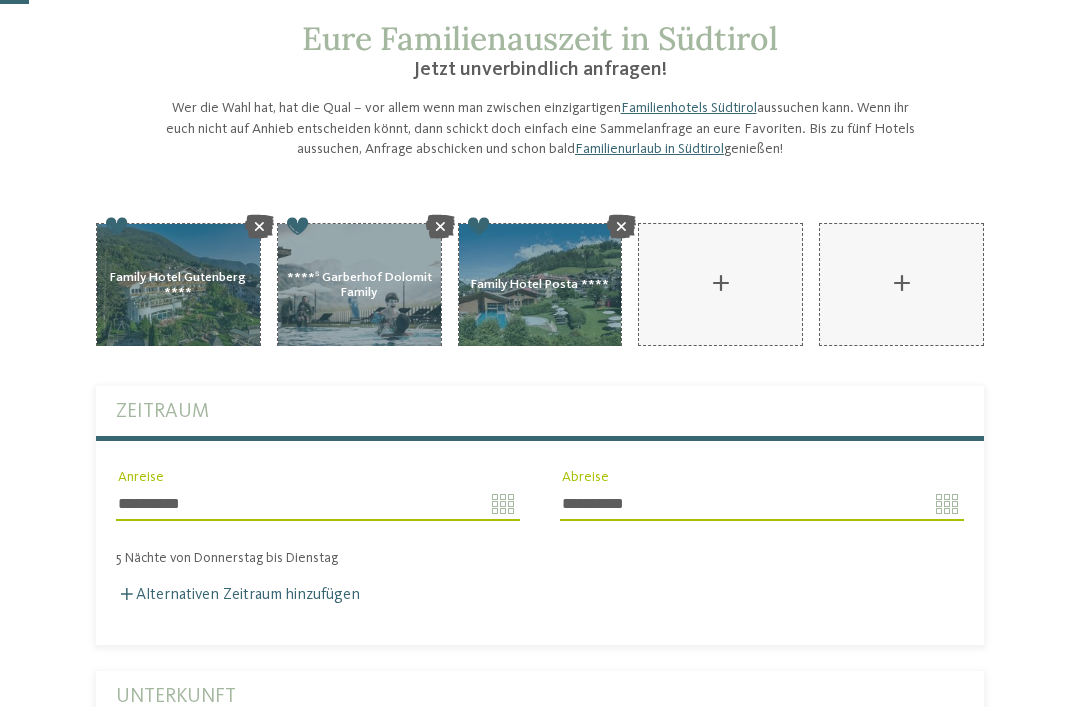 type on "**********" 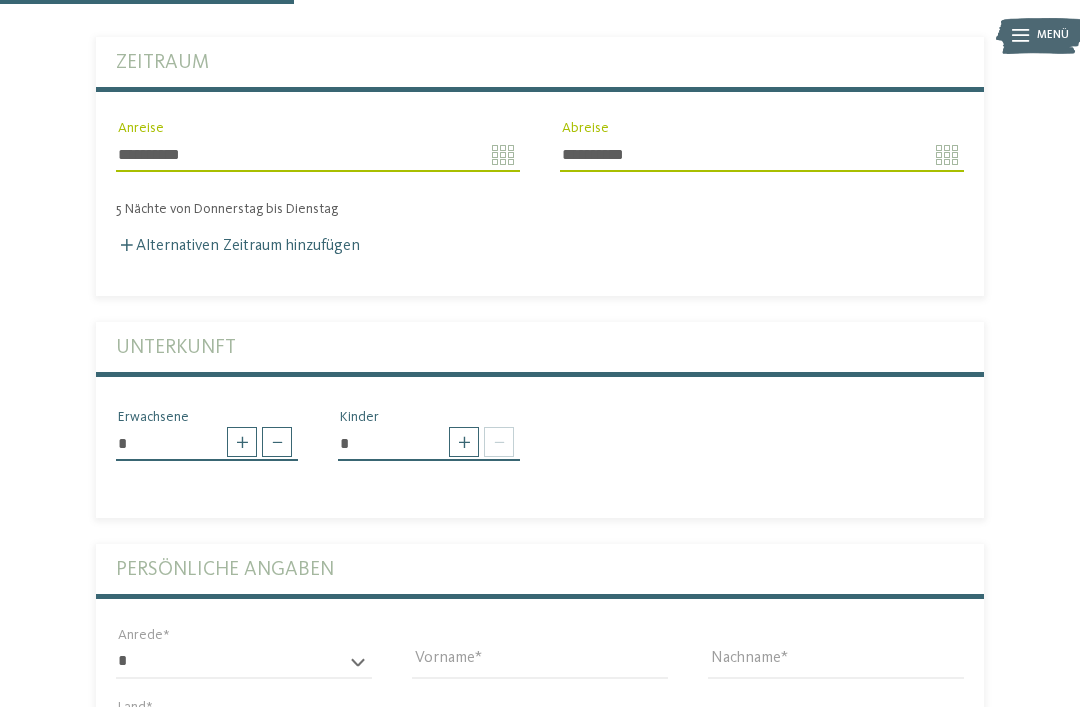 scroll, scrollTop: 443, scrollLeft: 0, axis: vertical 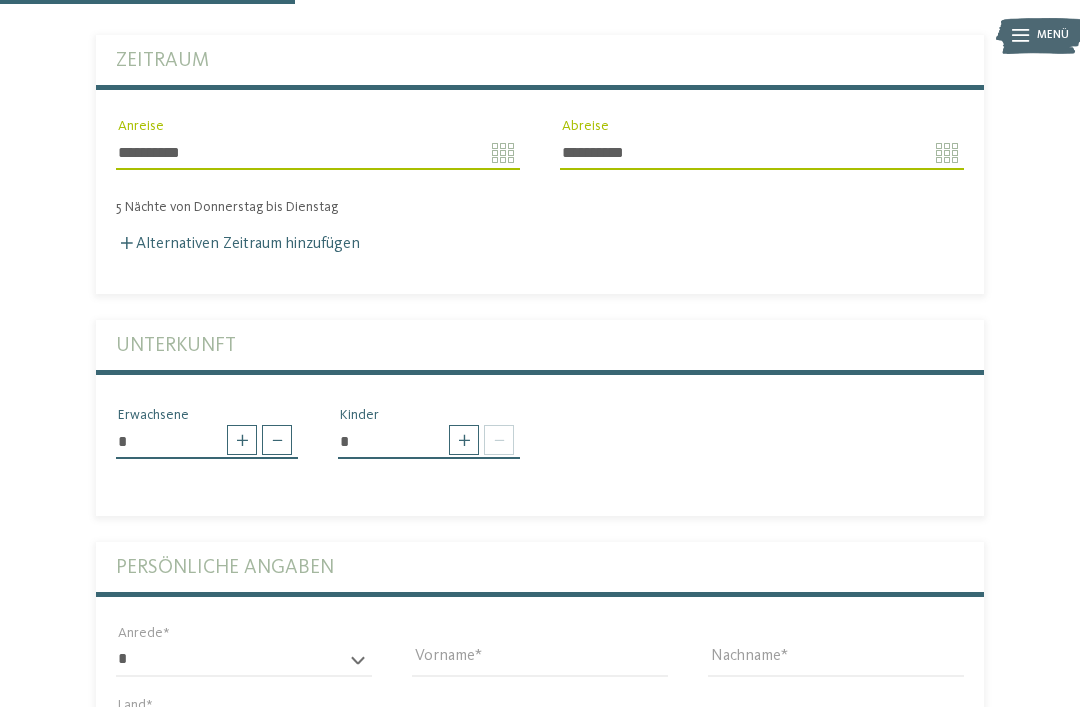 click on "*" at bounding box center [429, 442] 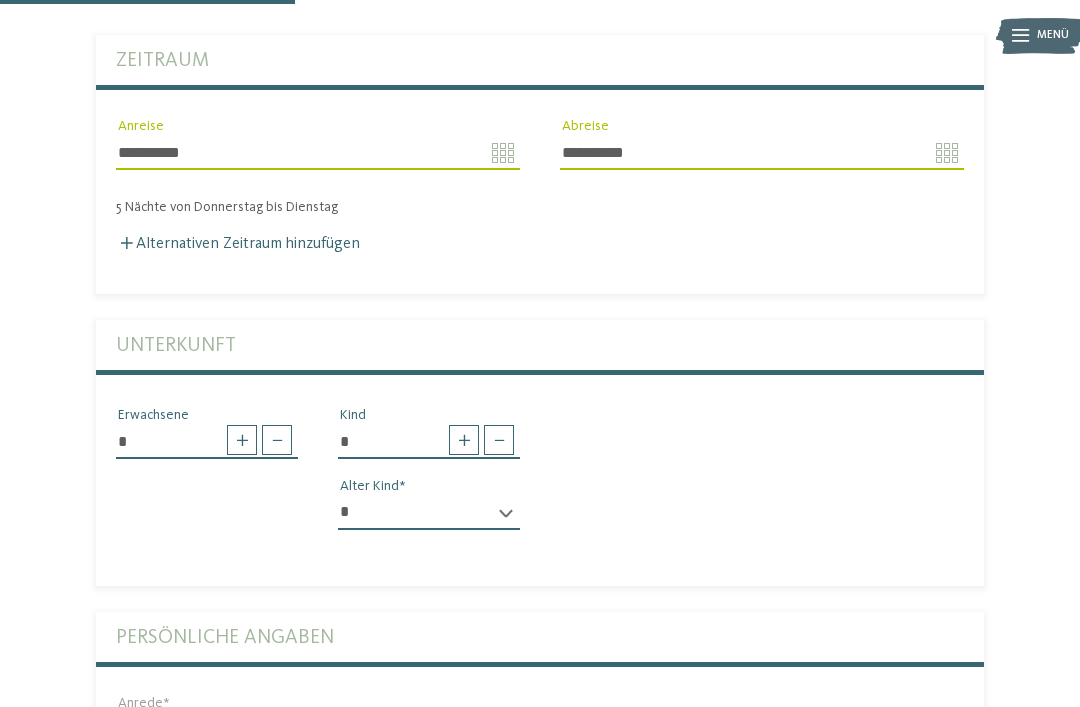 click at bounding box center [464, 440] 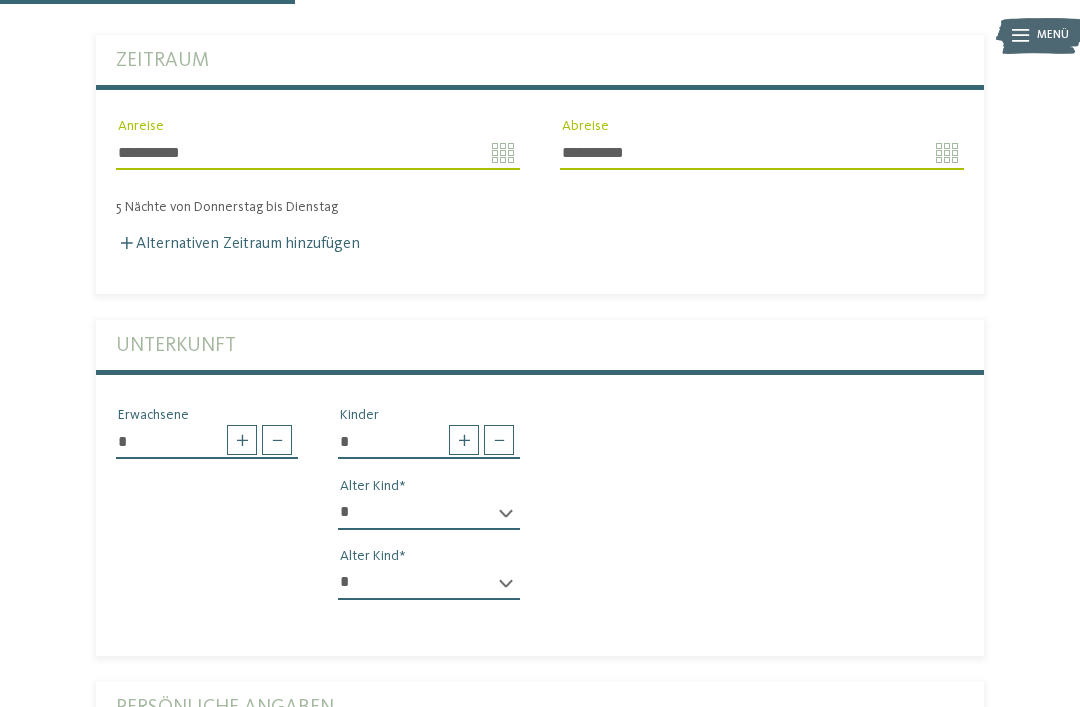 click on "* * * * * * * * * * * ** ** ** ** ** ** ** **" at bounding box center [429, 513] 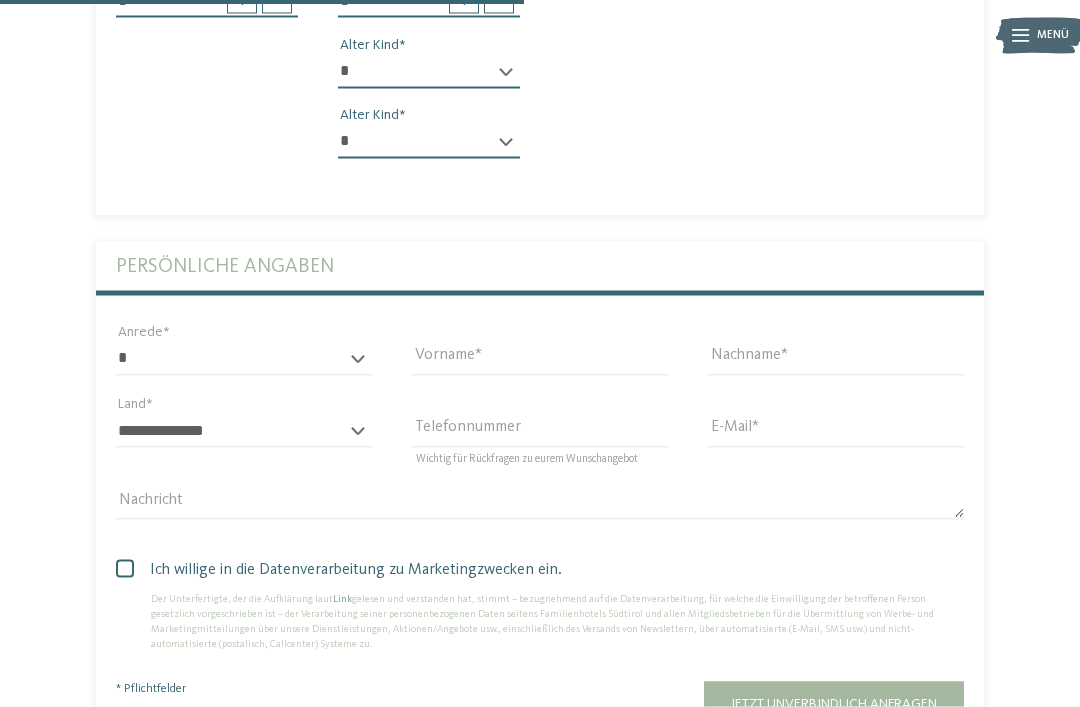 scroll, scrollTop: 890, scrollLeft: 0, axis: vertical 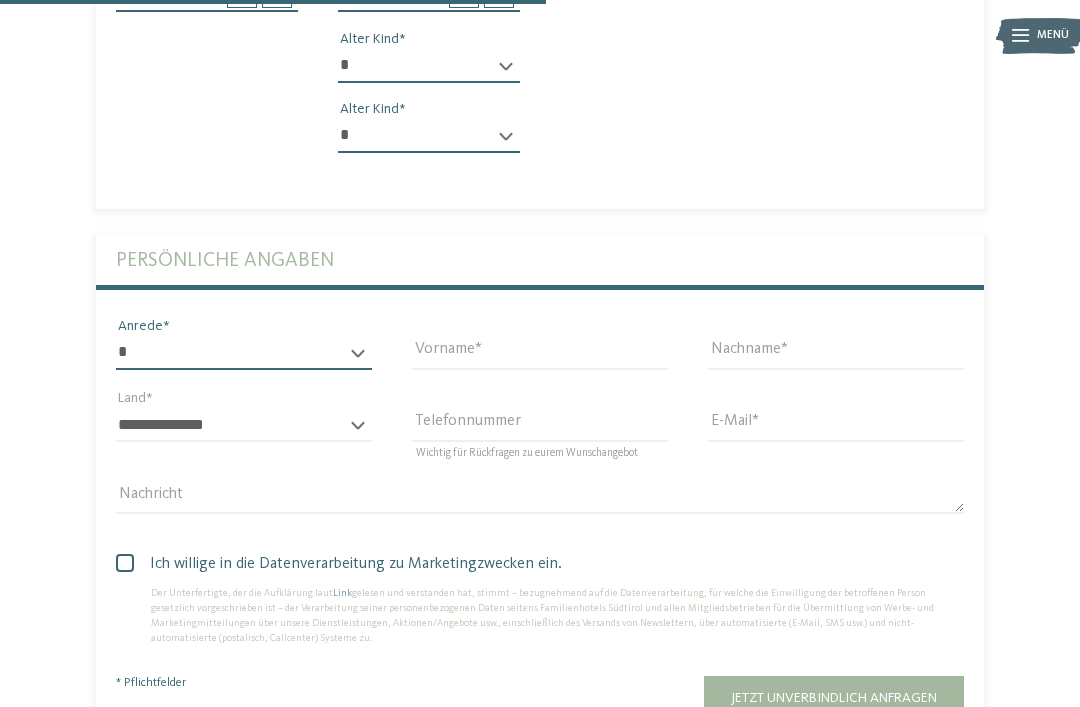 click on "* **** **** ******* ******" at bounding box center (244, 353) 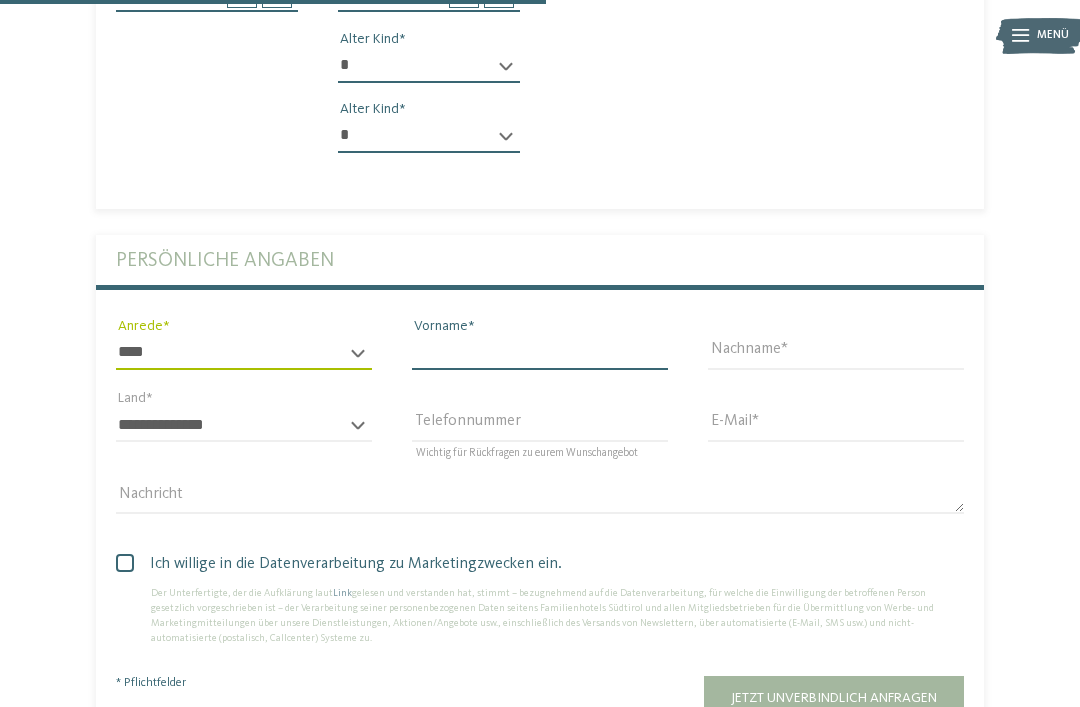 click on "Vorname" at bounding box center (540, 353) 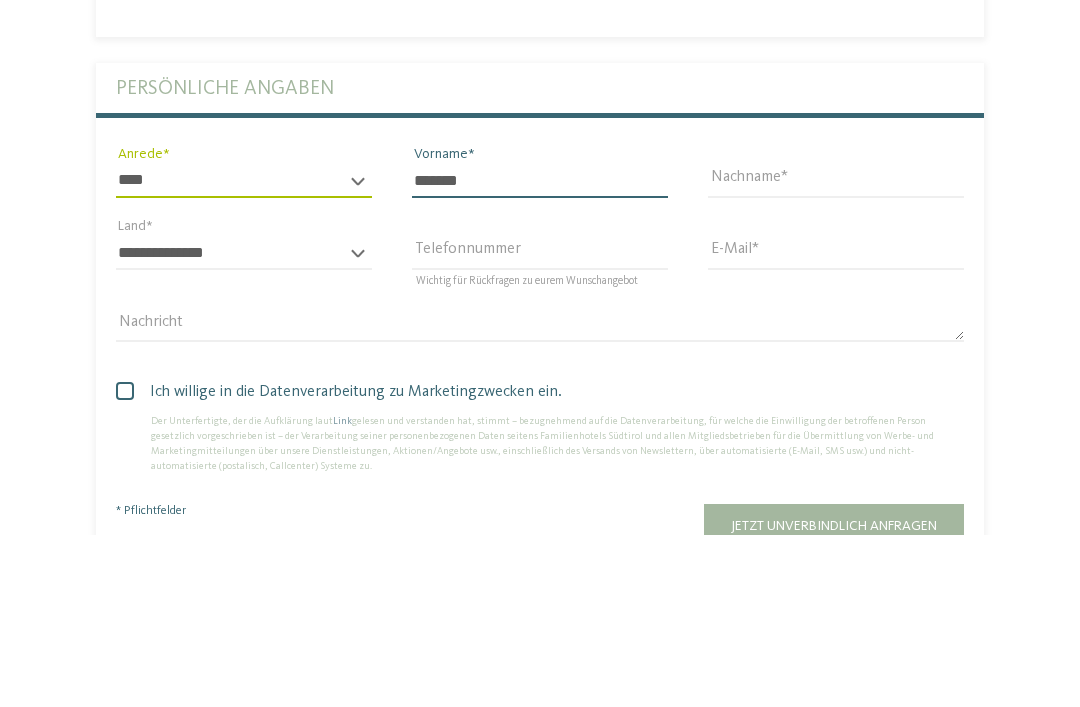 type on "******" 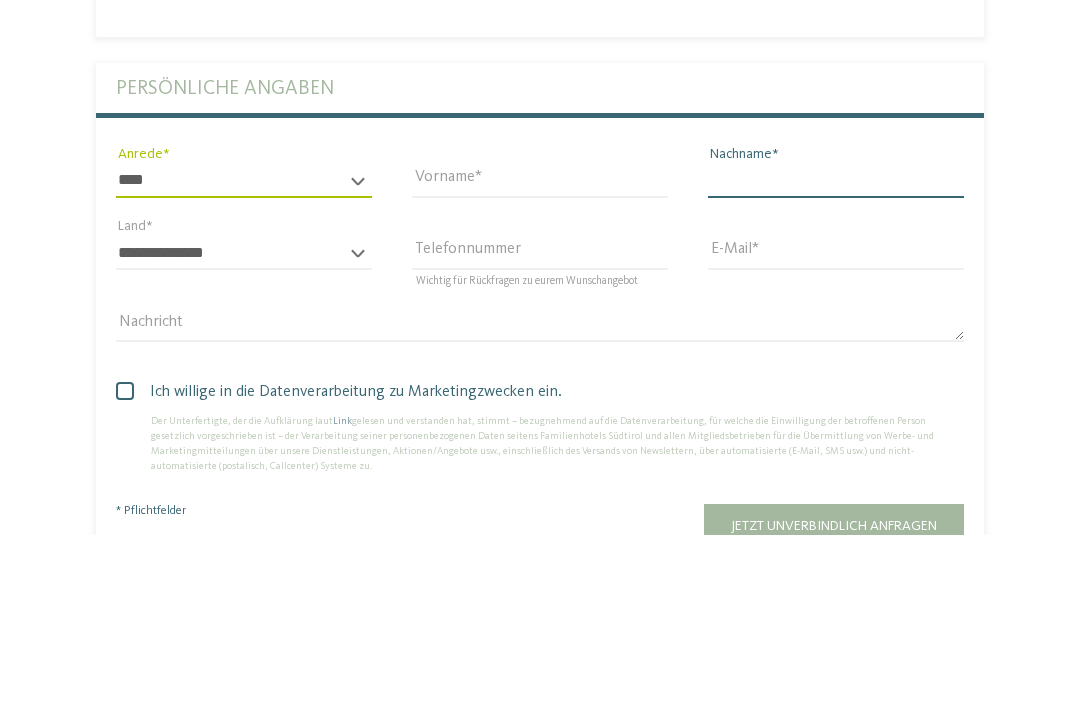 click on "Nachname" at bounding box center [836, 353] 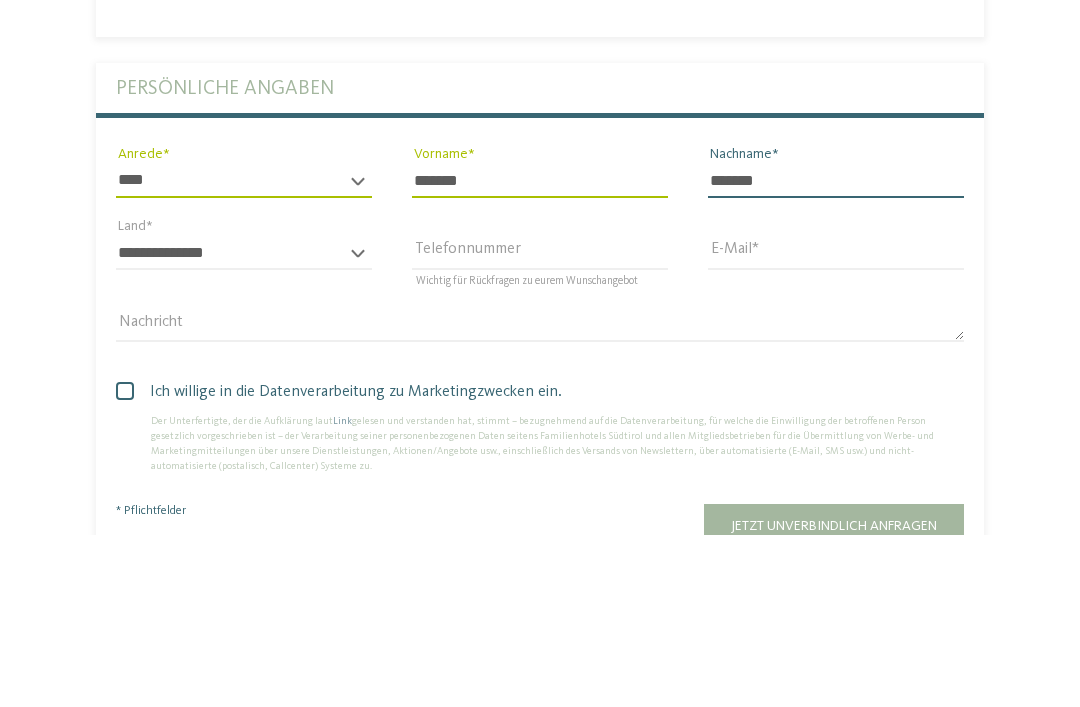 type on "******" 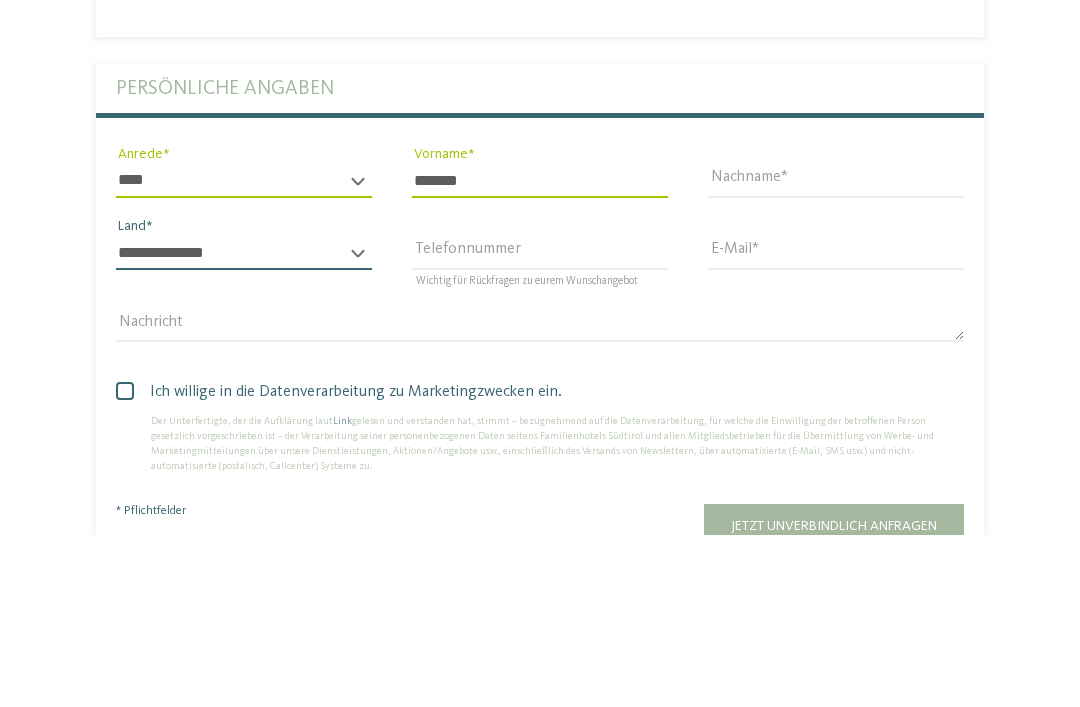 click on "**********" at bounding box center [244, 425] 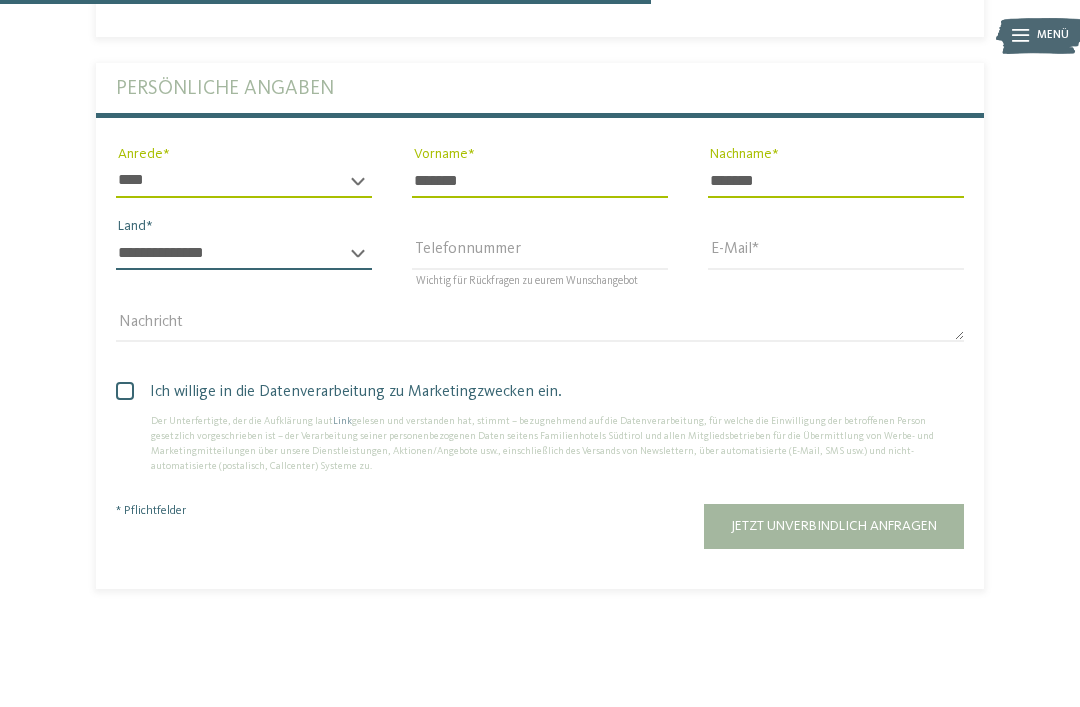 select on "**" 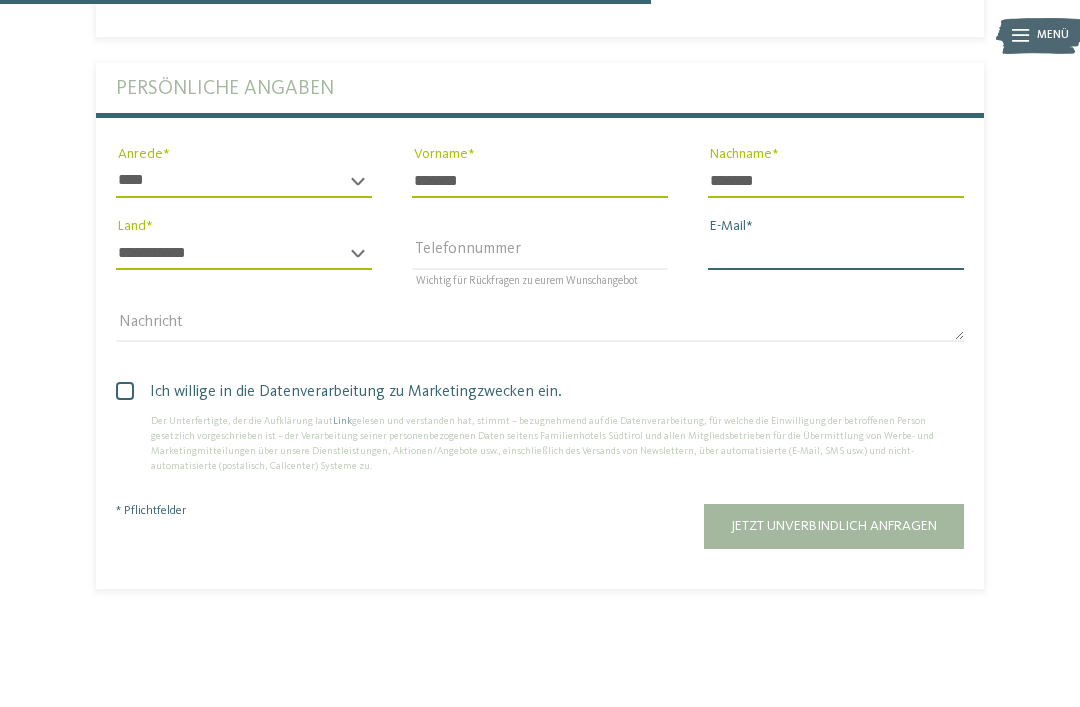 click on "E-Mail" at bounding box center [836, 253] 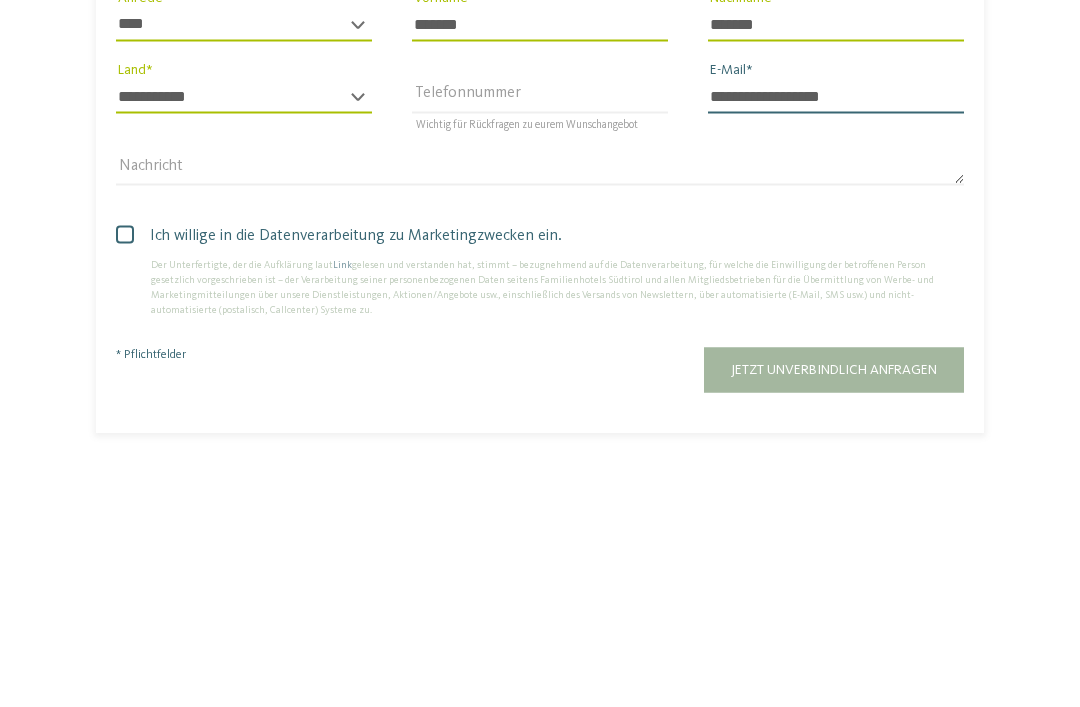 type on "**********" 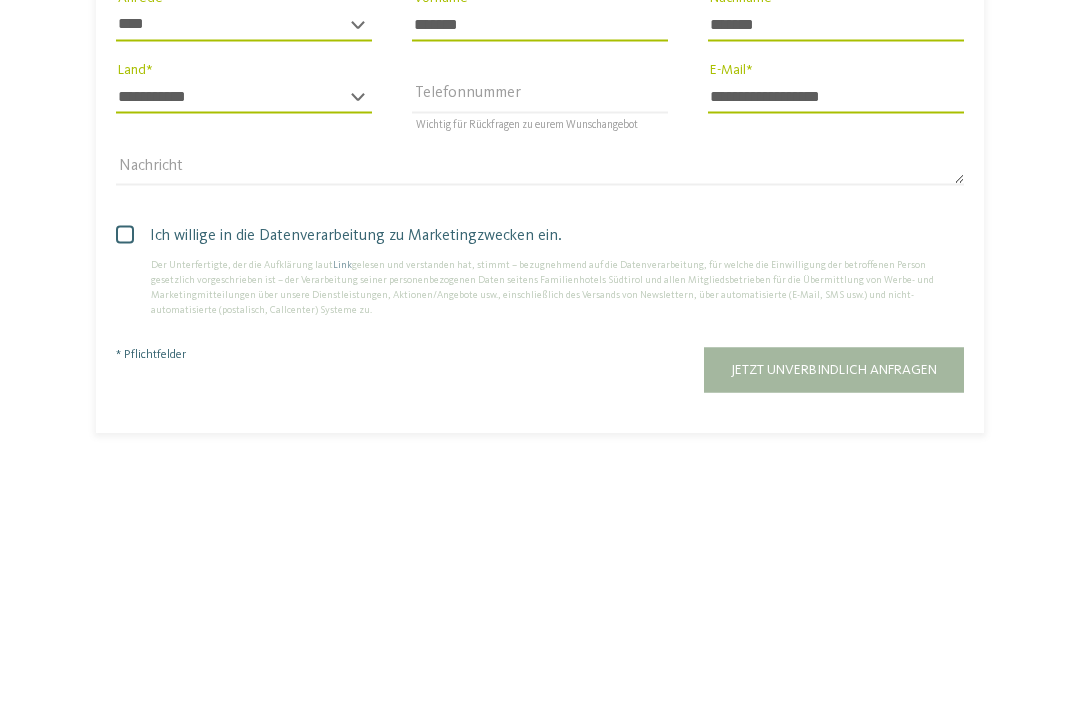 scroll, scrollTop: 1219, scrollLeft: 0, axis: vertical 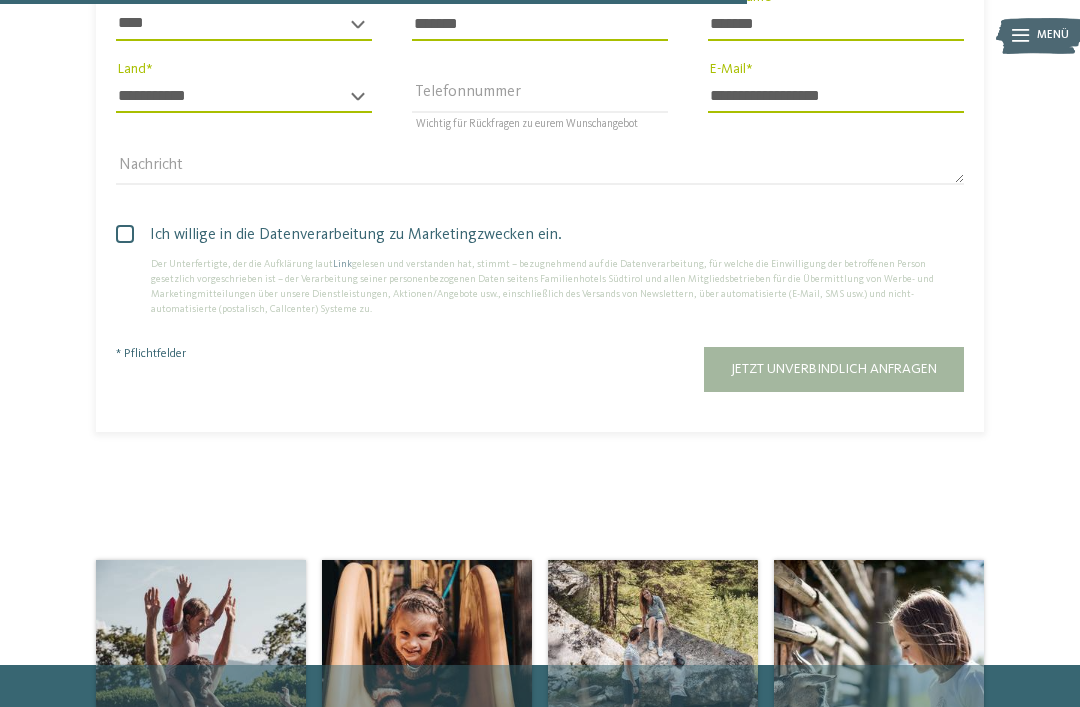 click on "Jetzt unverbindlich anfragen" at bounding box center (834, 369) 